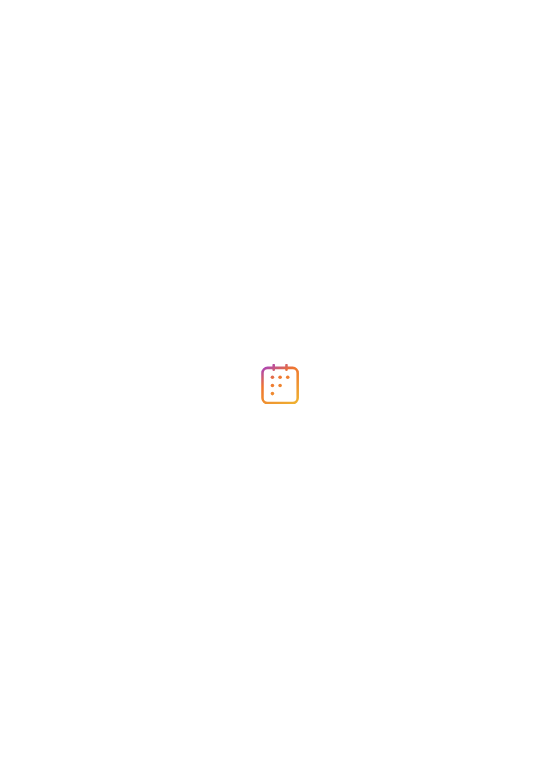 scroll, scrollTop: 0, scrollLeft: 0, axis: both 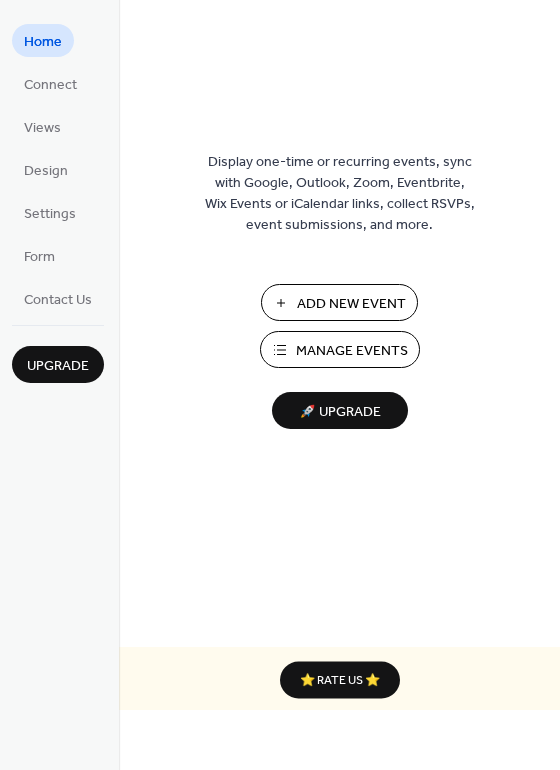 click on "Add New Event" at bounding box center [351, 304] 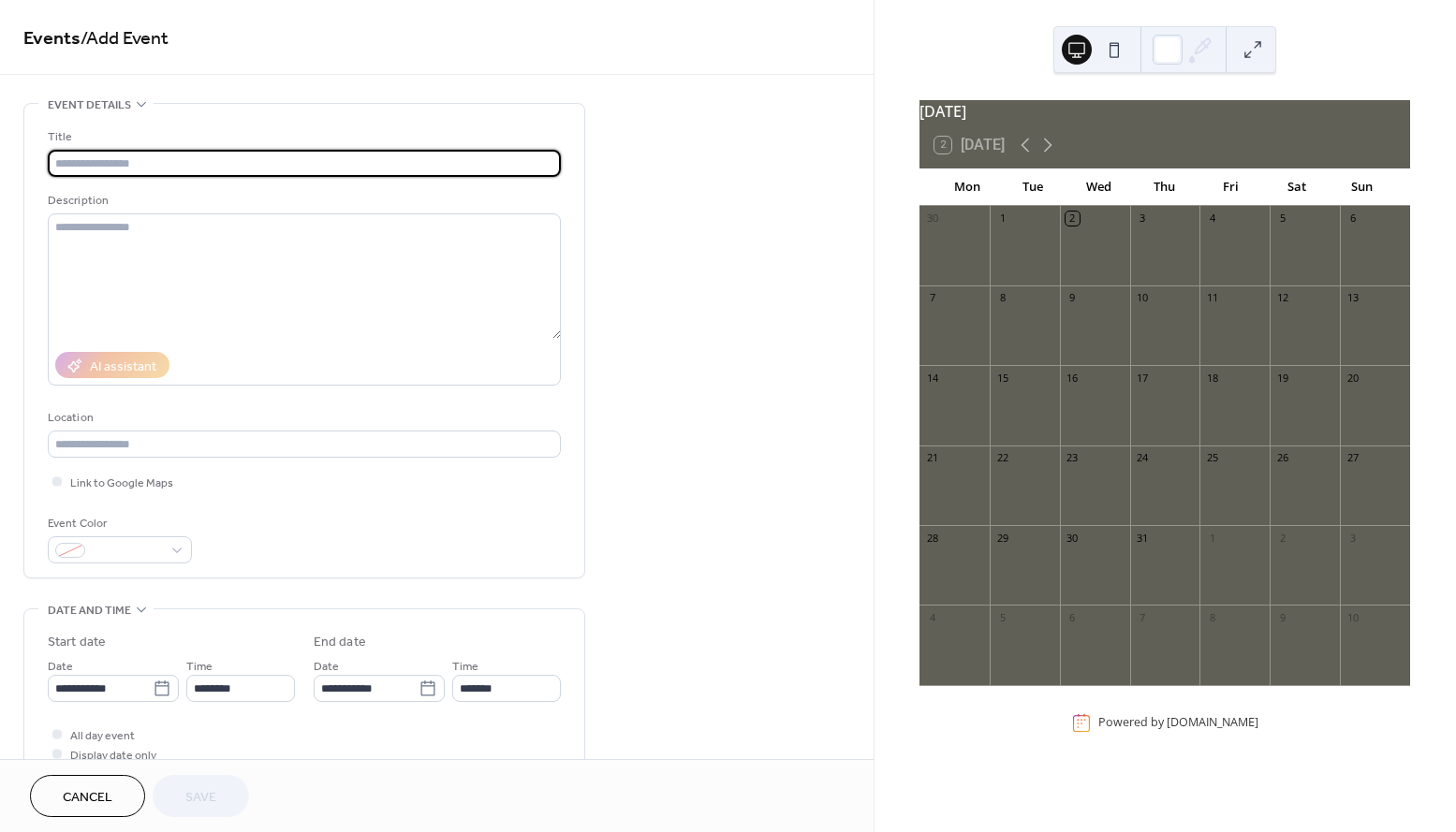 scroll, scrollTop: 0, scrollLeft: 0, axis: both 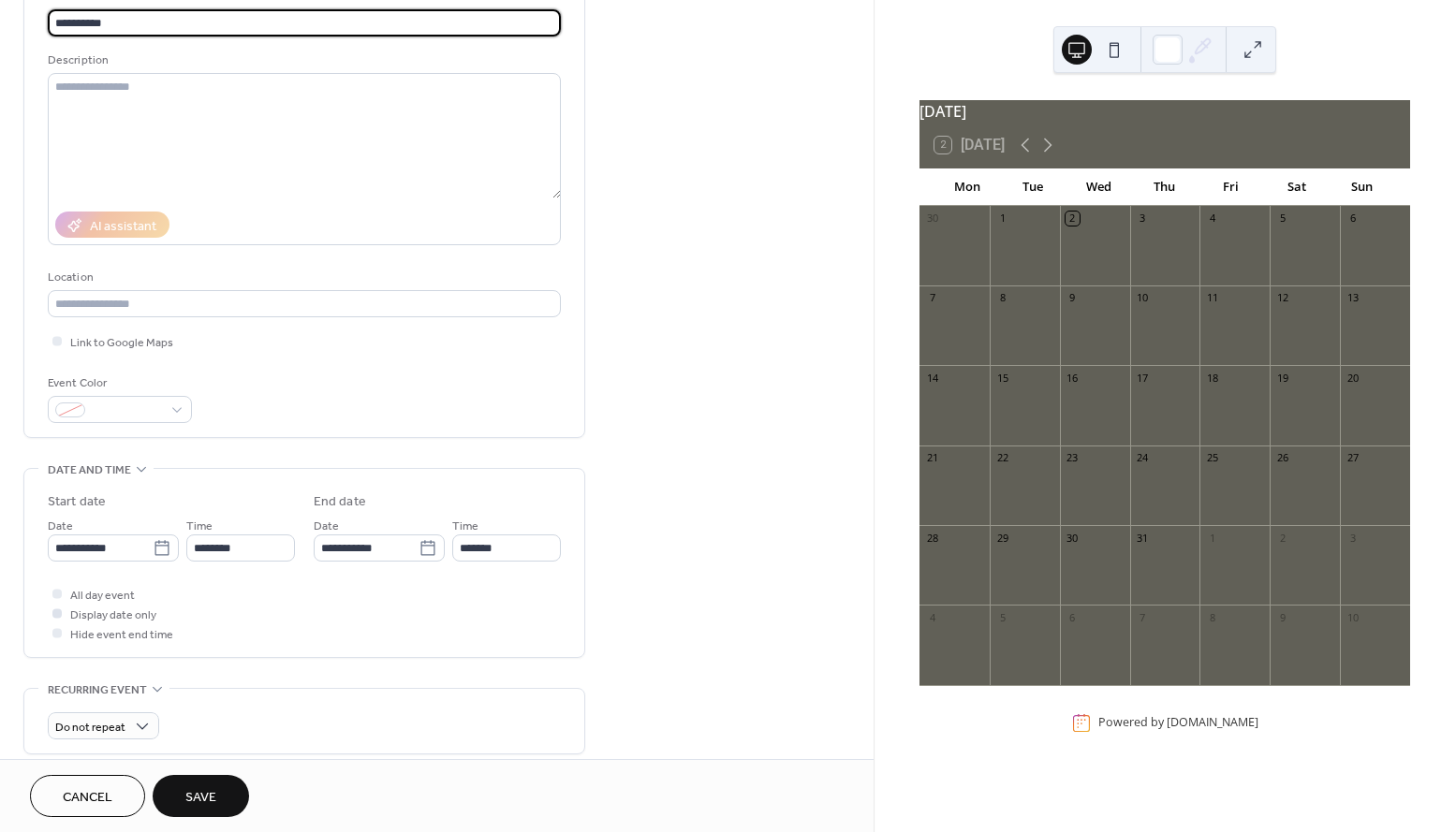 type on "**********" 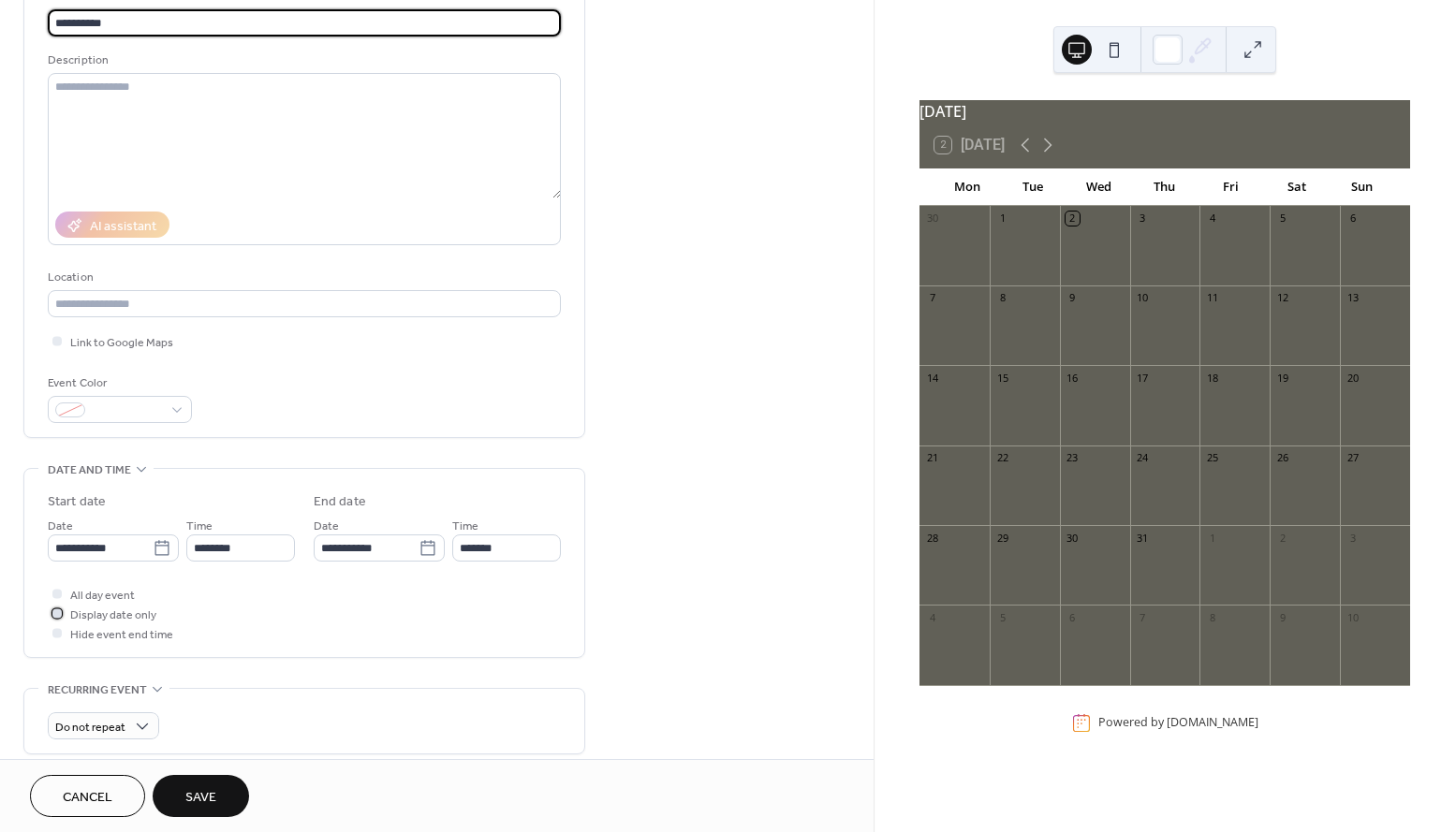 click at bounding box center (57, 613) 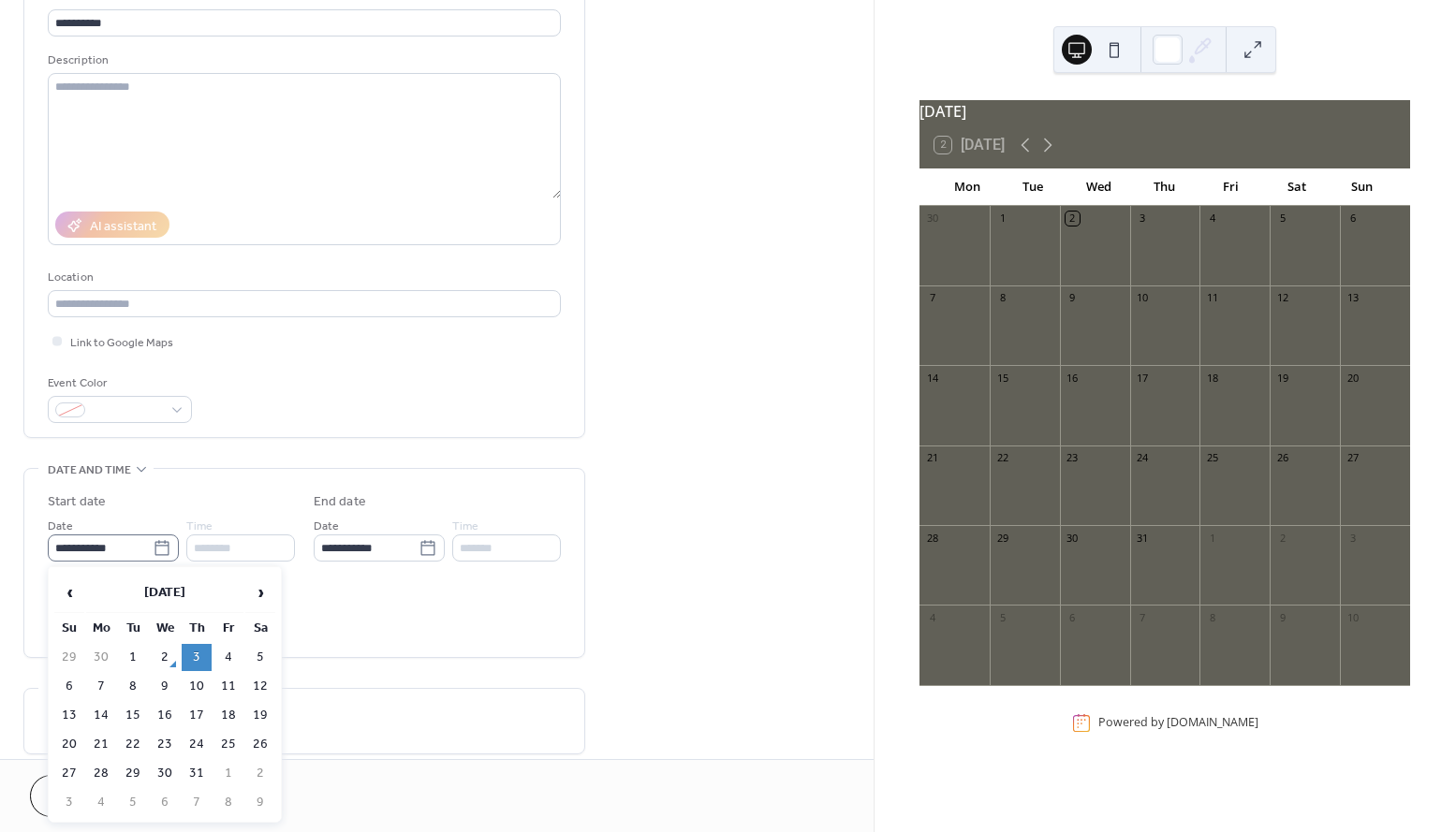 click 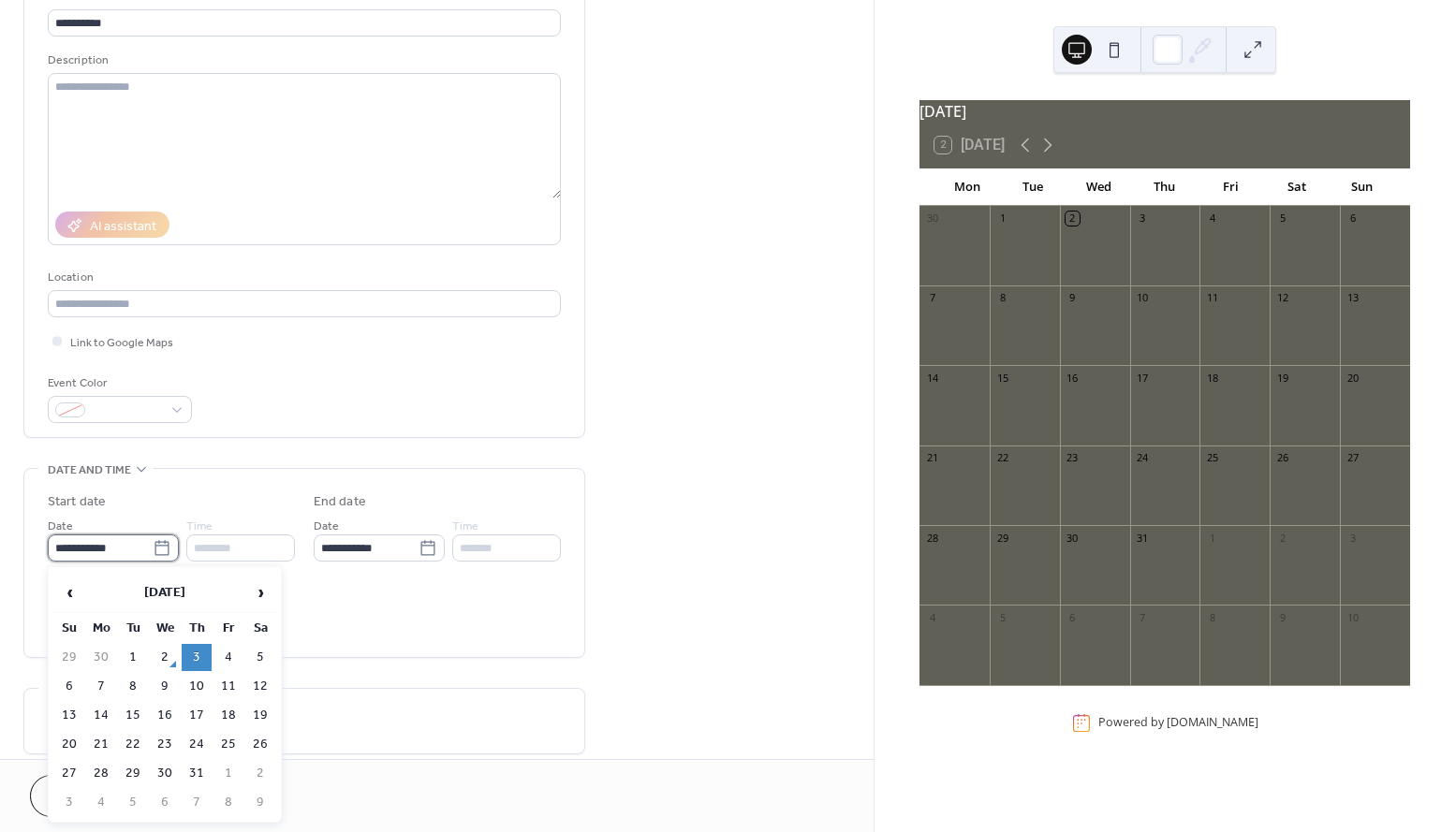 click on "**********" at bounding box center (100, 547) 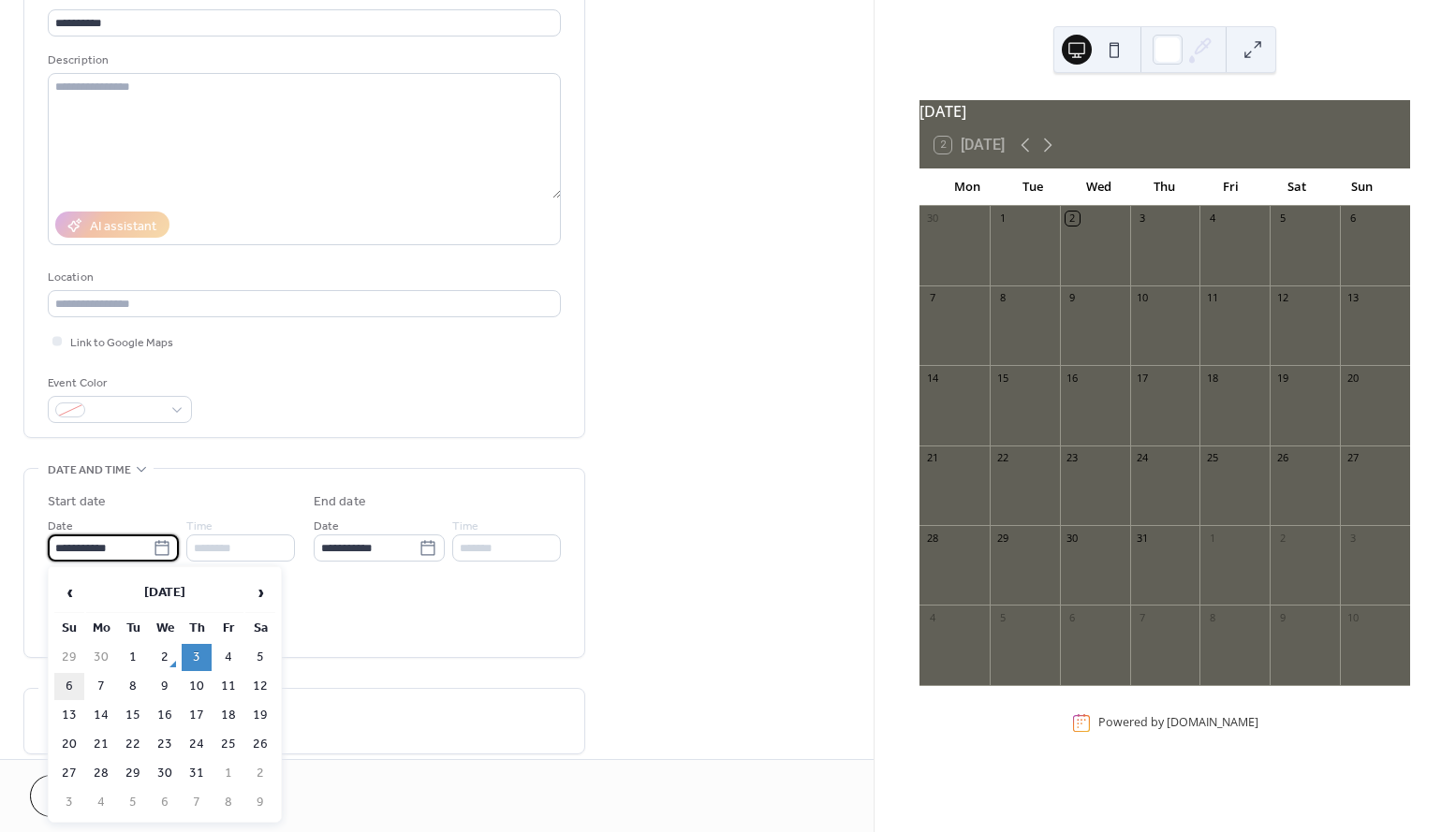 click on "6" at bounding box center [69, 686] 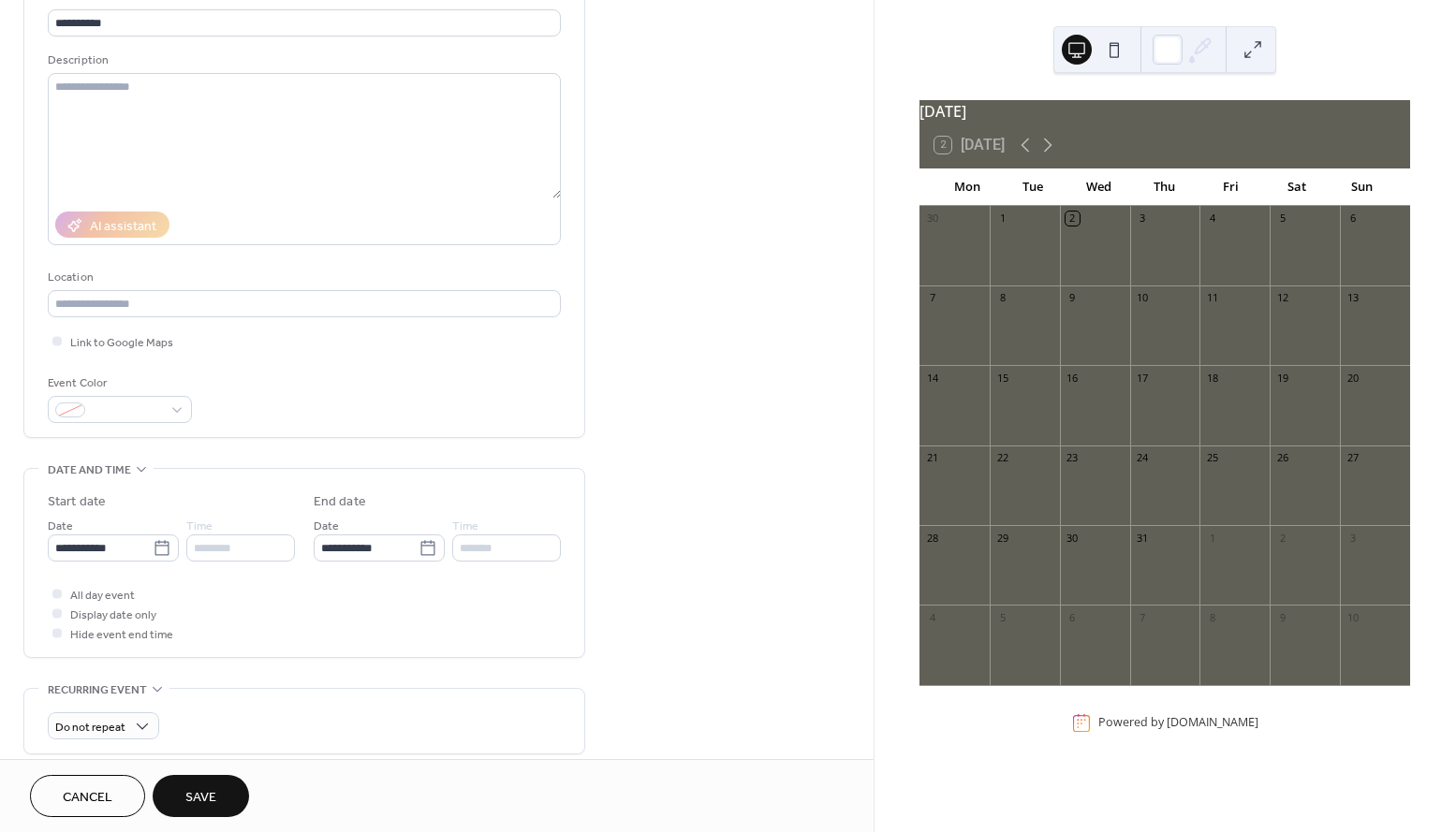 click on "Save" at bounding box center (200, 797) 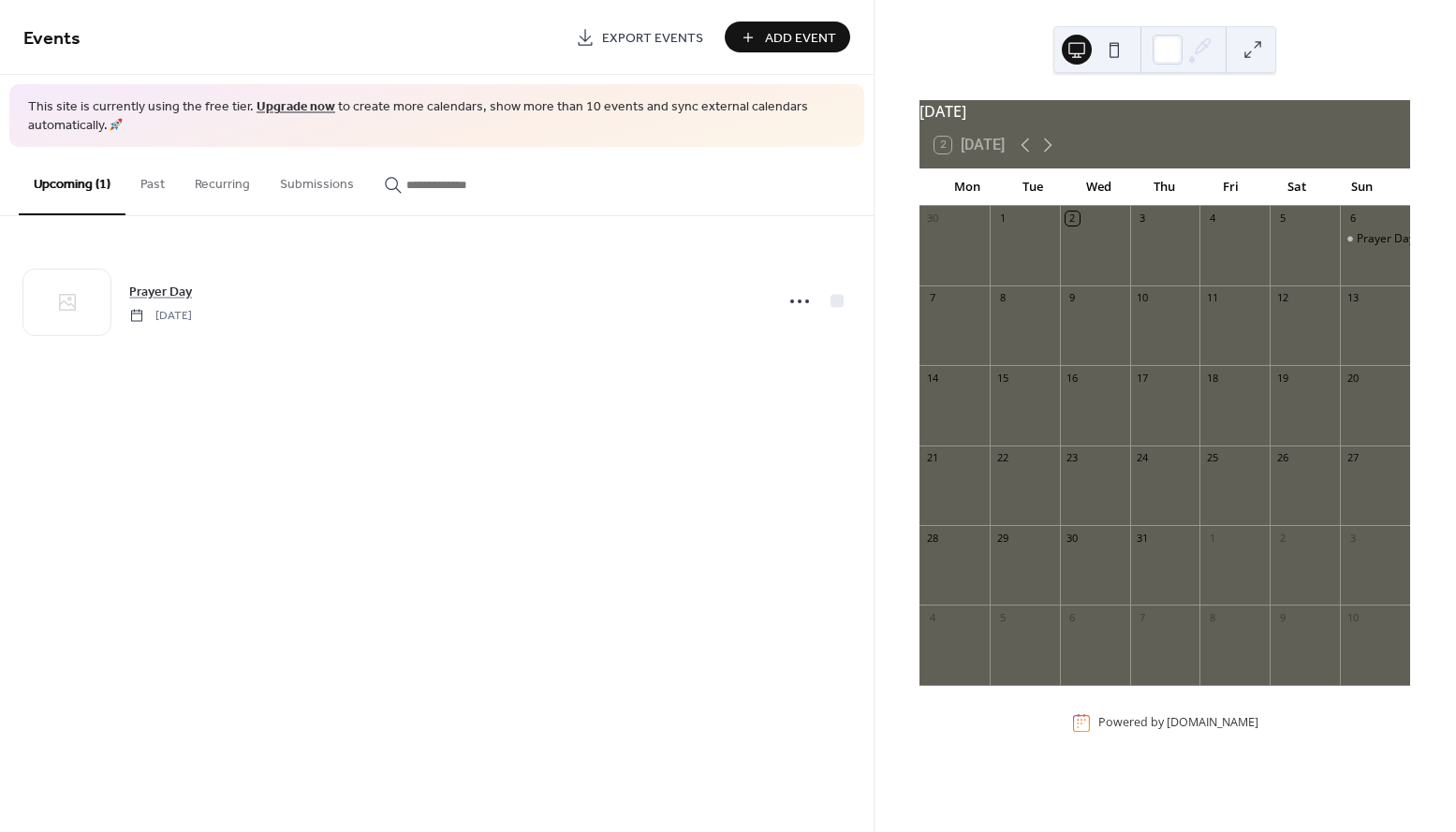click on "Add Event" at bounding box center [801, 38] 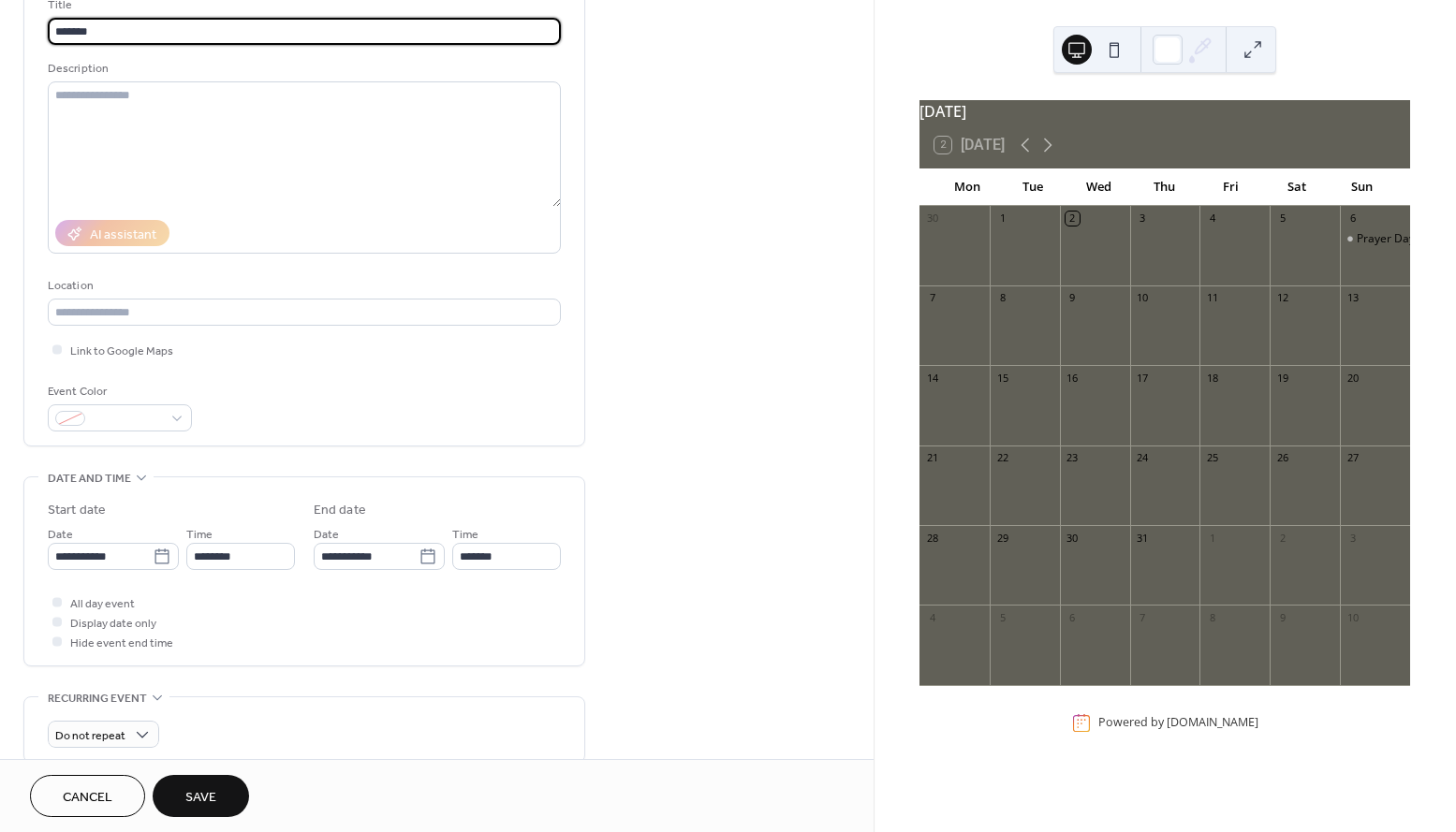 scroll, scrollTop: 142, scrollLeft: 0, axis: vertical 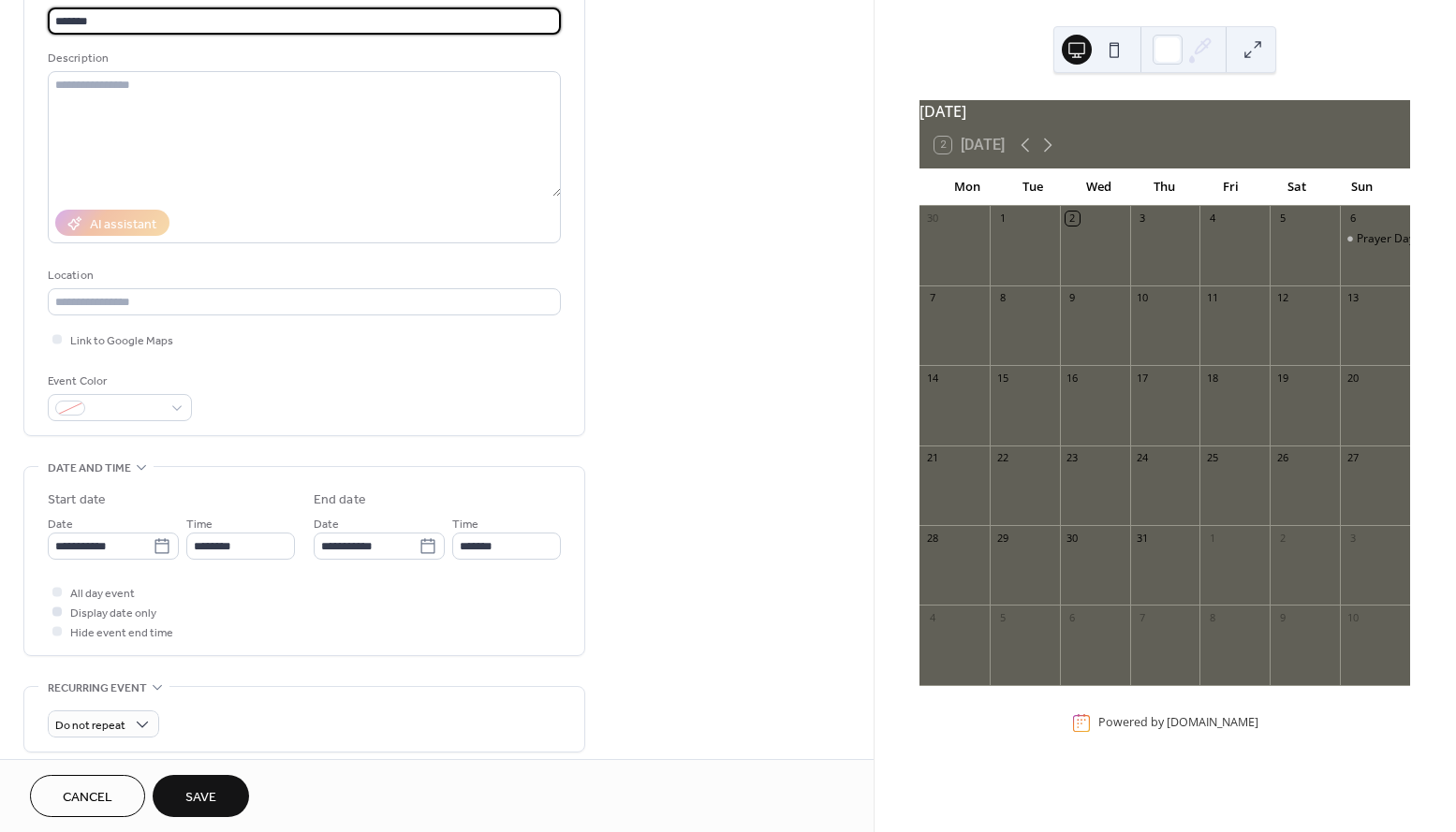 type on "*******" 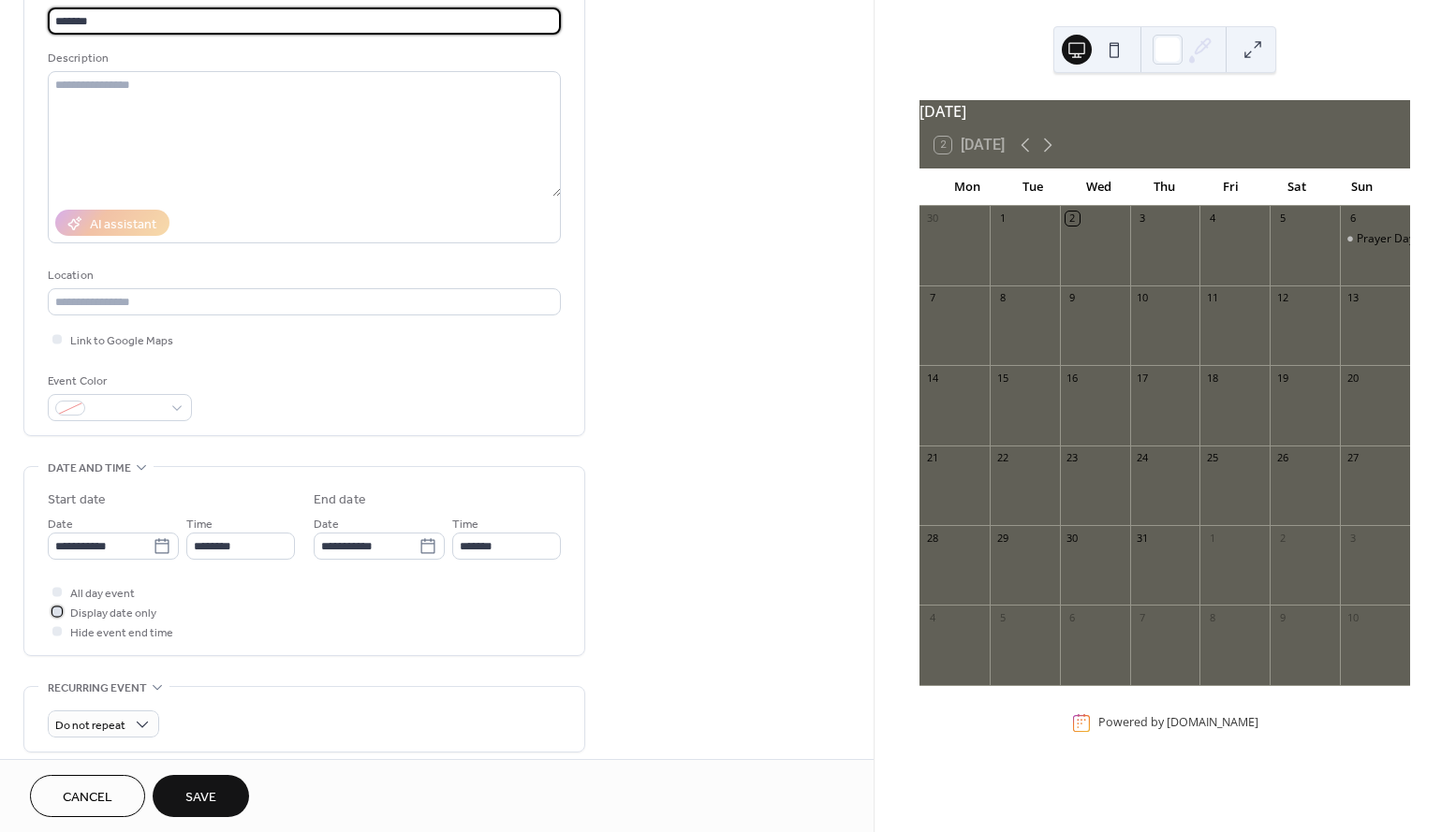 click at bounding box center [57, 611] 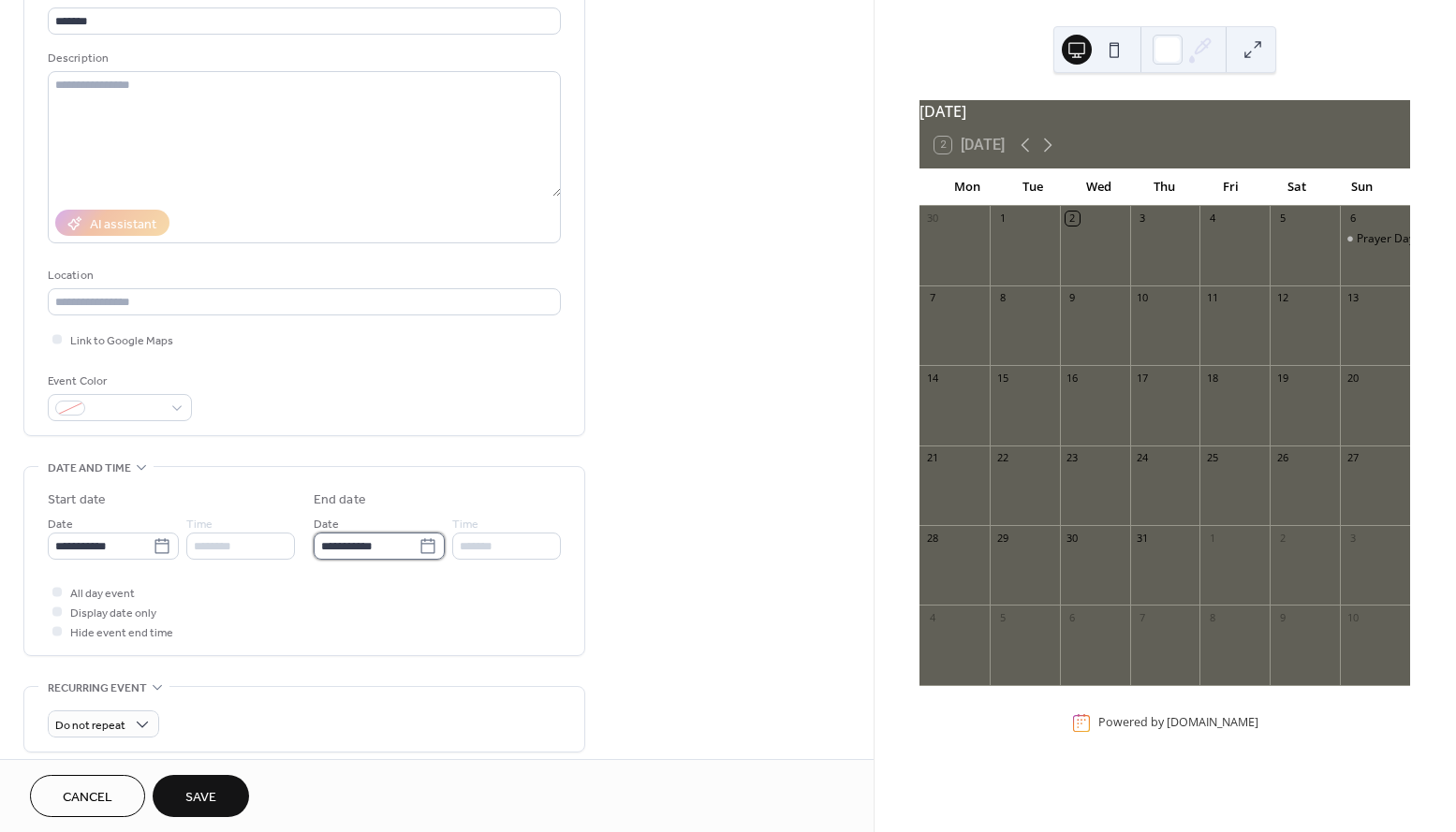 click on "**********" at bounding box center (366, 546) 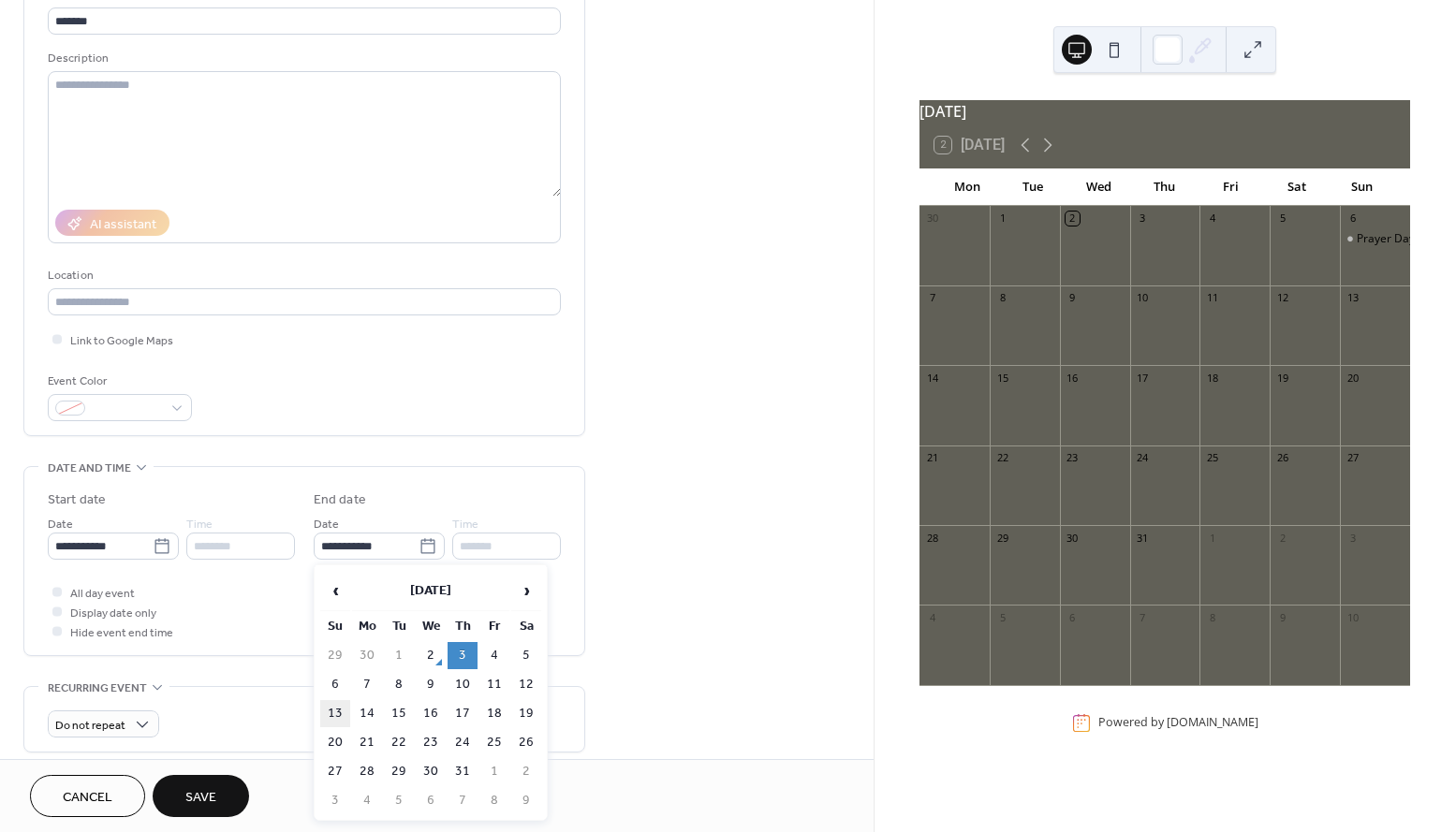 click on "13" at bounding box center (335, 713) 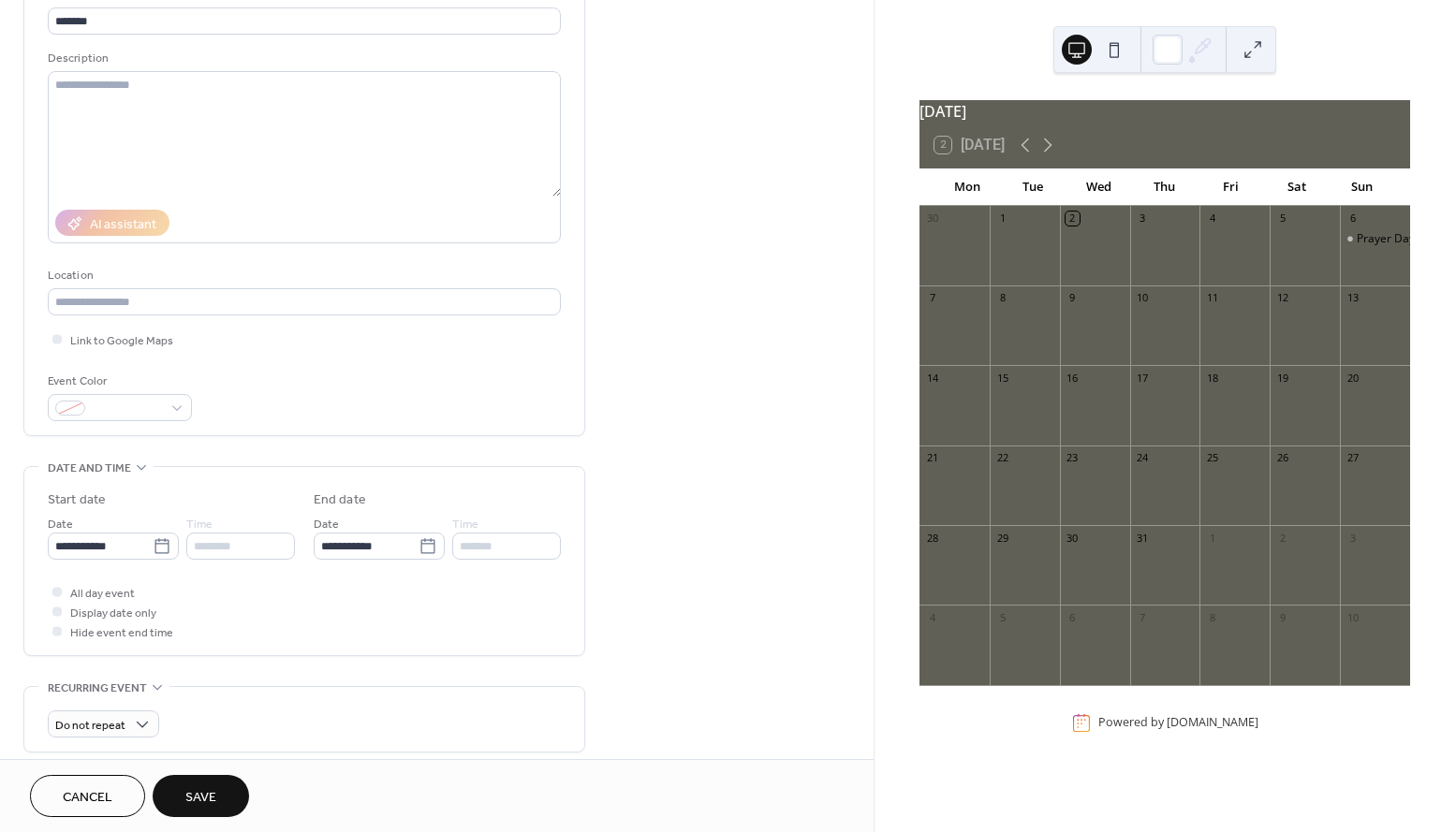 click on "Save" at bounding box center [200, 797] 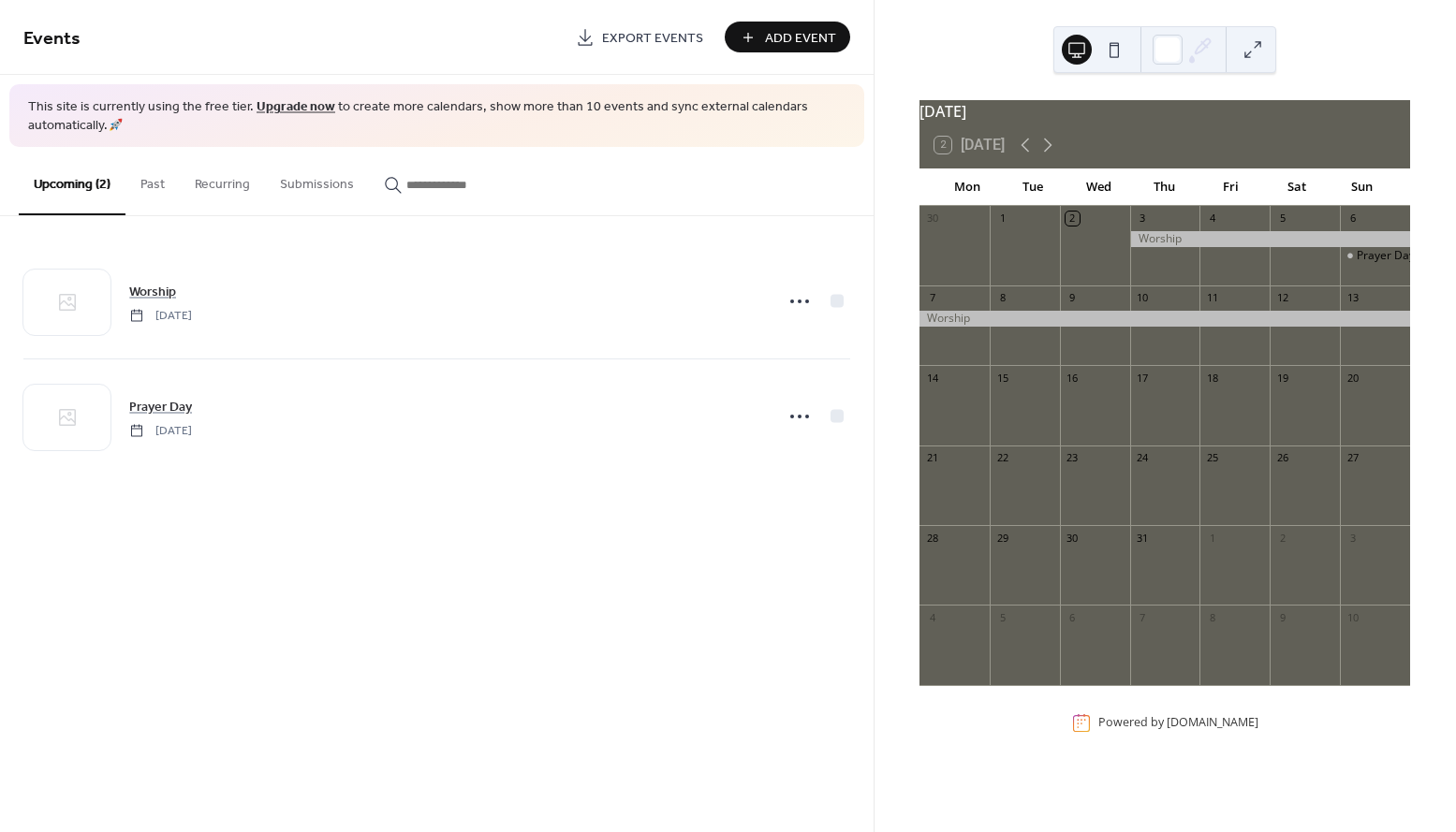 click on "Add Event" at bounding box center (787, 36) 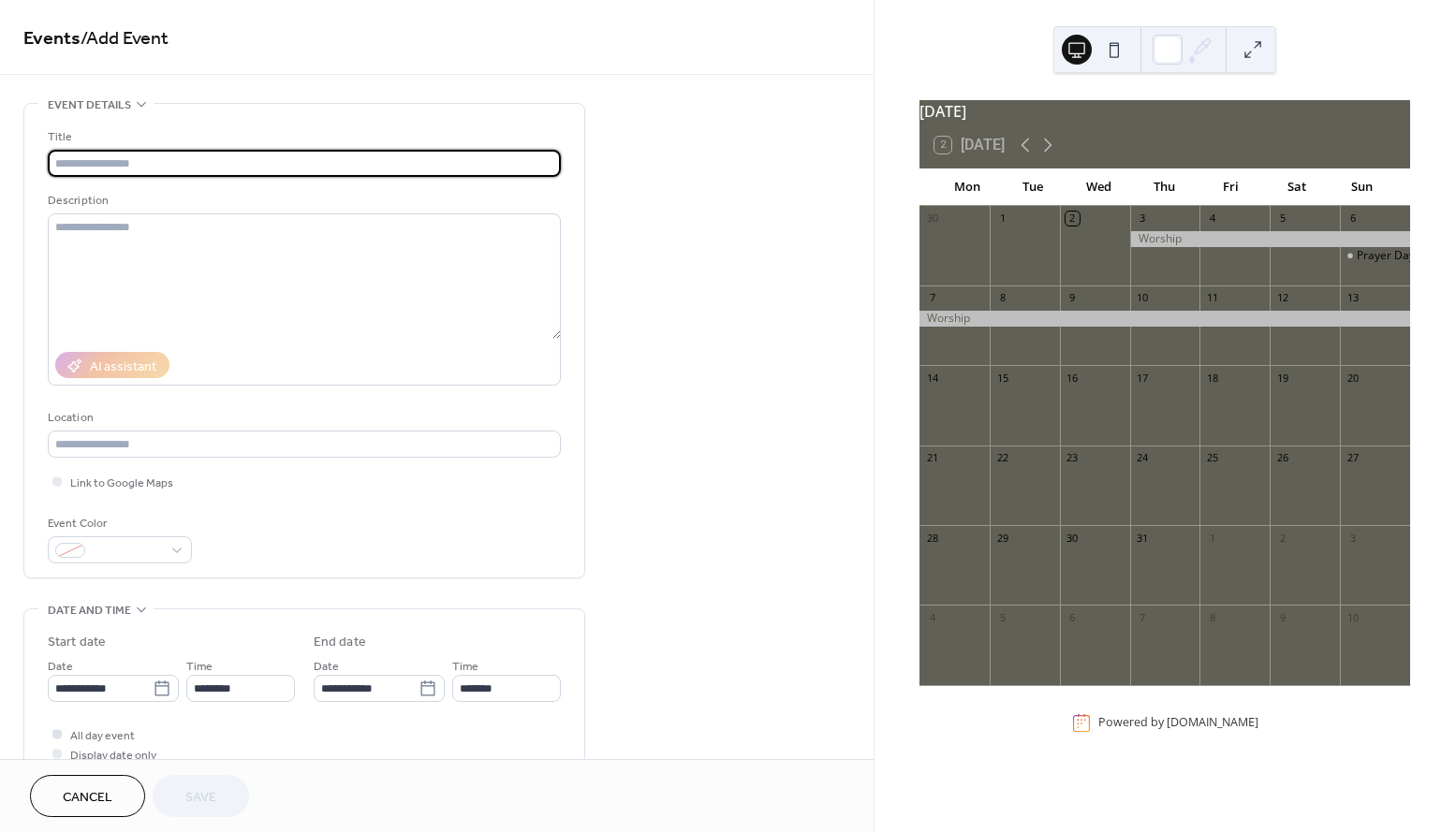 scroll, scrollTop: 74, scrollLeft: 0, axis: vertical 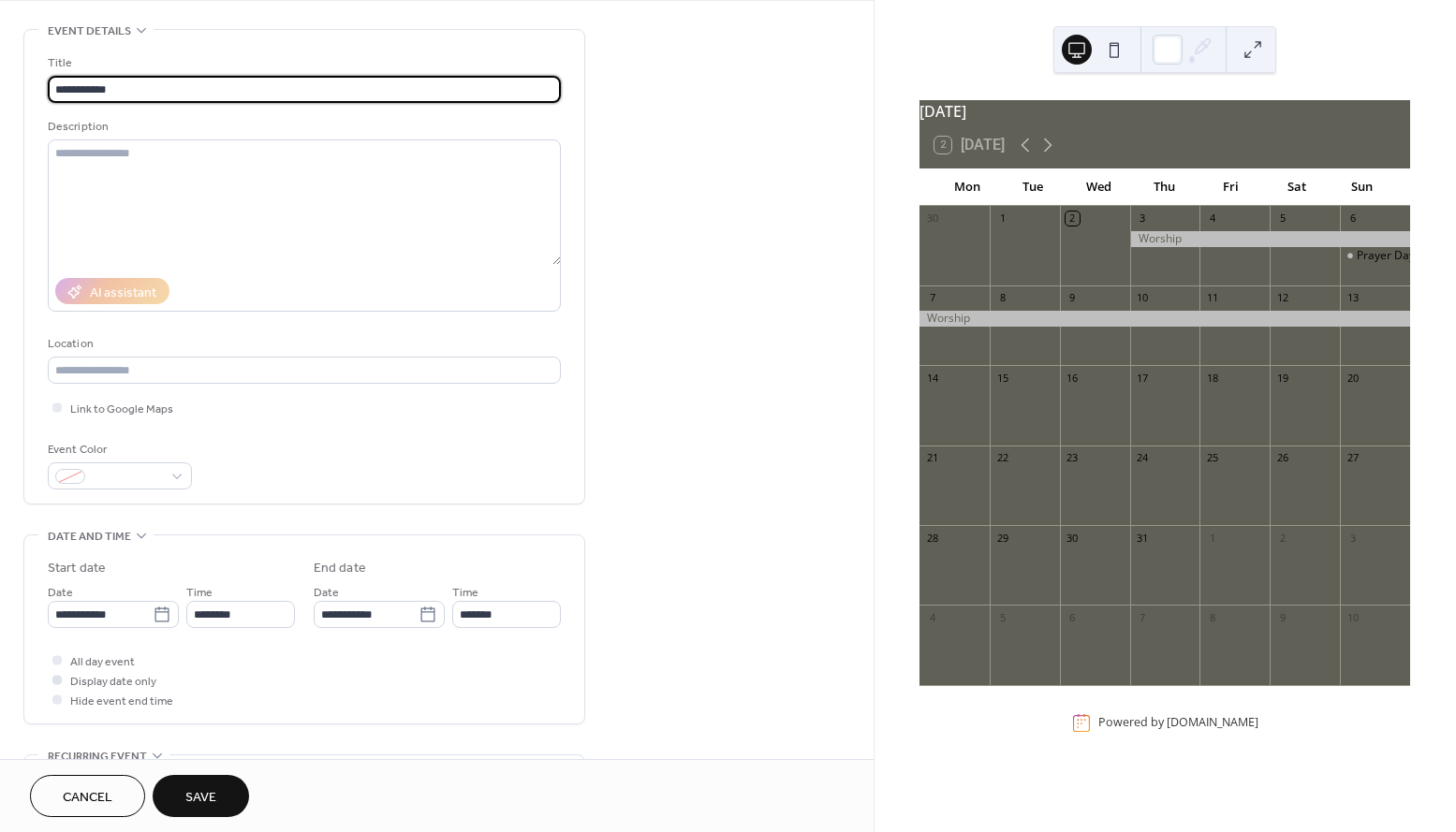 type on "**********" 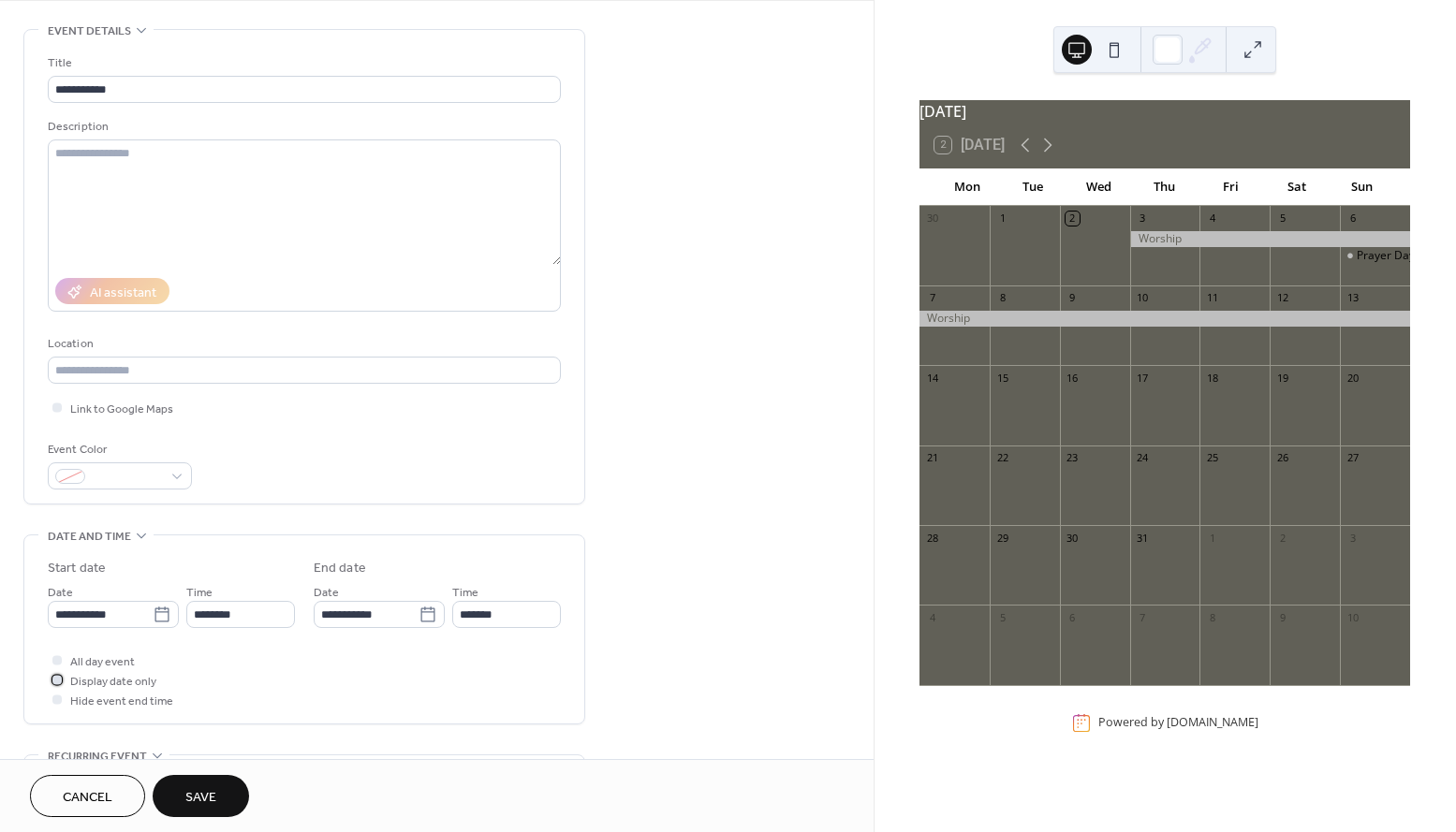click on "Display date only" at bounding box center (113, 681) 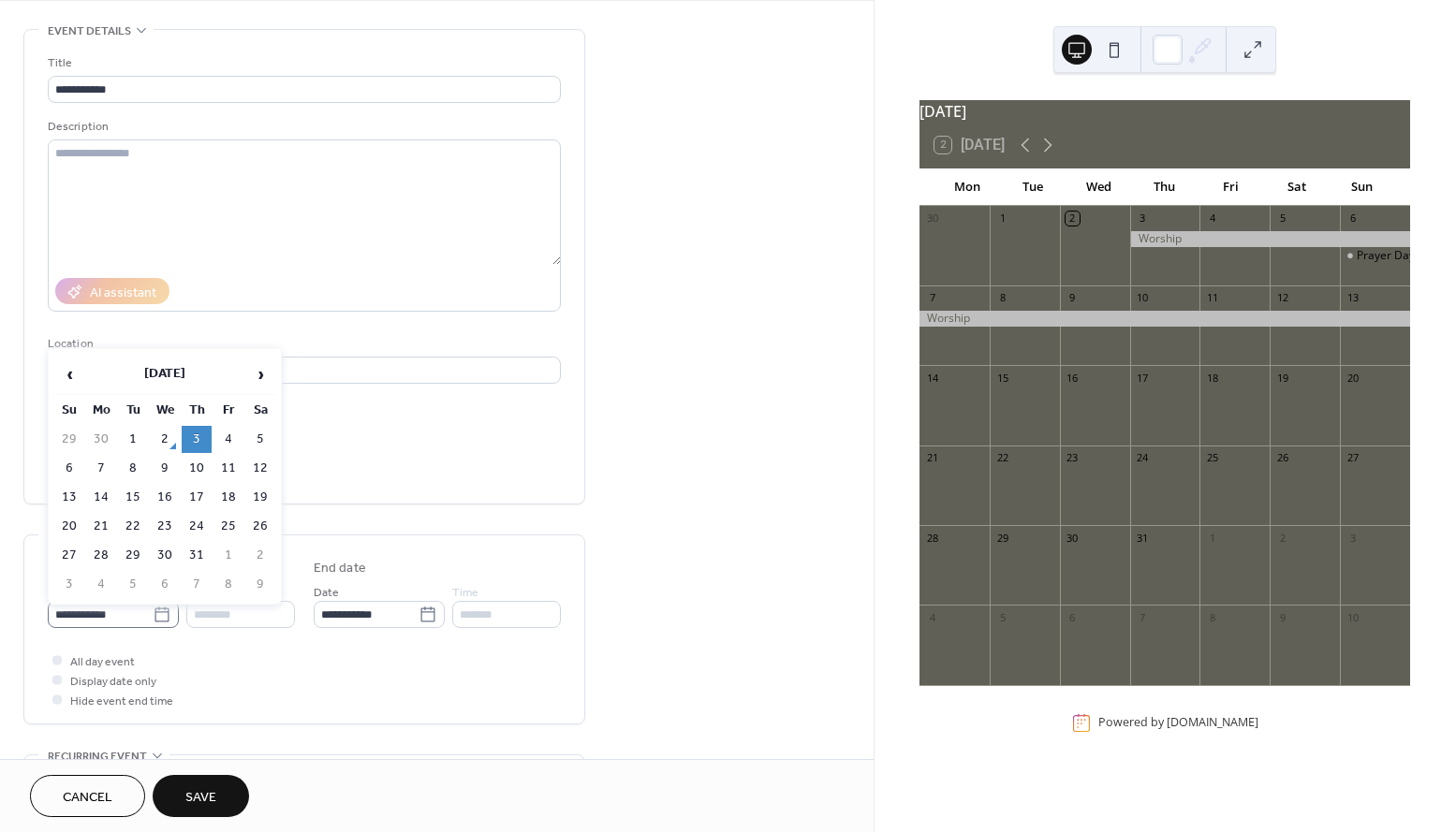 click 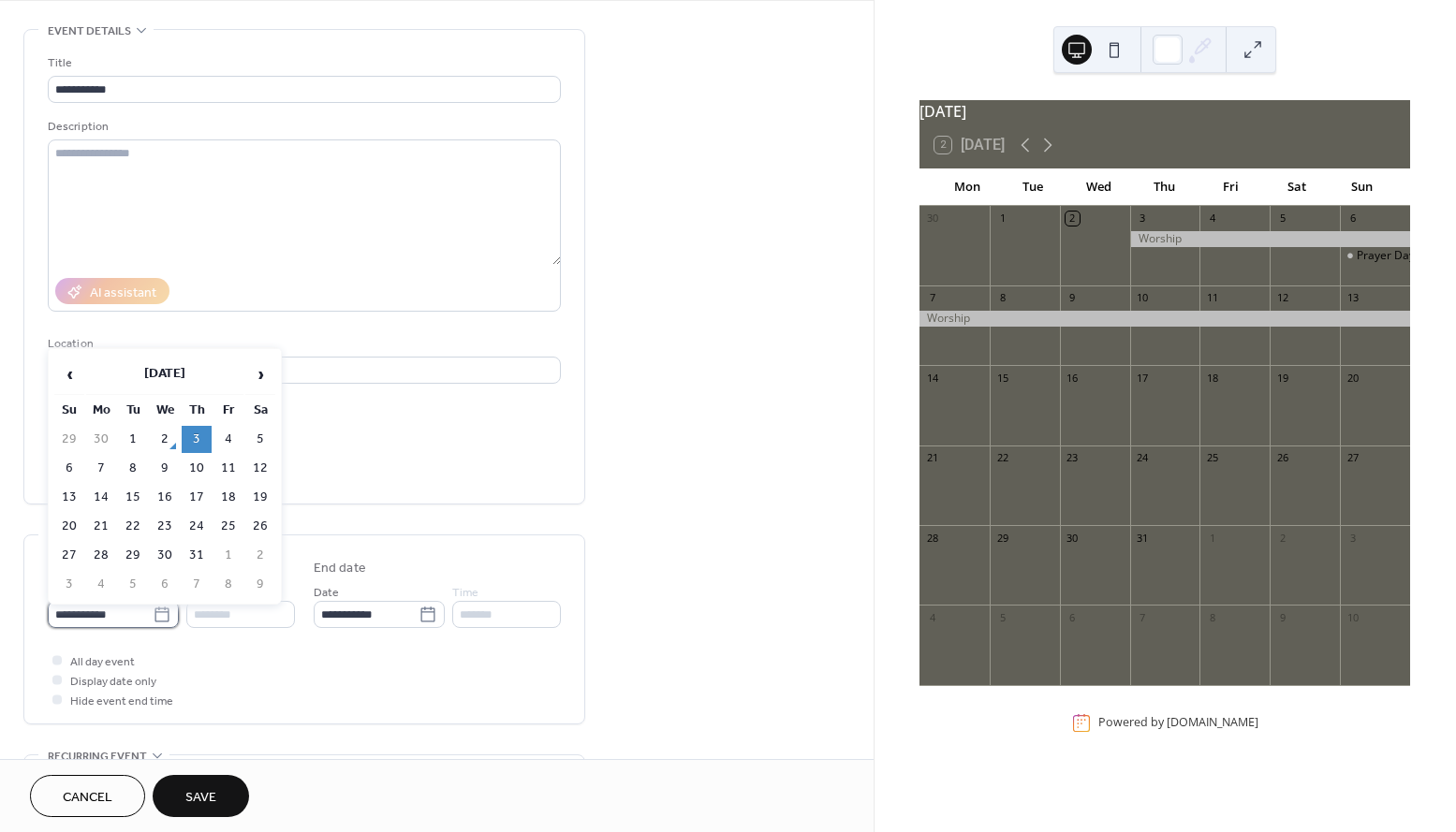 click on "**********" at bounding box center [100, 614] 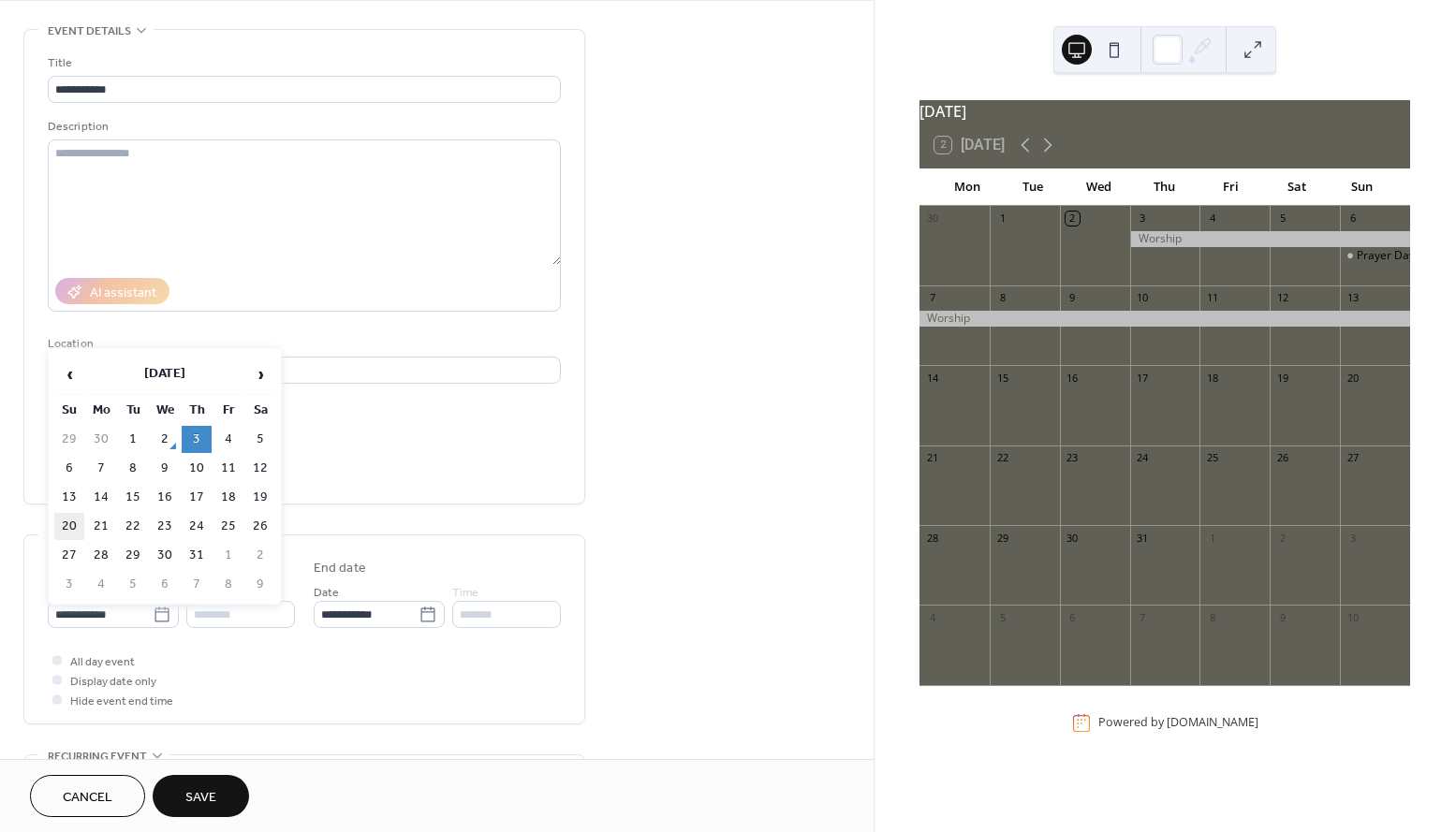 click on "20" at bounding box center (69, 526) 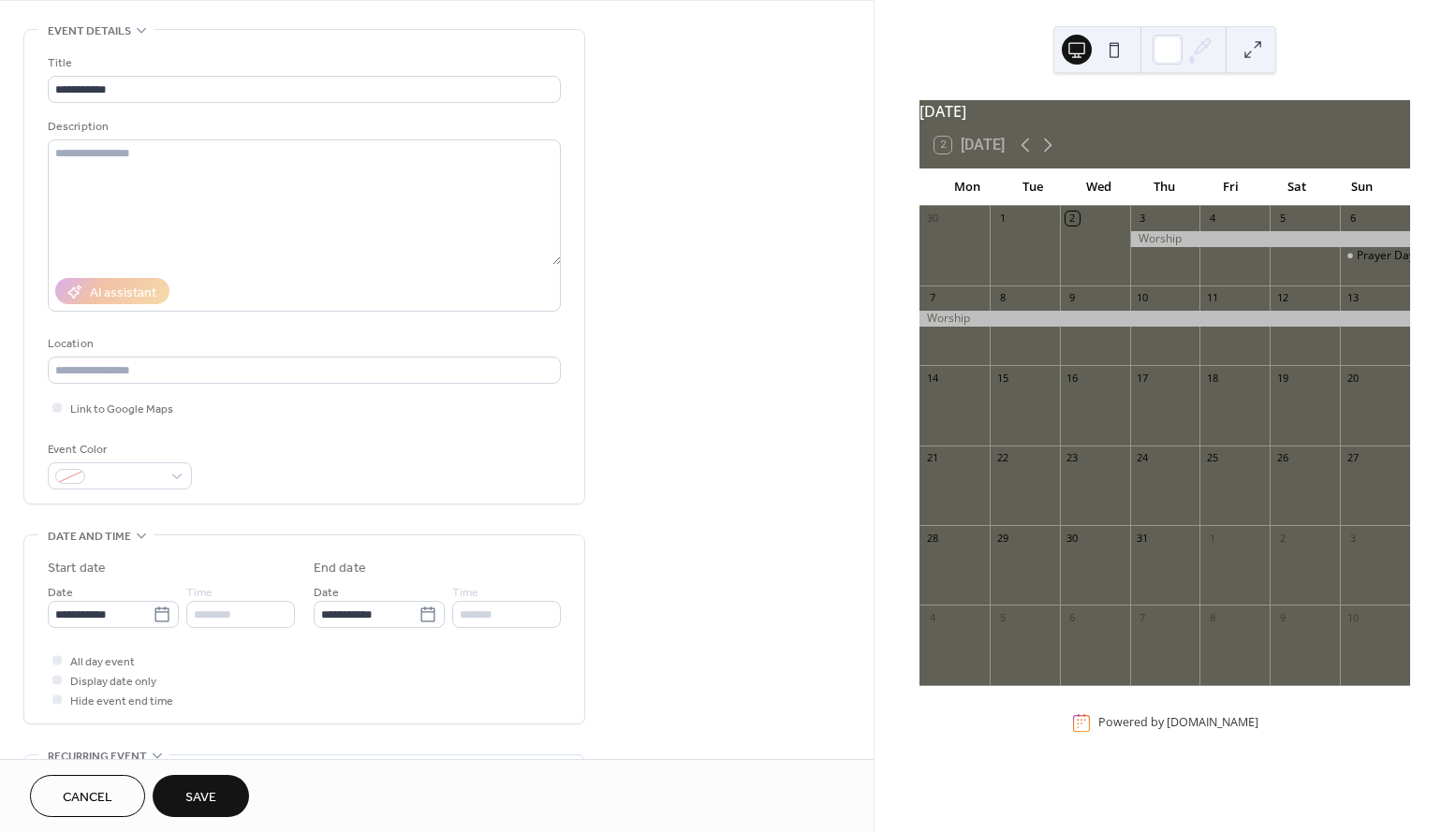 click on "Save" at bounding box center (200, 797) 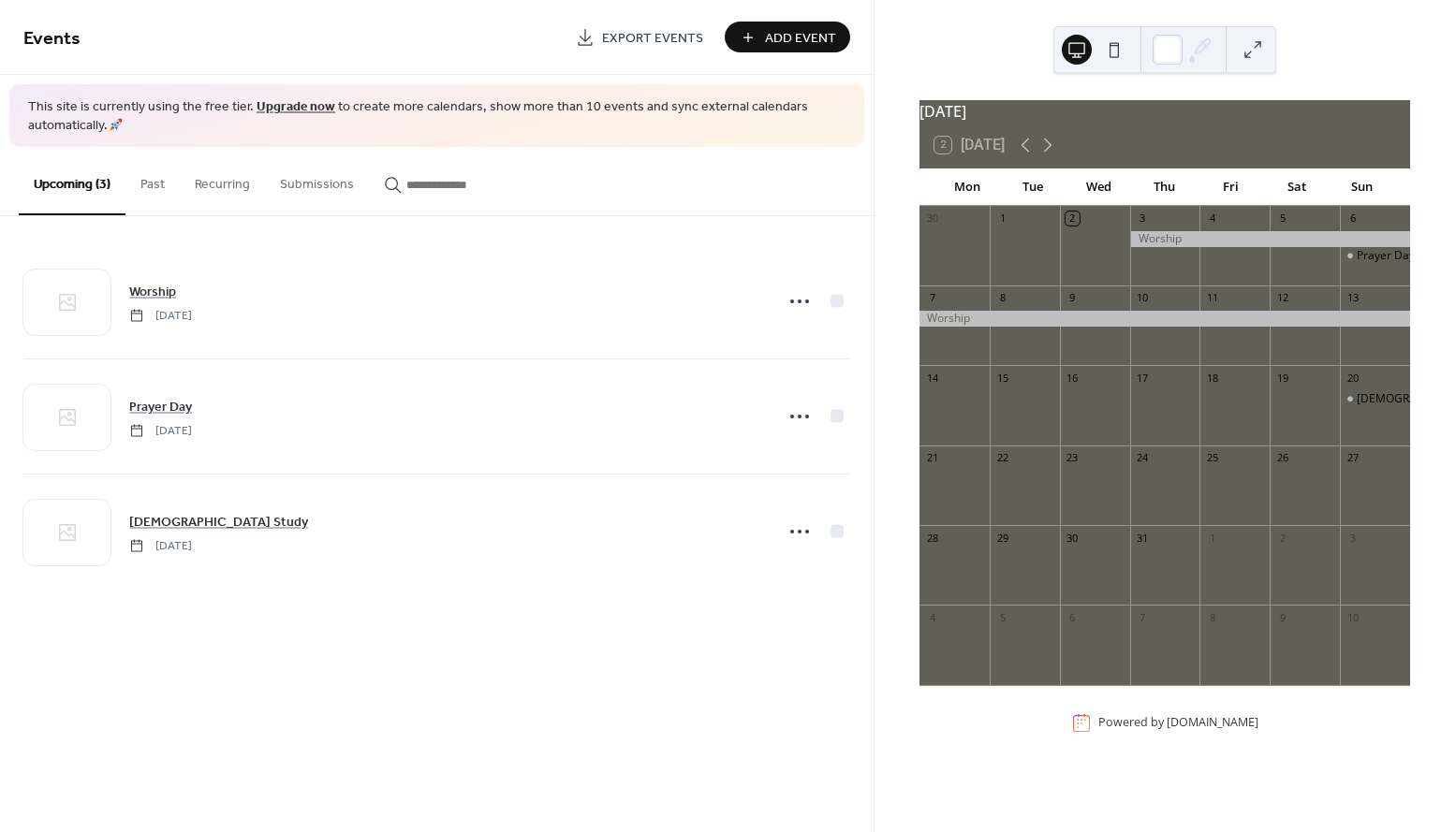 click on "Add Event" at bounding box center [801, 38] 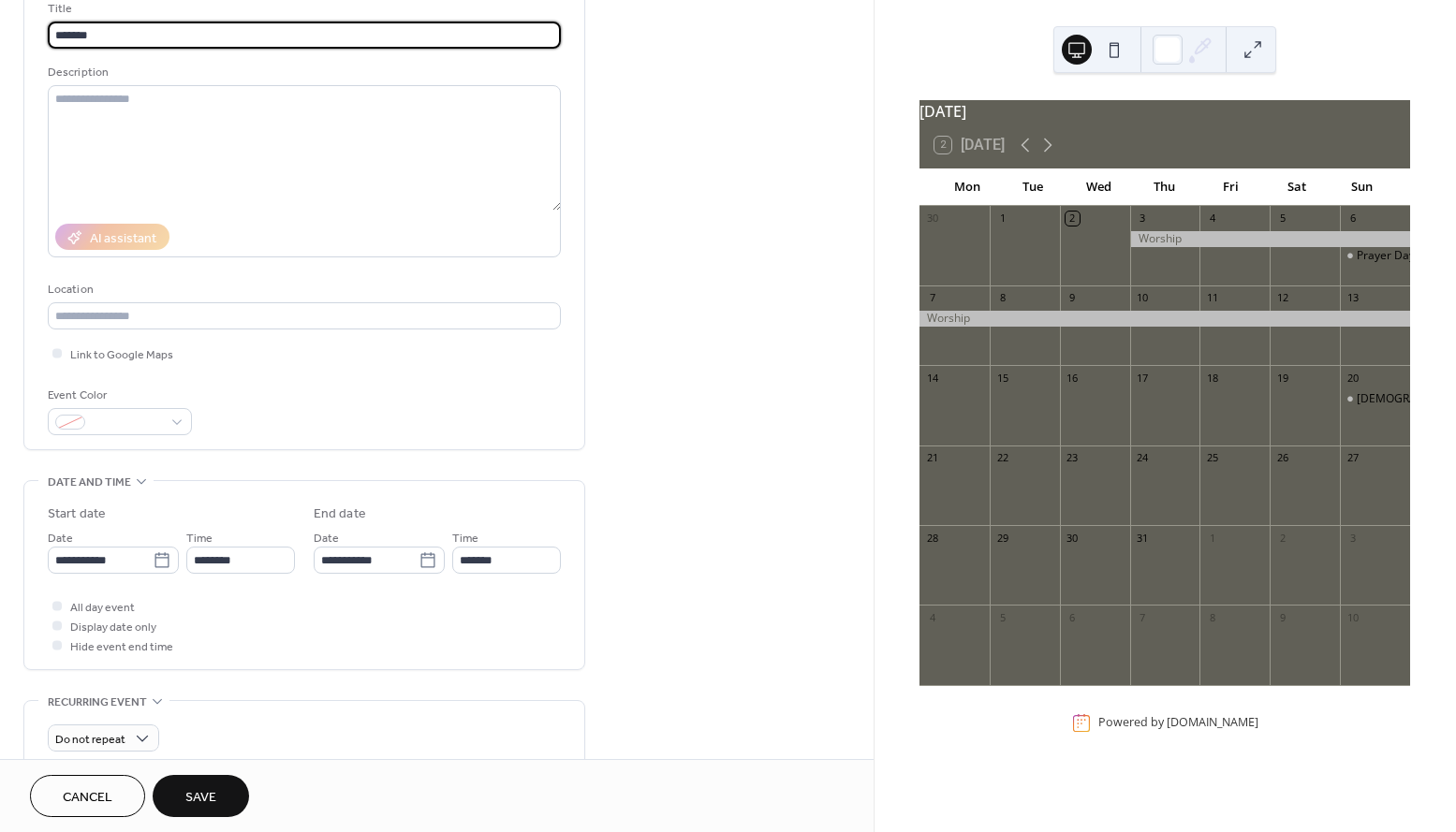 scroll, scrollTop: 149, scrollLeft: 0, axis: vertical 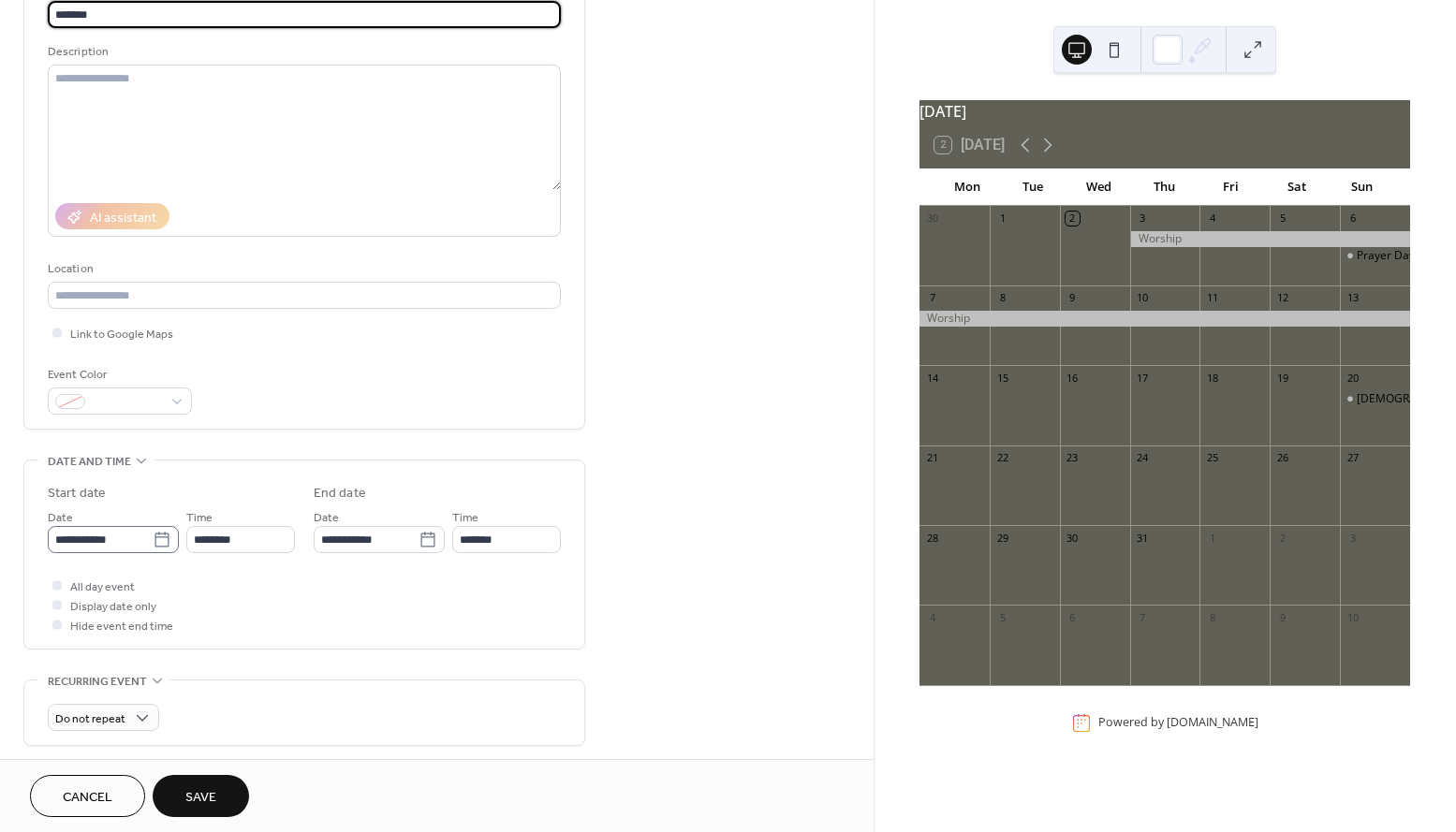 type on "*******" 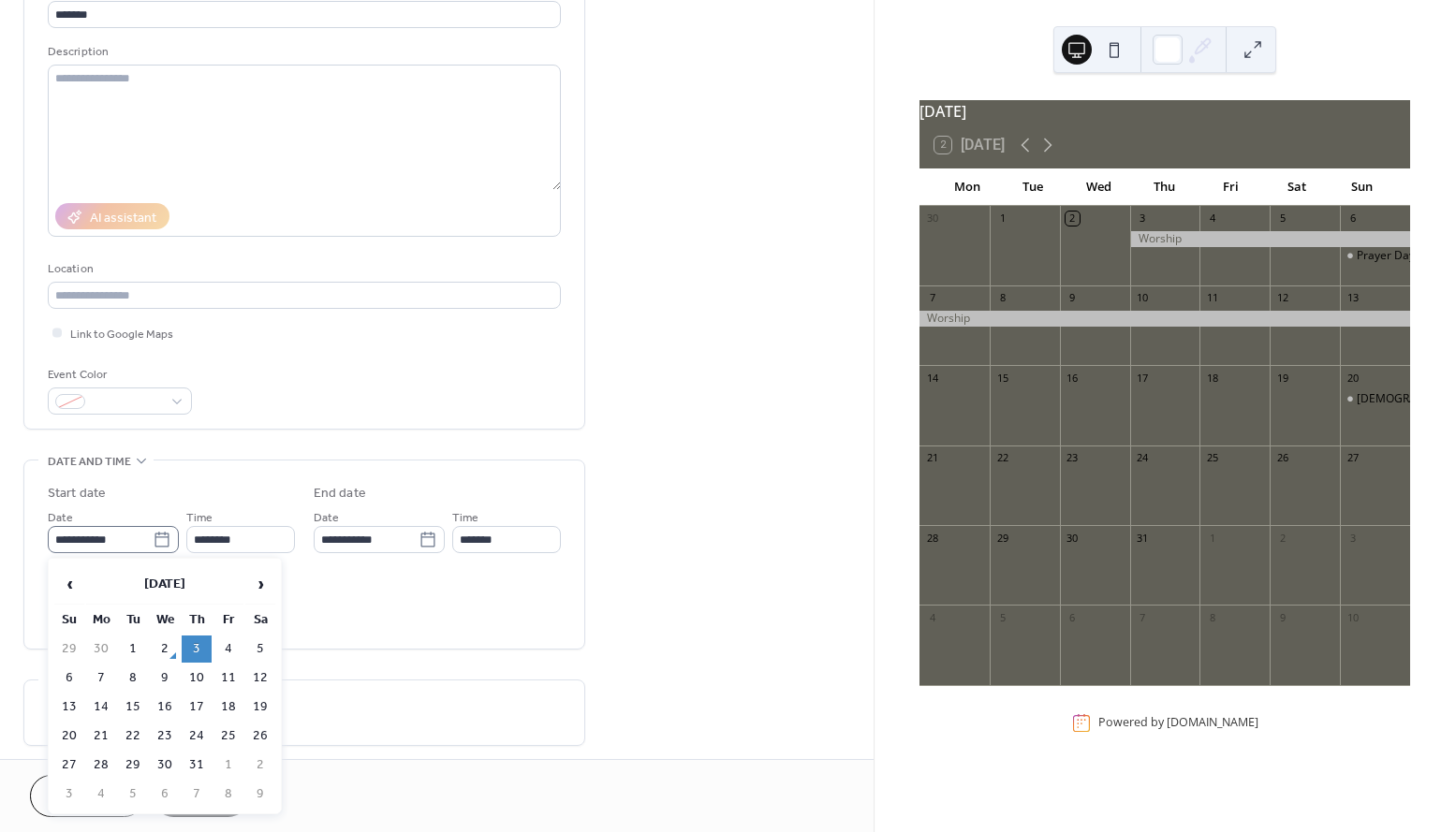 click 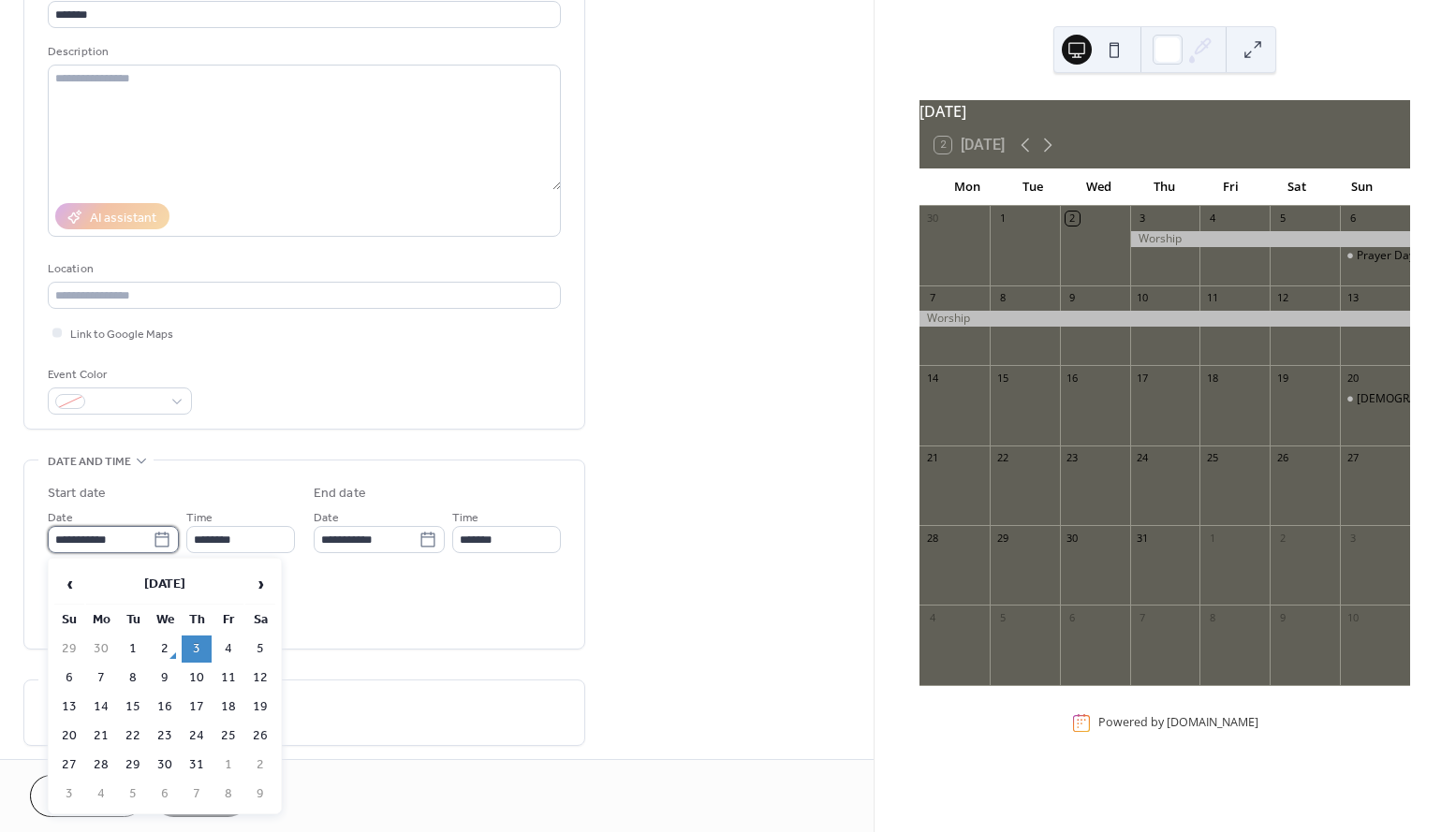 click on "**********" at bounding box center [100, 539] 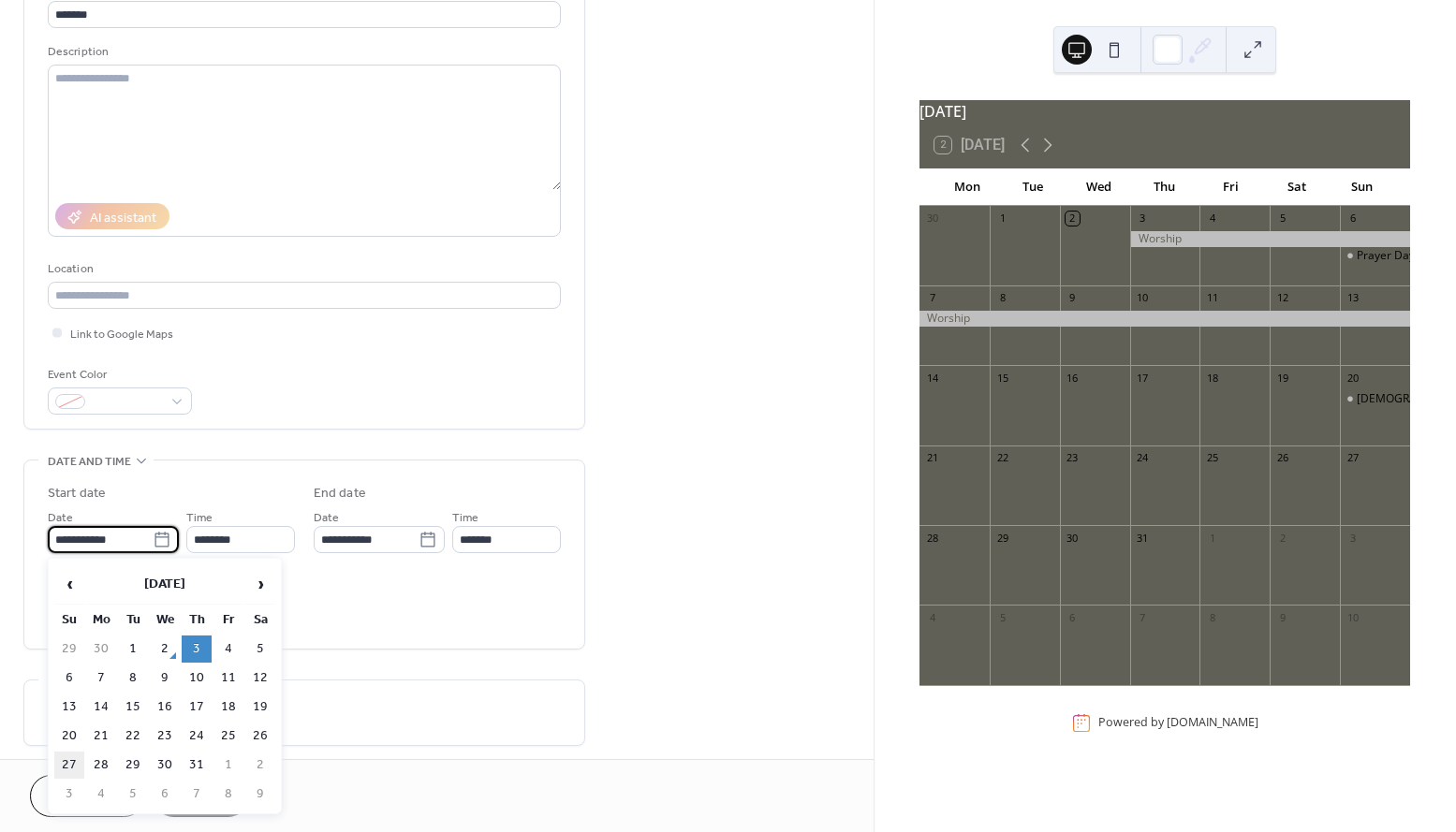 click on "27" at bounding box center (69, 765) 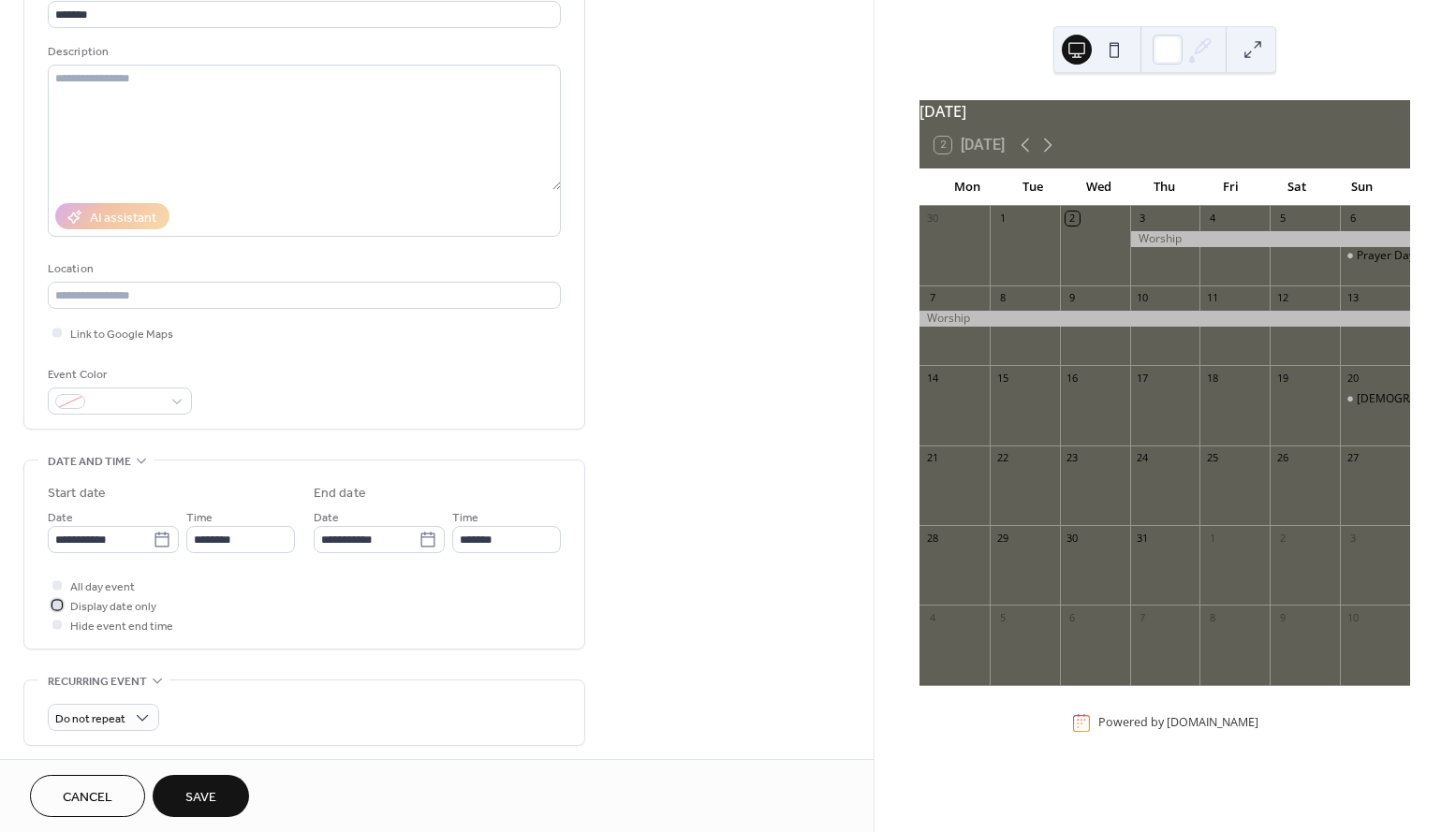 click on "Display date only" at bounding box center [113, 606] 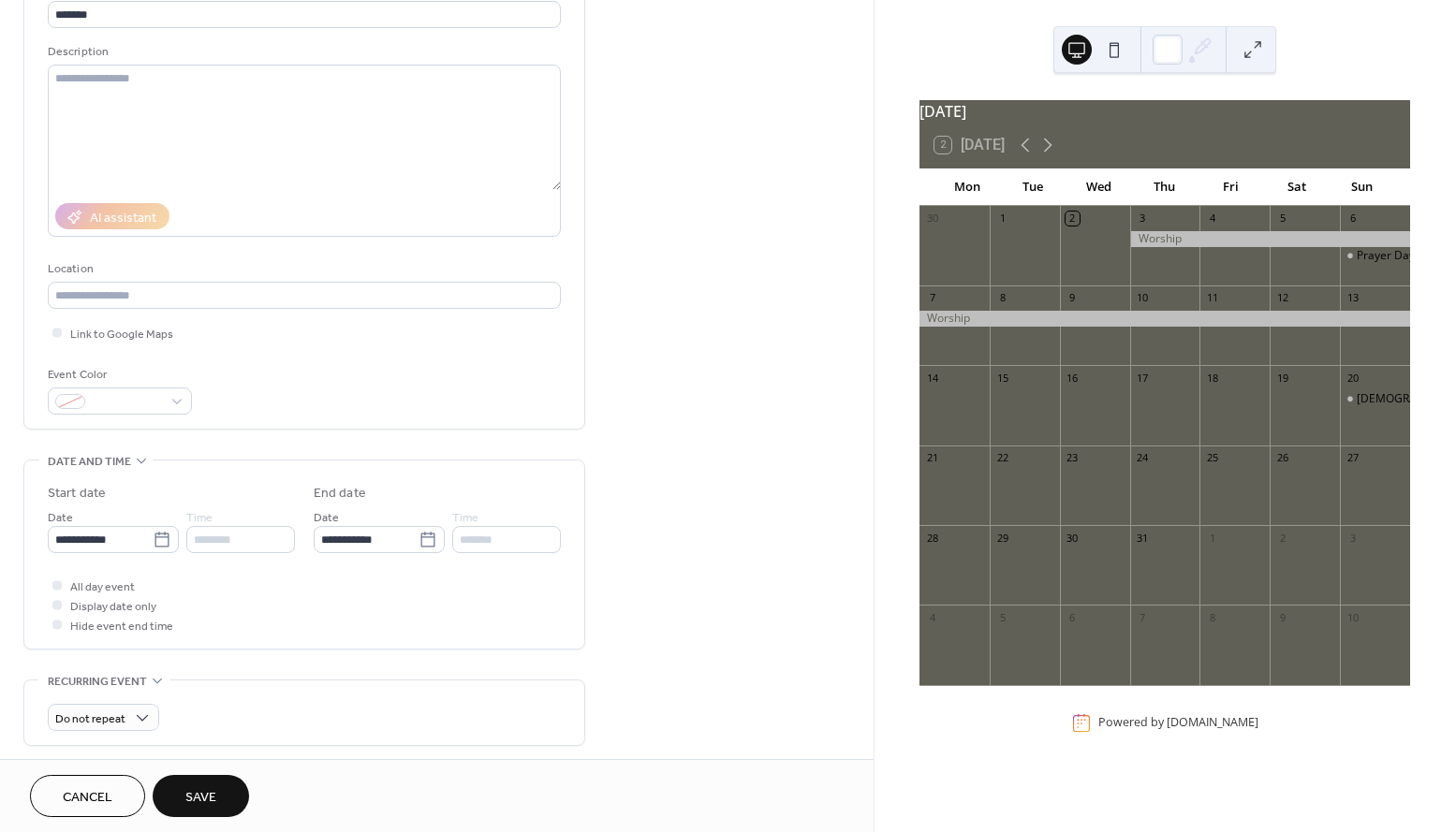 click on "Save" at bounding box center (200, 796) 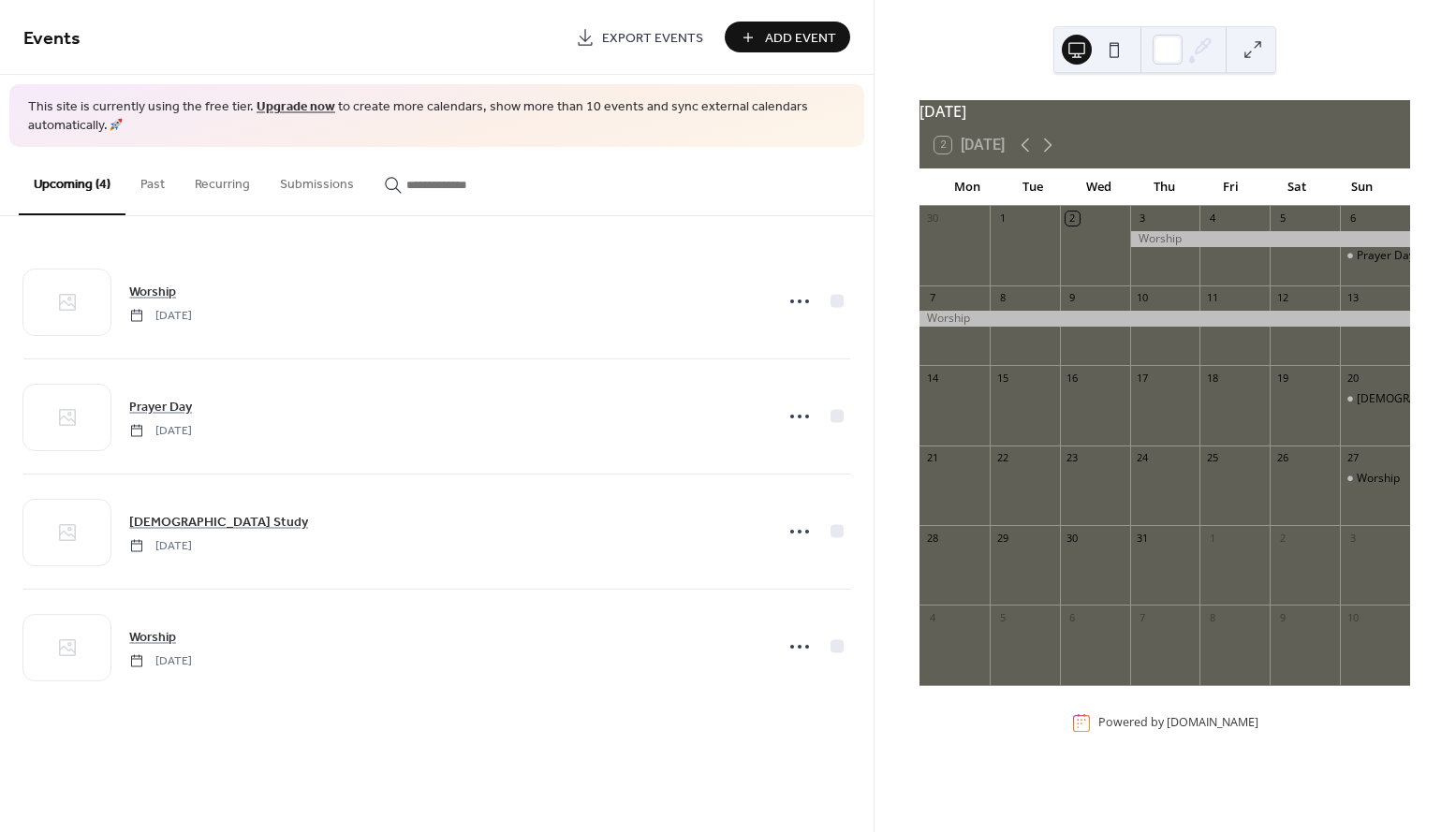 click on "Add Event" at bounding box center (787, 36) 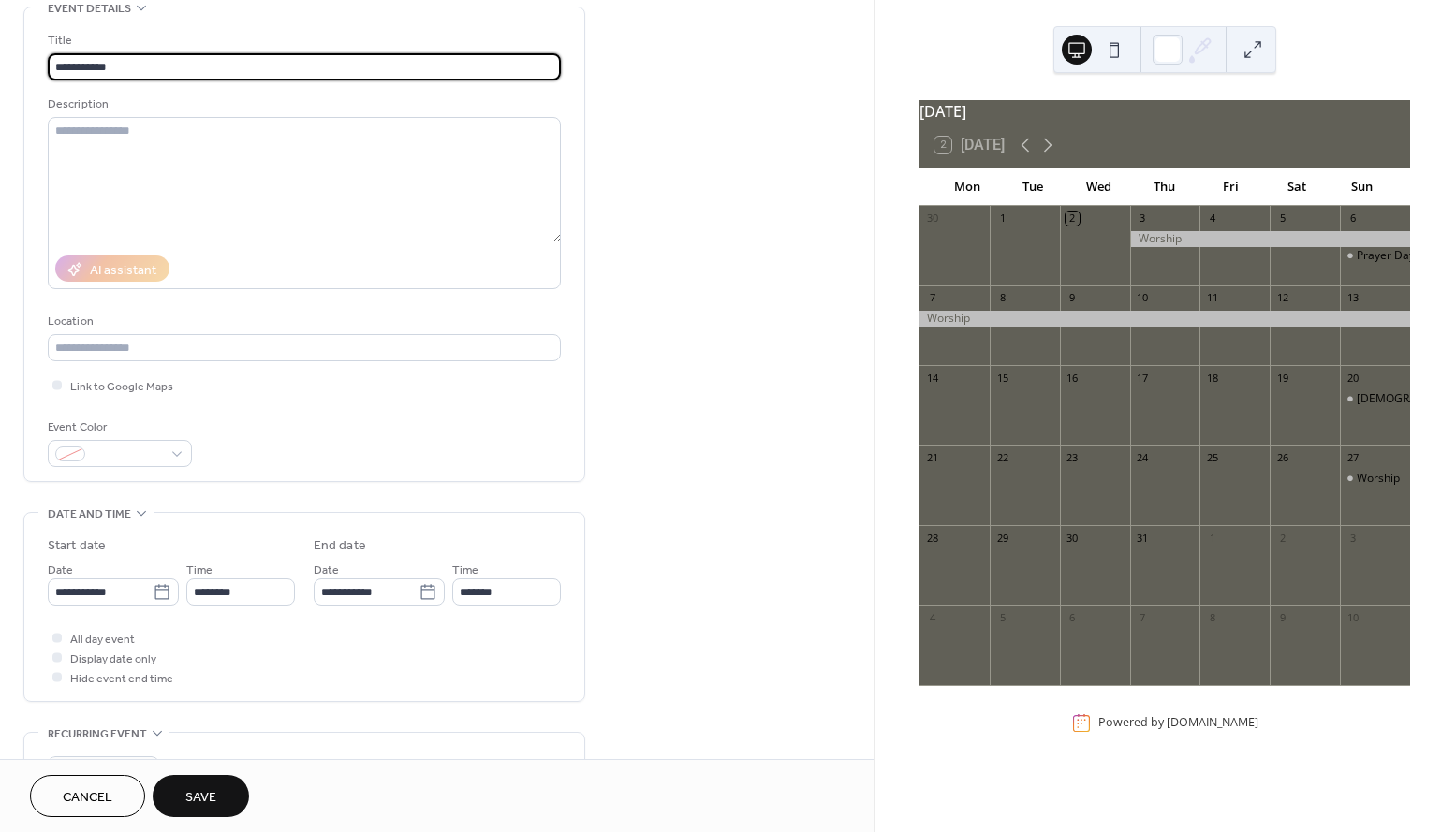 scroll, scrollTop: 105, scrollLeft: 0, axis: vertical 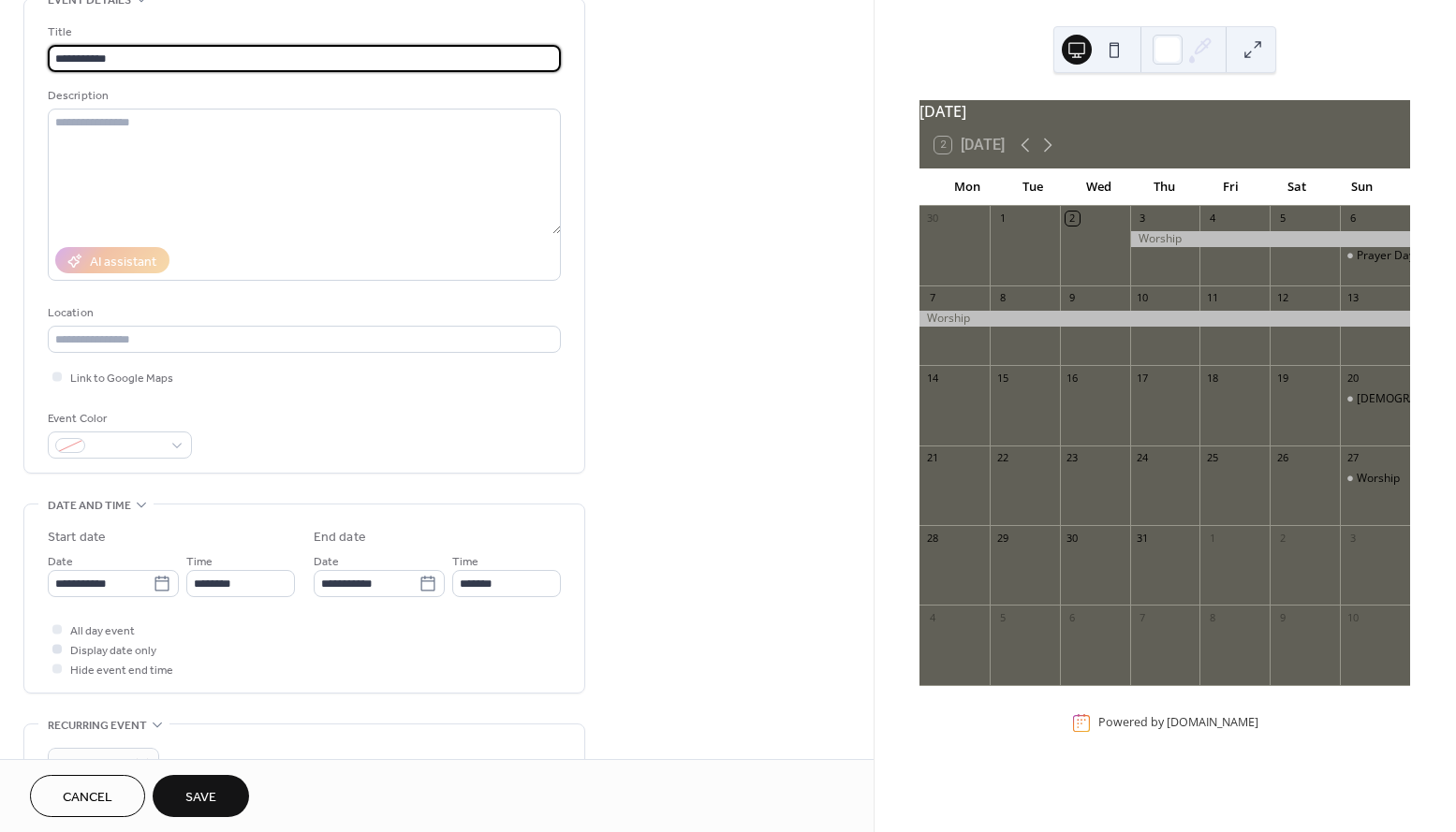 type on "**********" 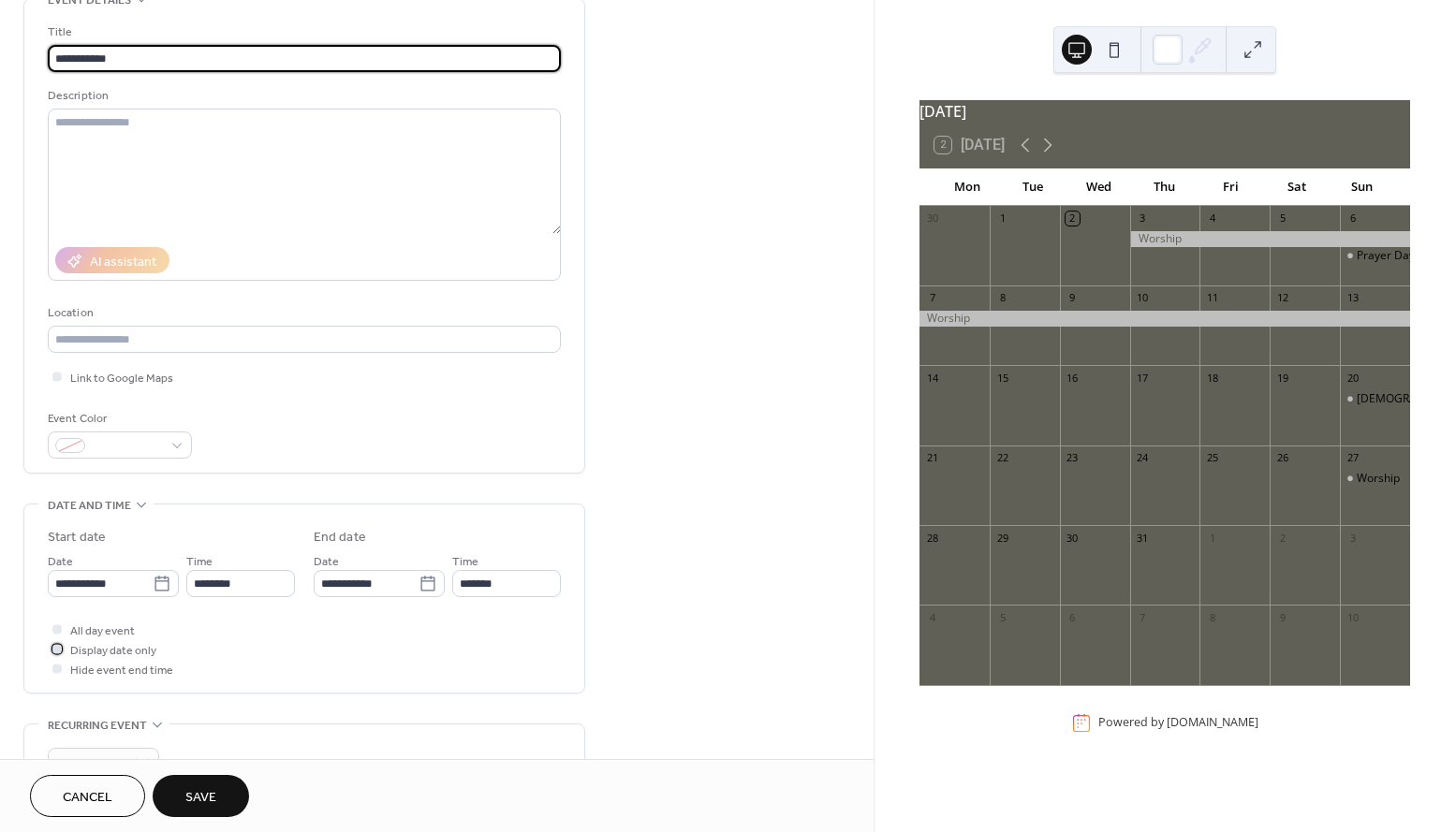 click on "Display date only" at bounding box center [113, 650] 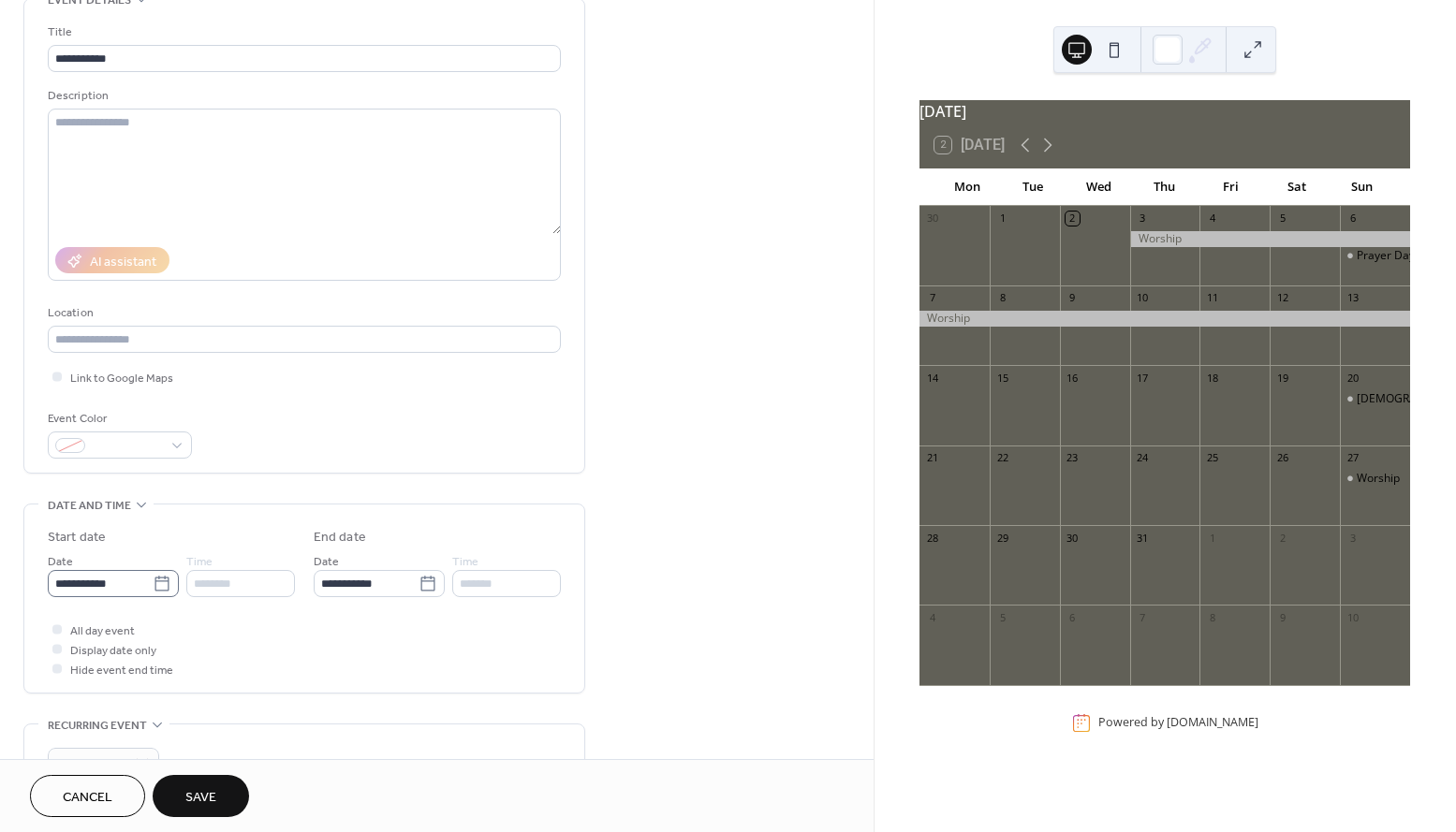 click 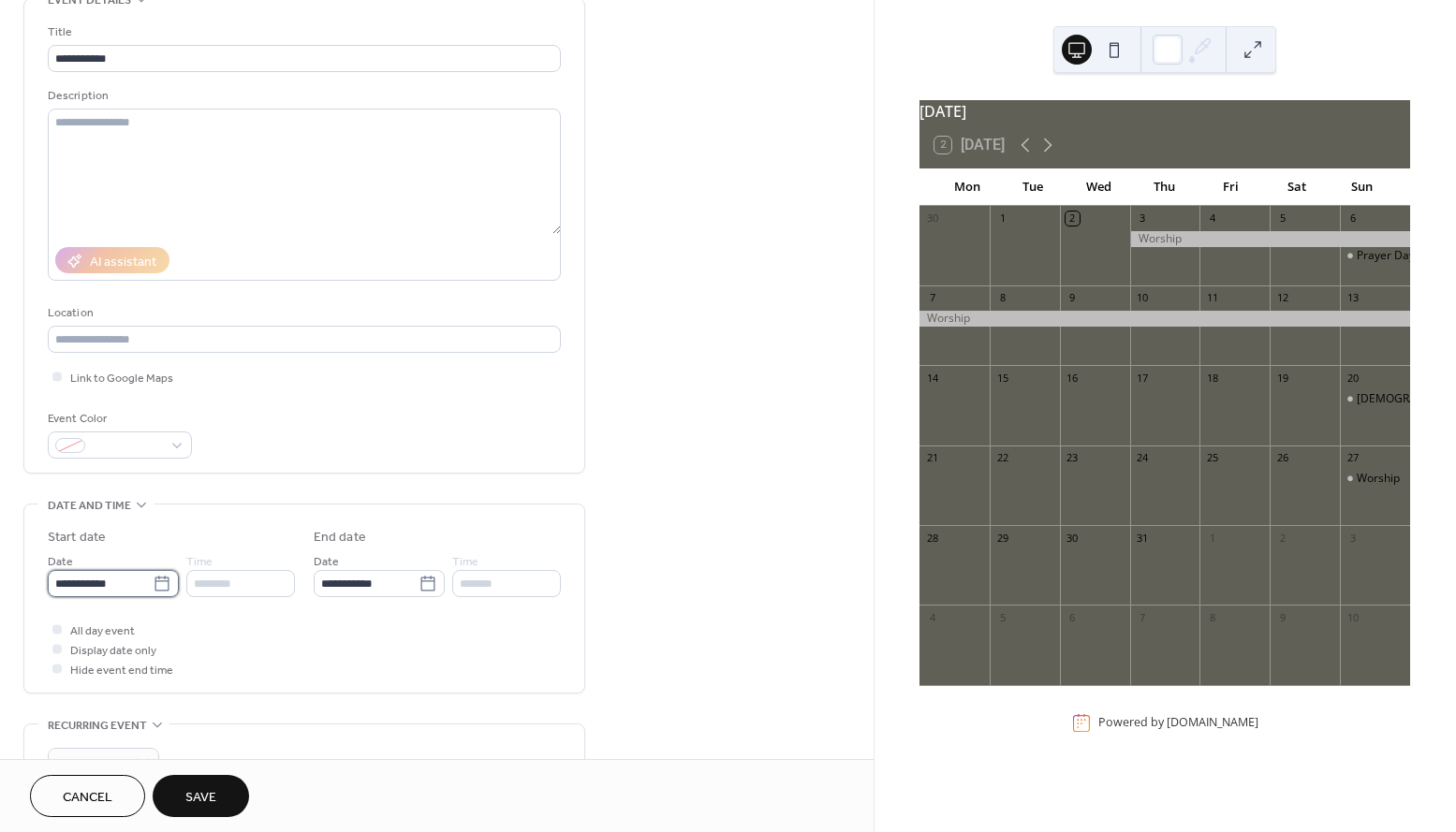 click on "**********" at bounding box center [100, 583] 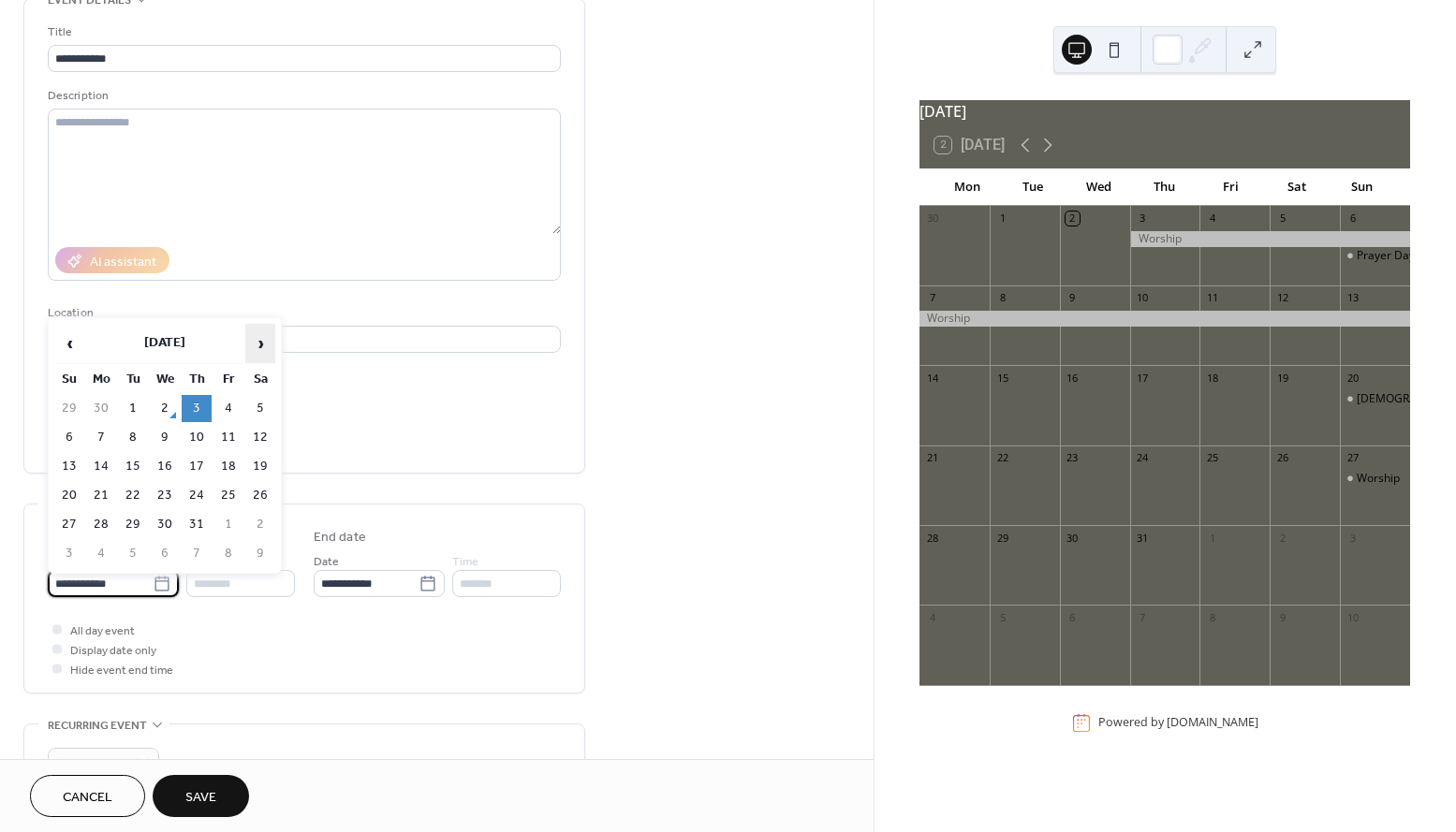 click on "›" at bounding box center (260, 343) 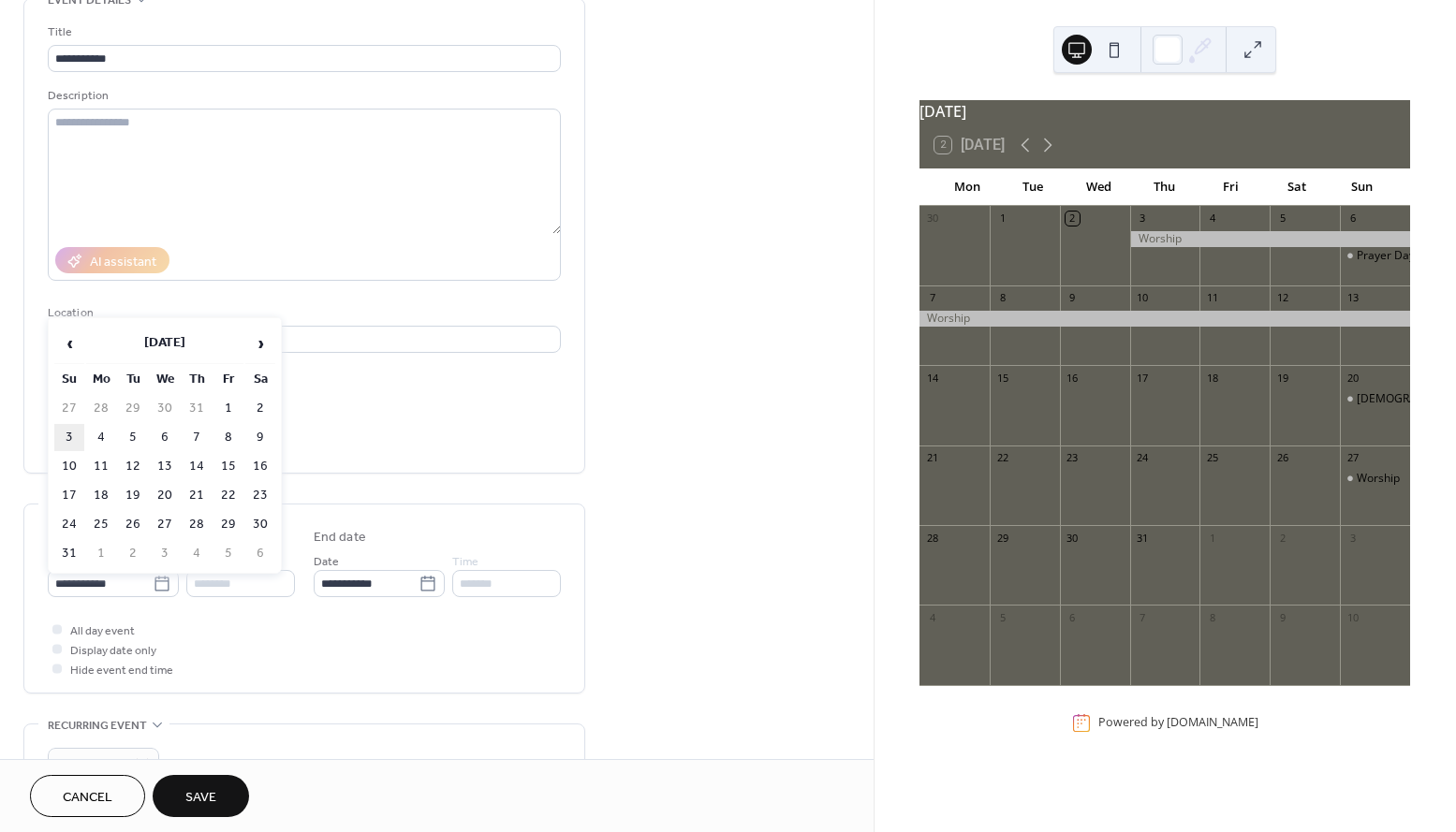 click on "3" at bounding box center [69, 437] 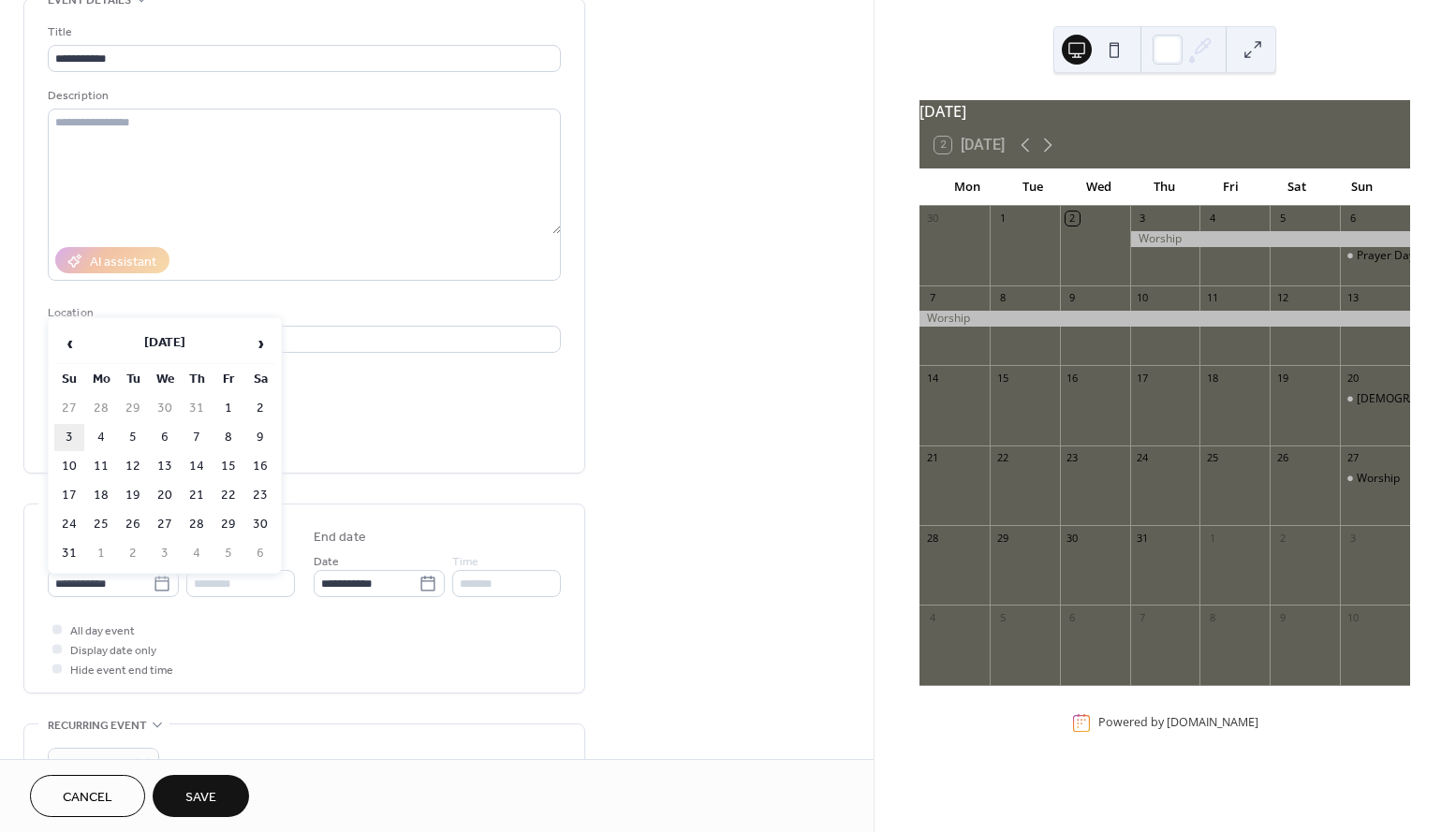 type on "**********" 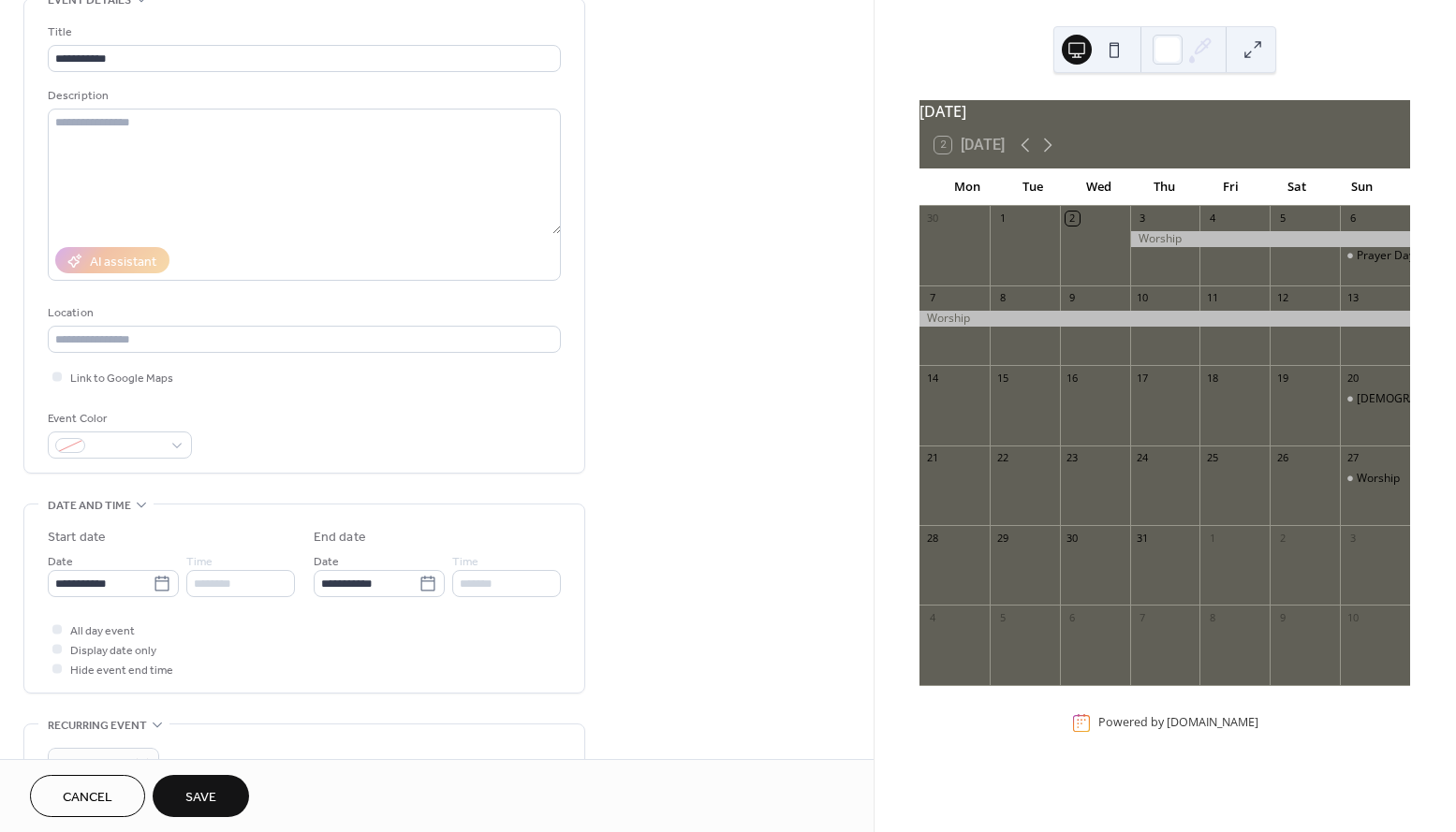 click on "Save" at bounding box center [200, 797] 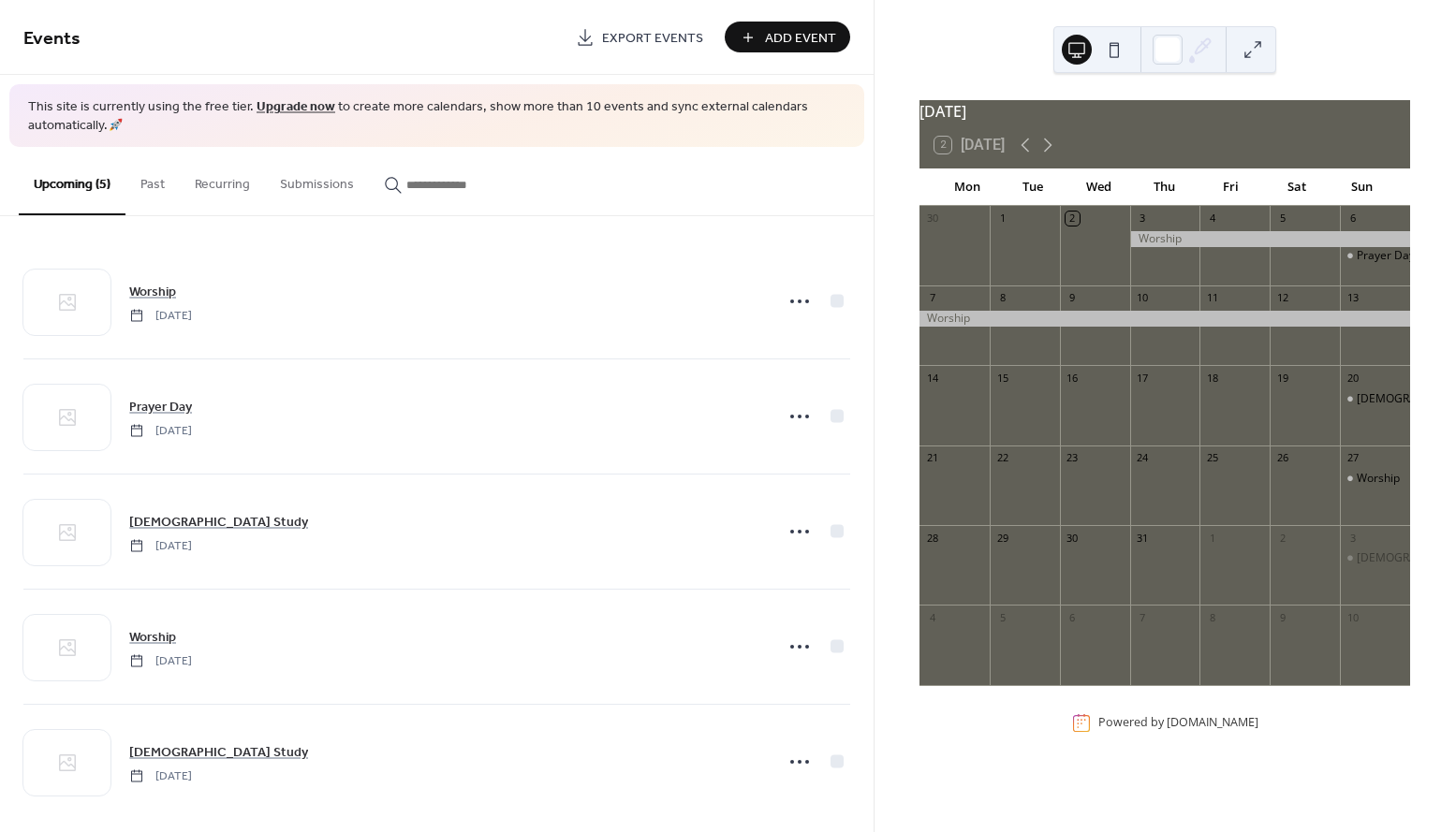 click on "Add Event" at bounding box center (801, 38) 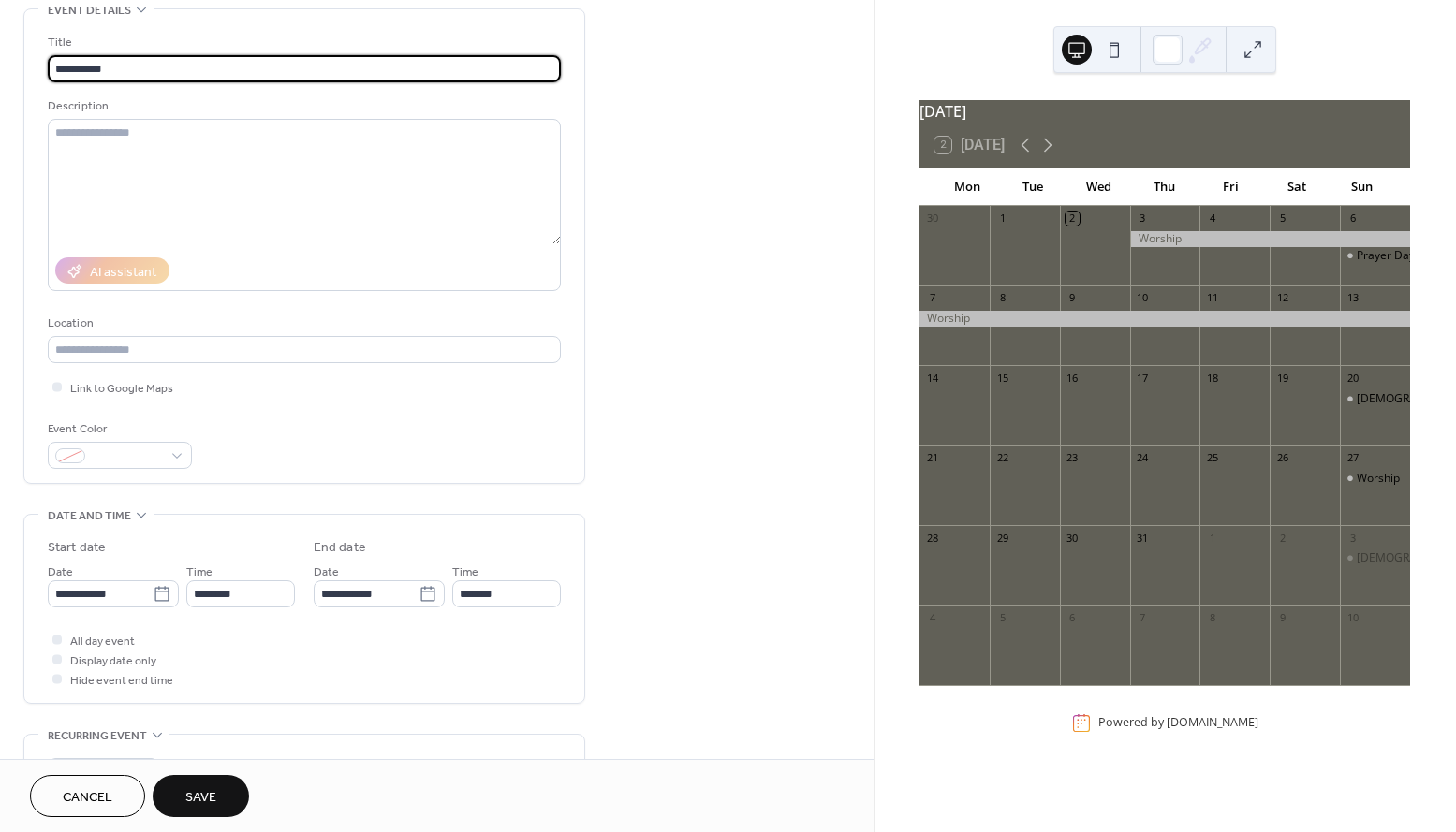 scroll, scrollTop: 127, scrollLeft: 0, axis: vertical 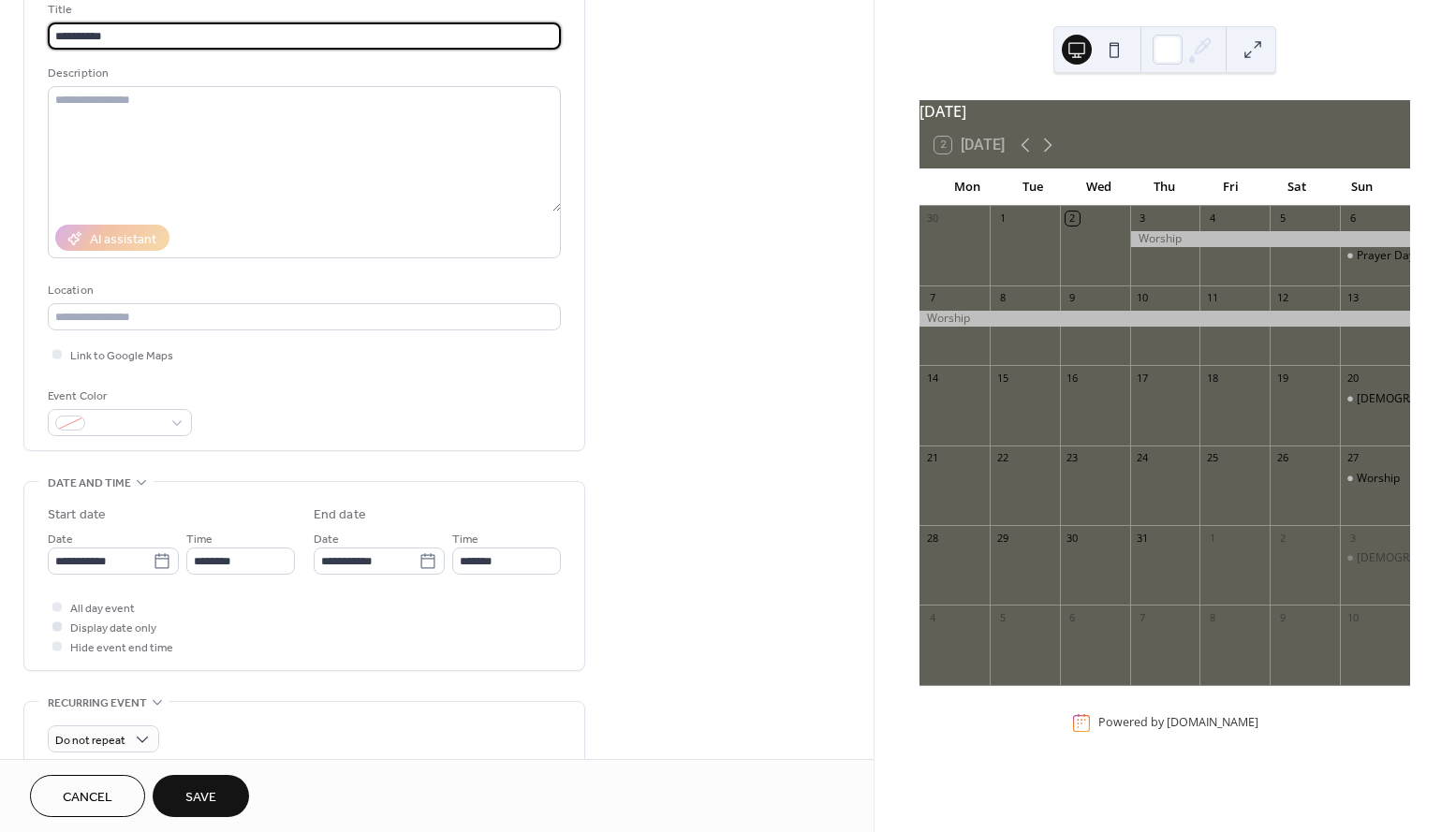 type on "**********" 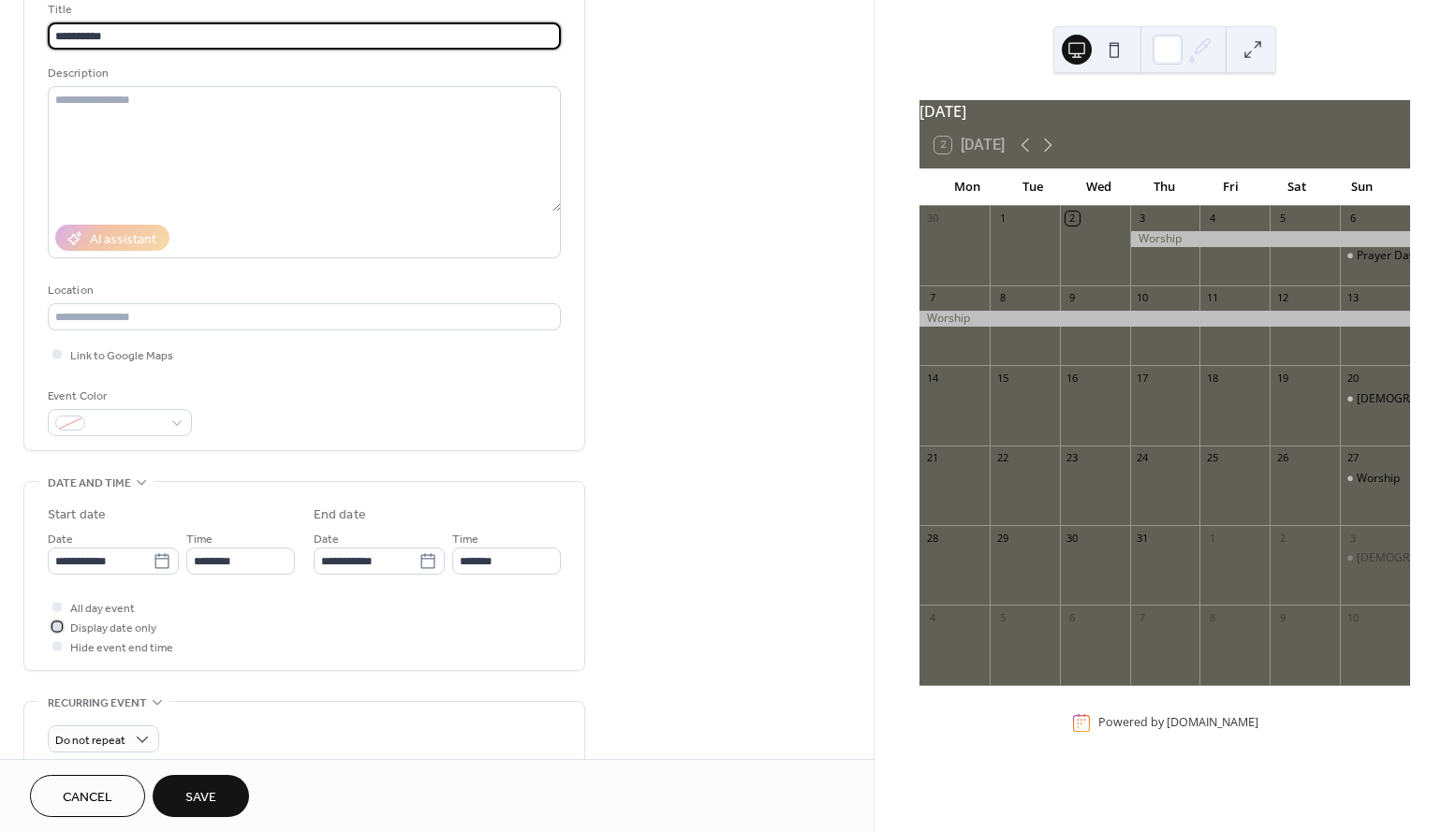 click on "Display date only" at bounding box center (113, 628) 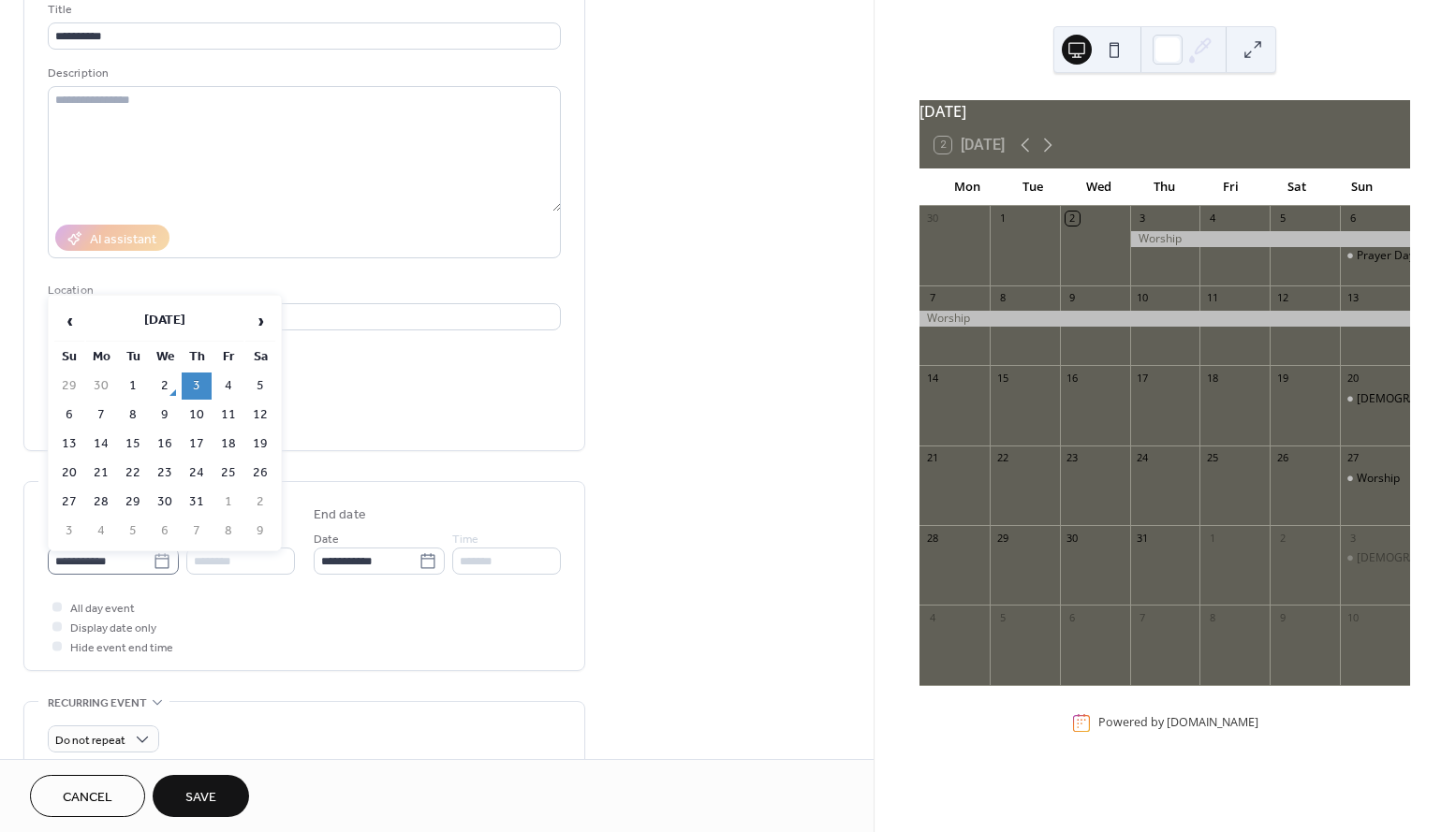 click 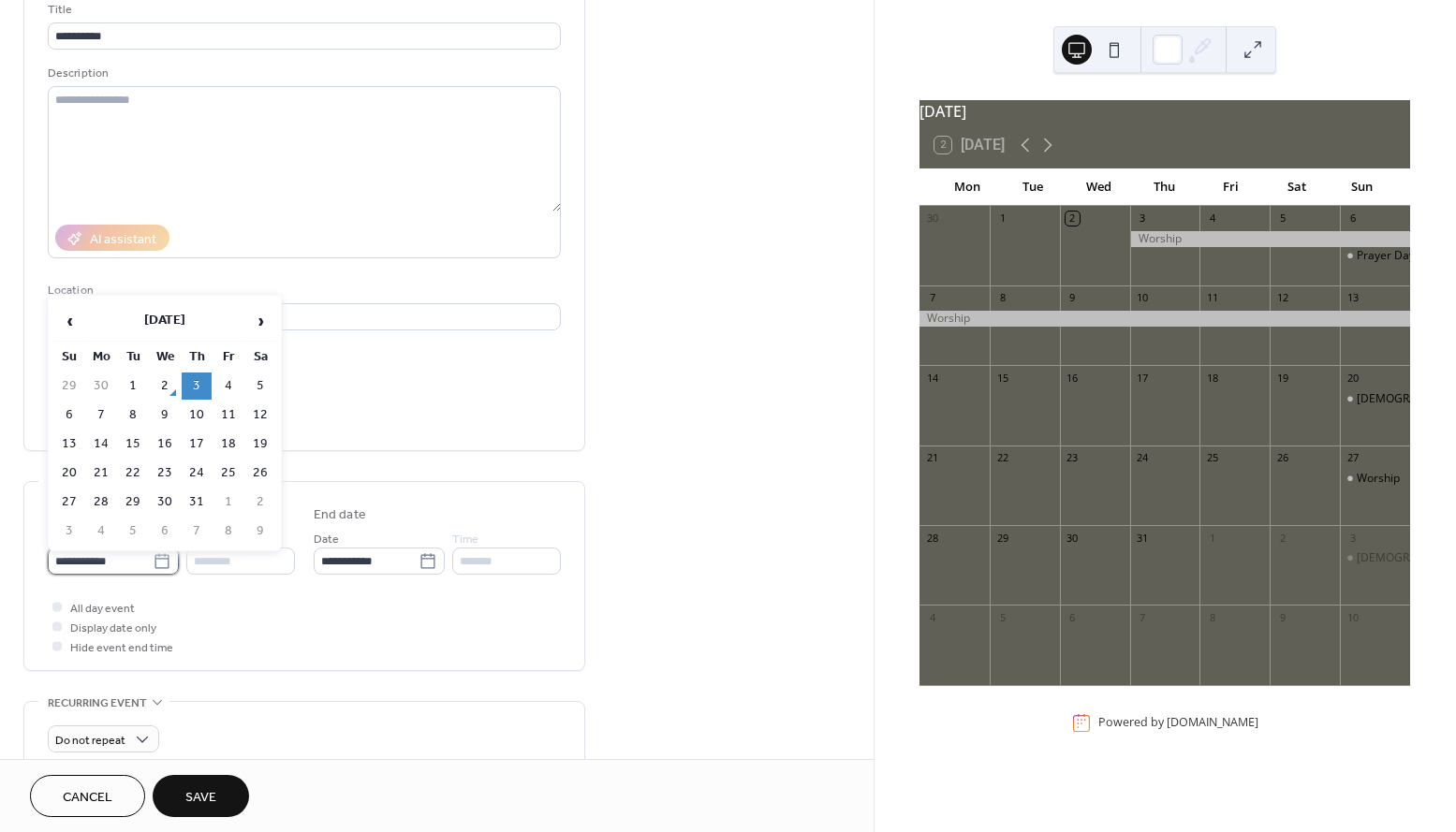 click on "**********" at bounding box center [100, 561] 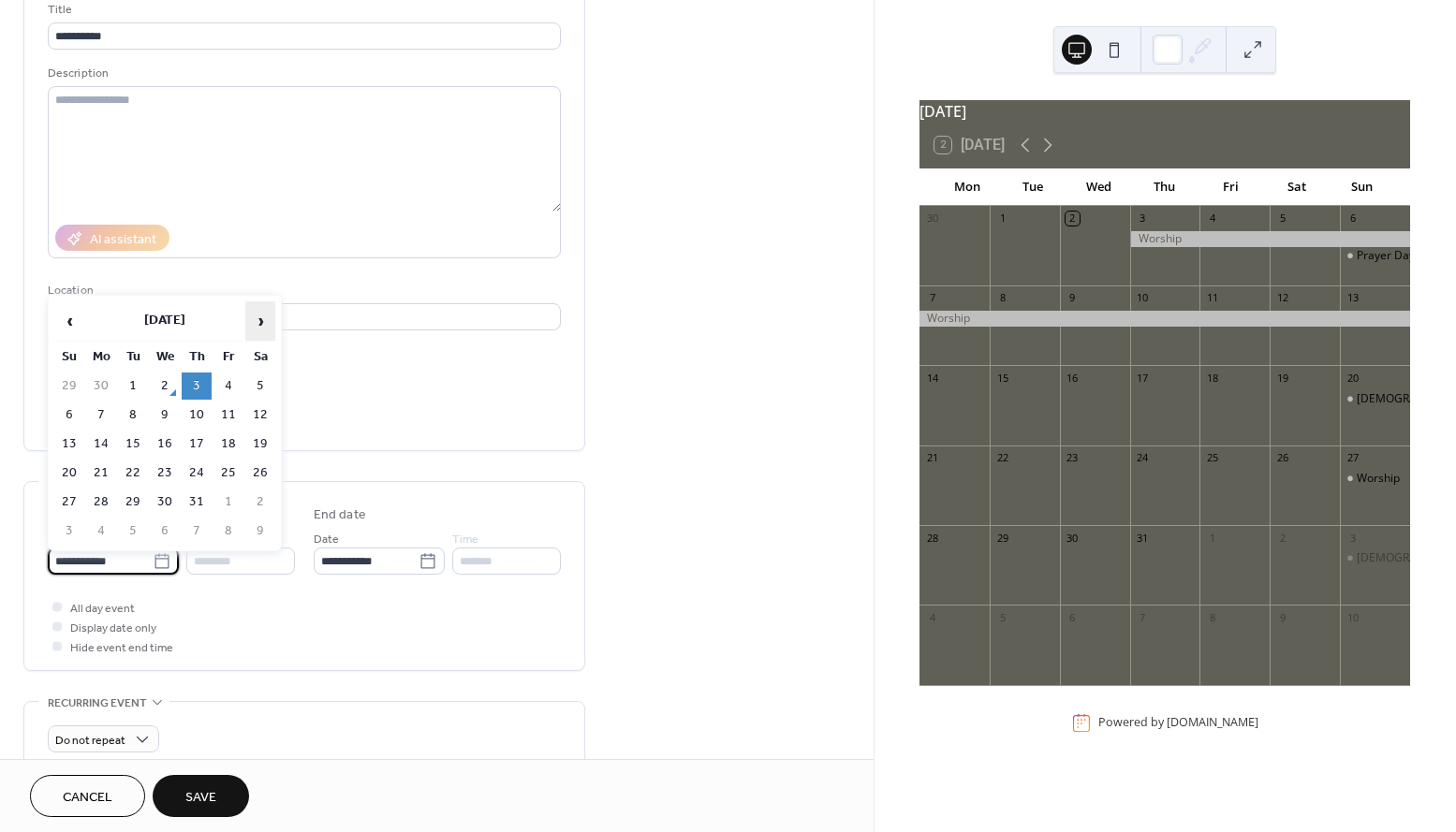 click on "›" at bounding box center [260, 321] 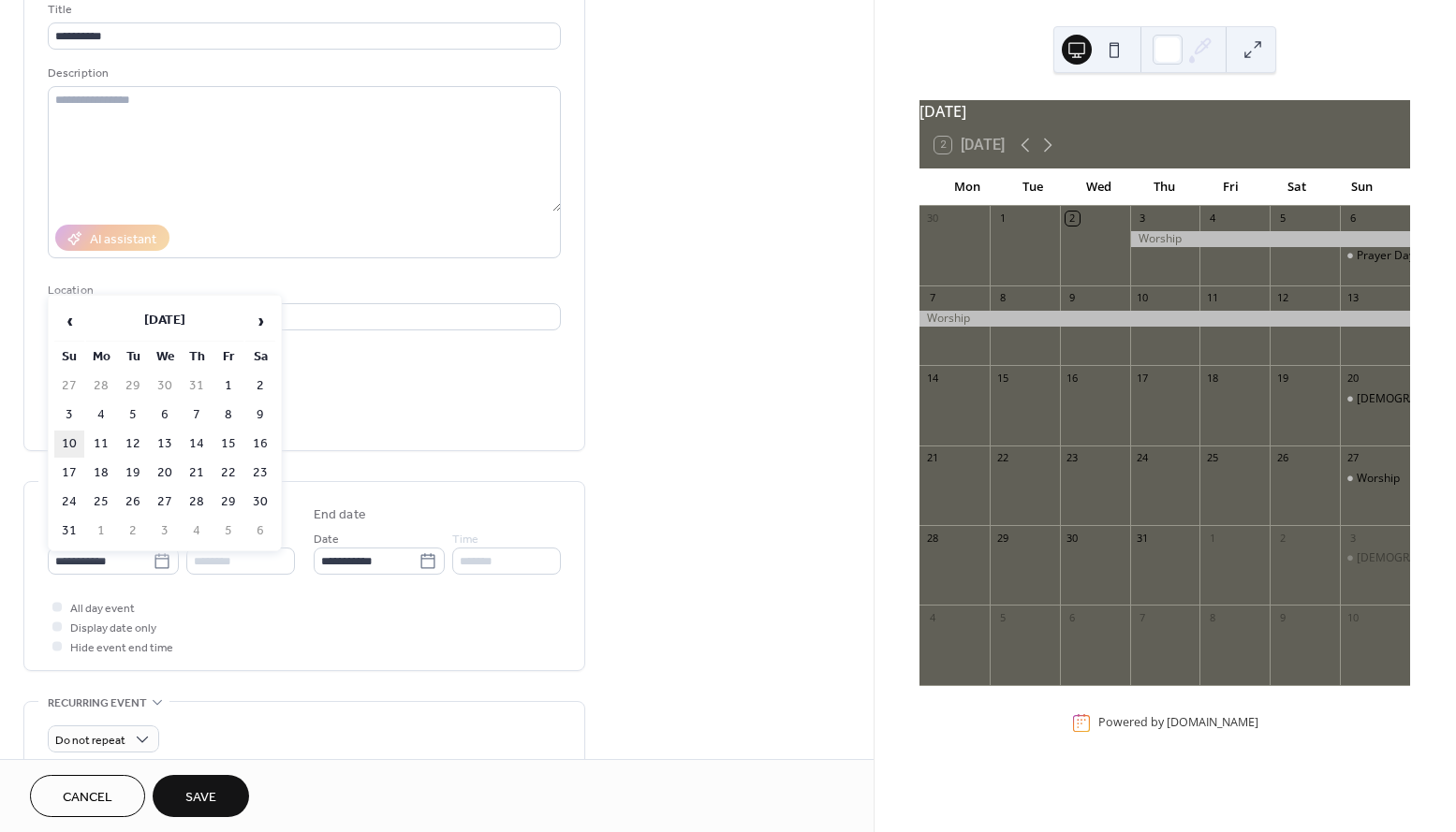 click on "10" at bounding box center [69, 444] 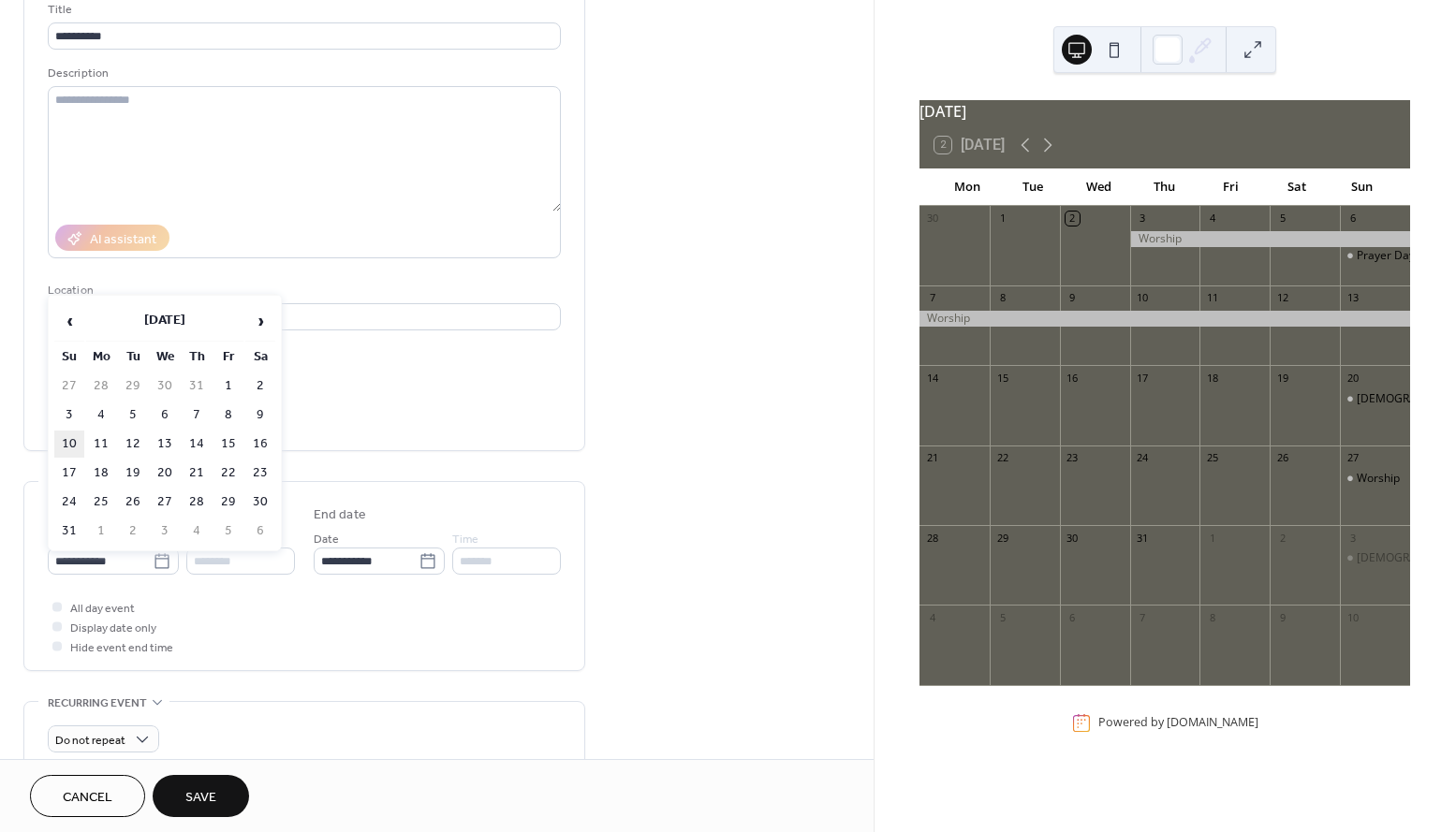 type on "**********" 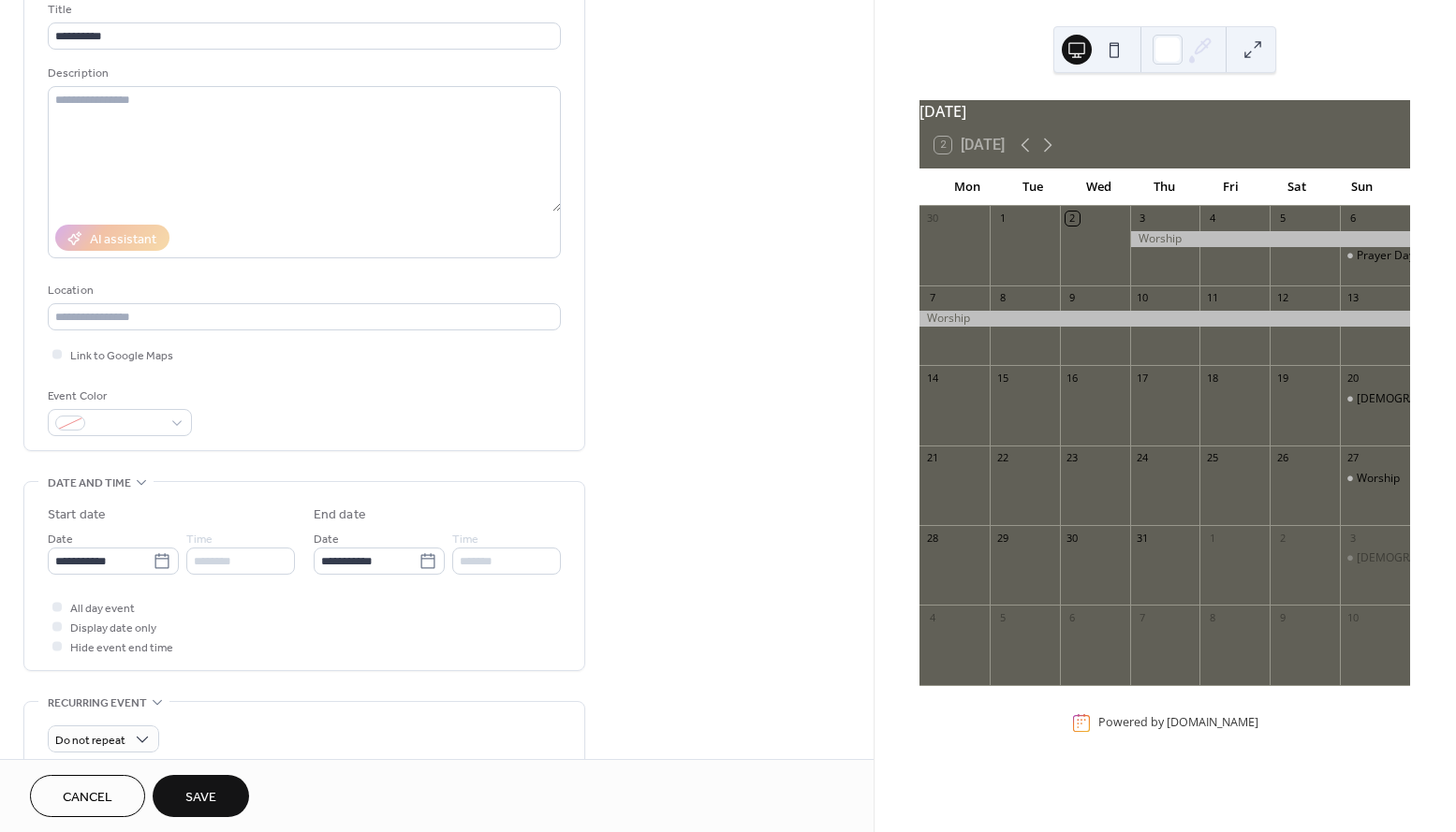 click on "Save" at bounding box center (200, 797) 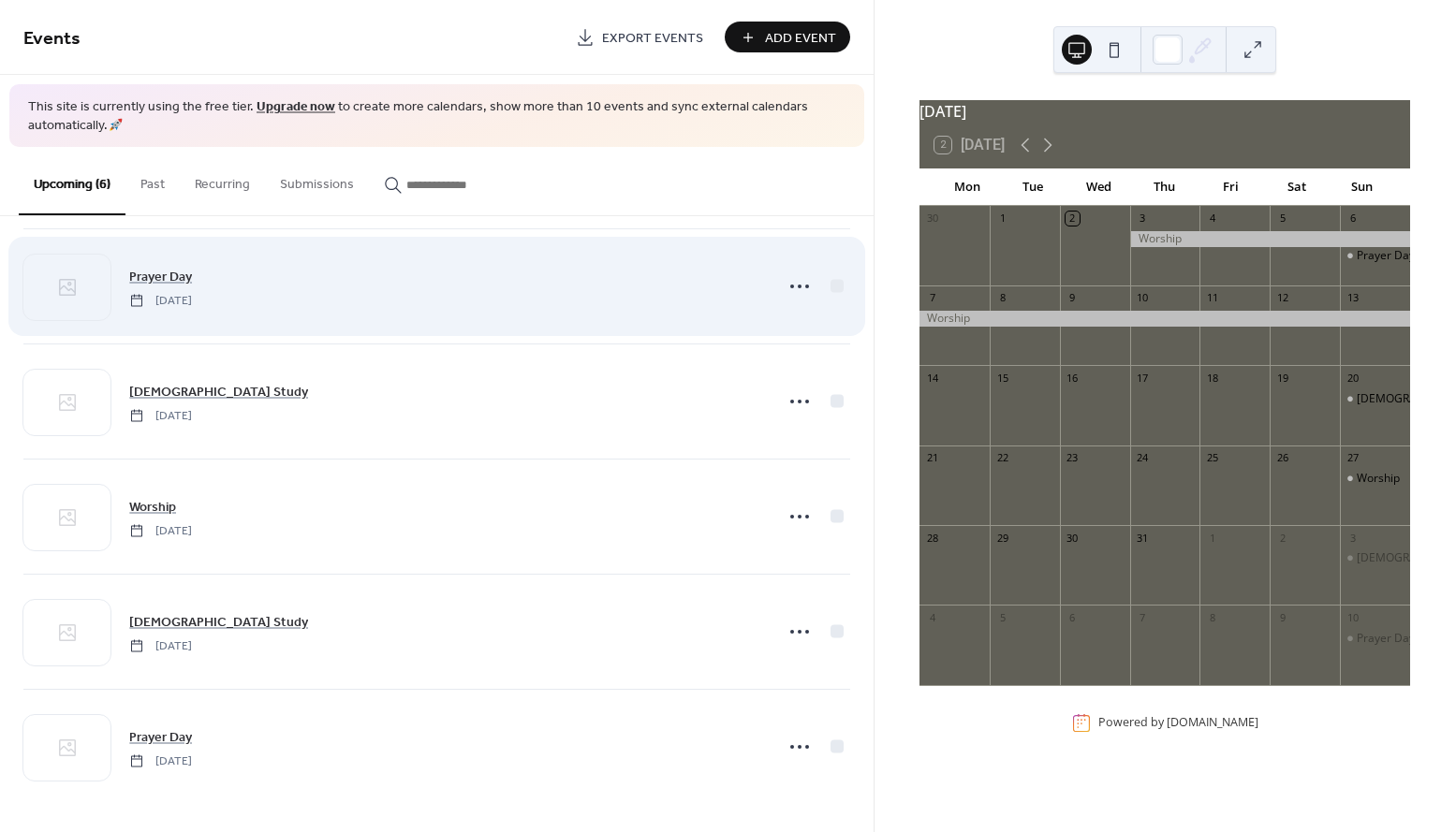 scroll, scrollTop: 0, scrollLeft: 0, axis: both 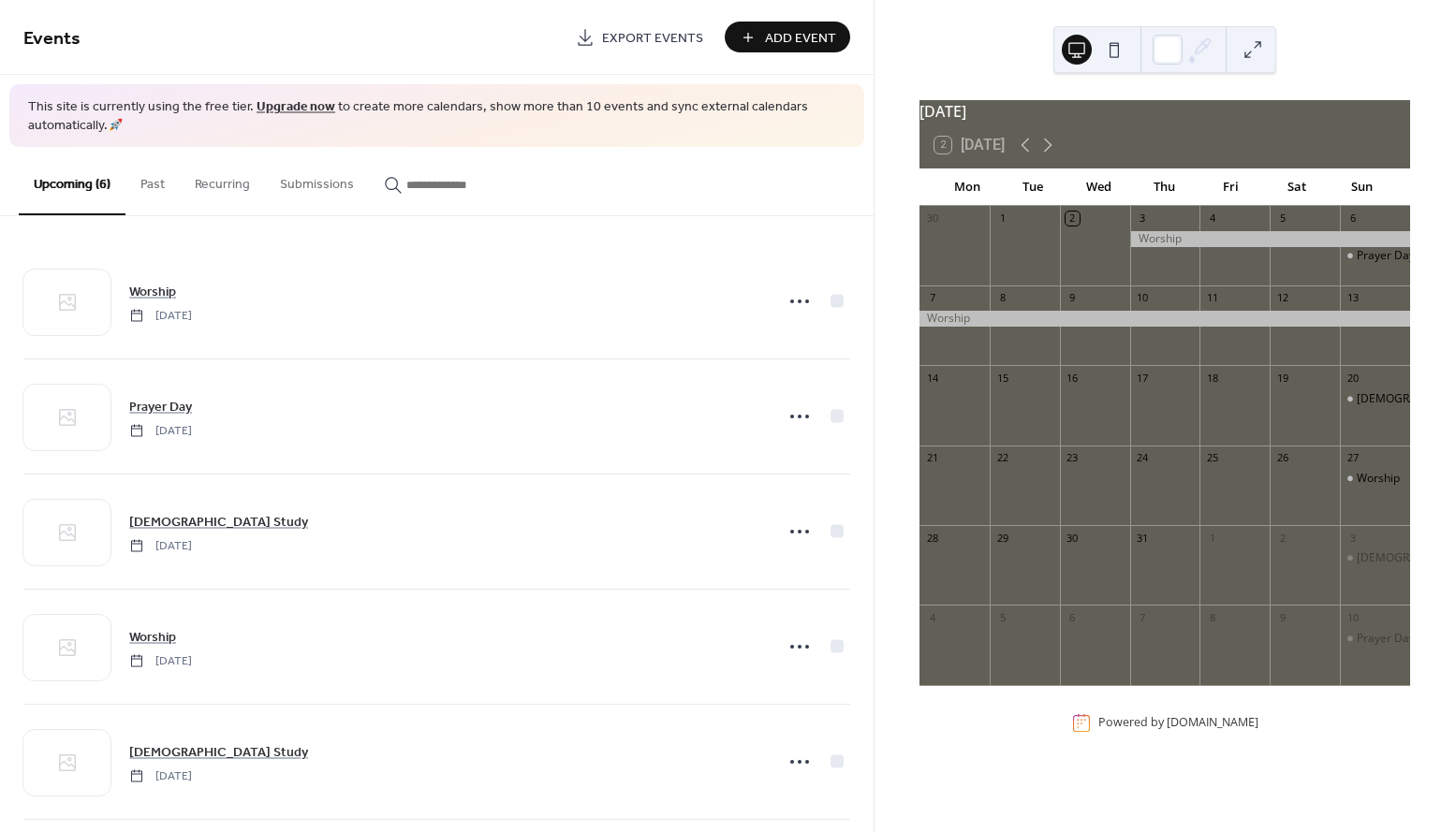 click on "Add Event" at bounding box center [787, 36] 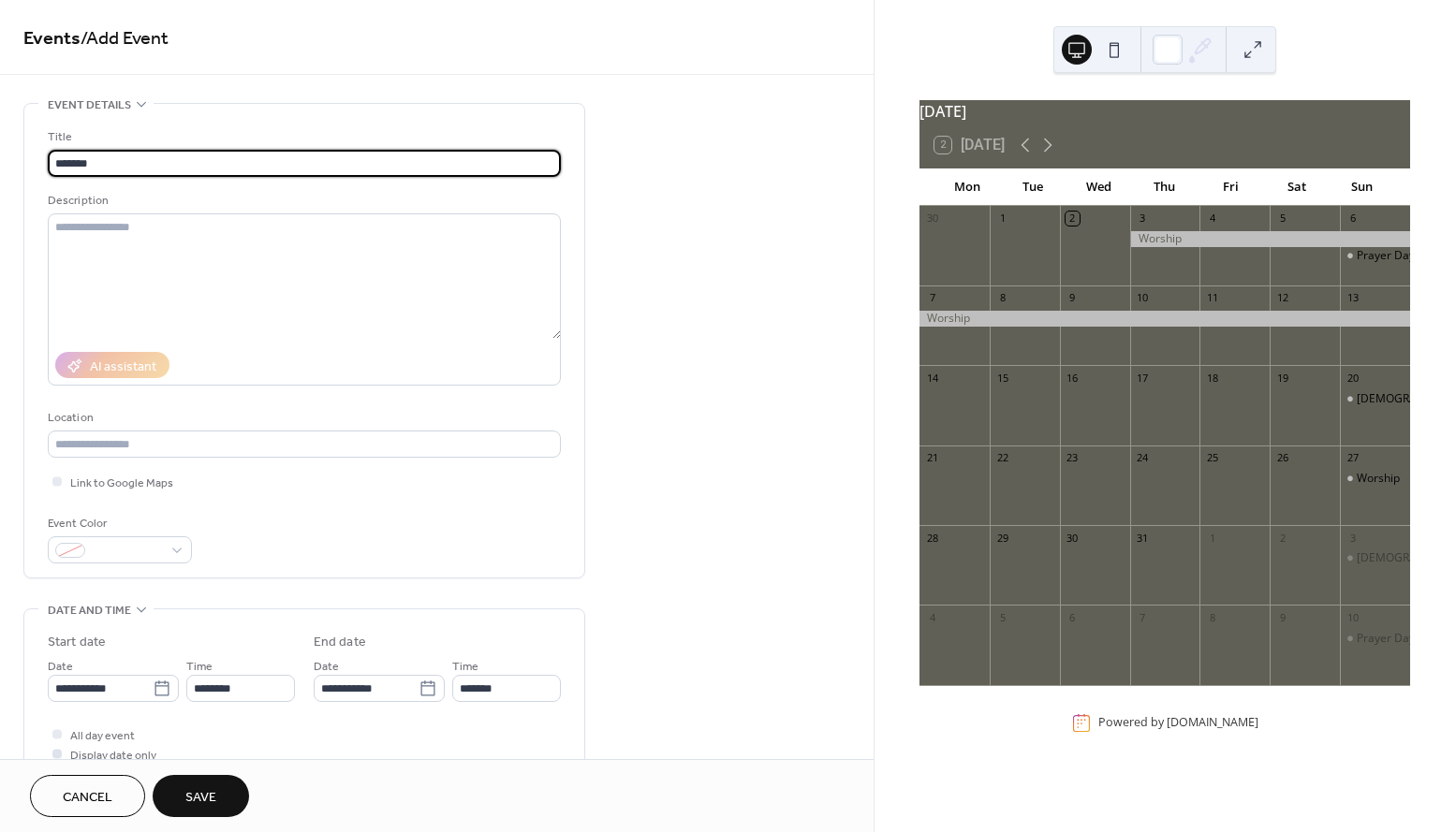 type on "*******" 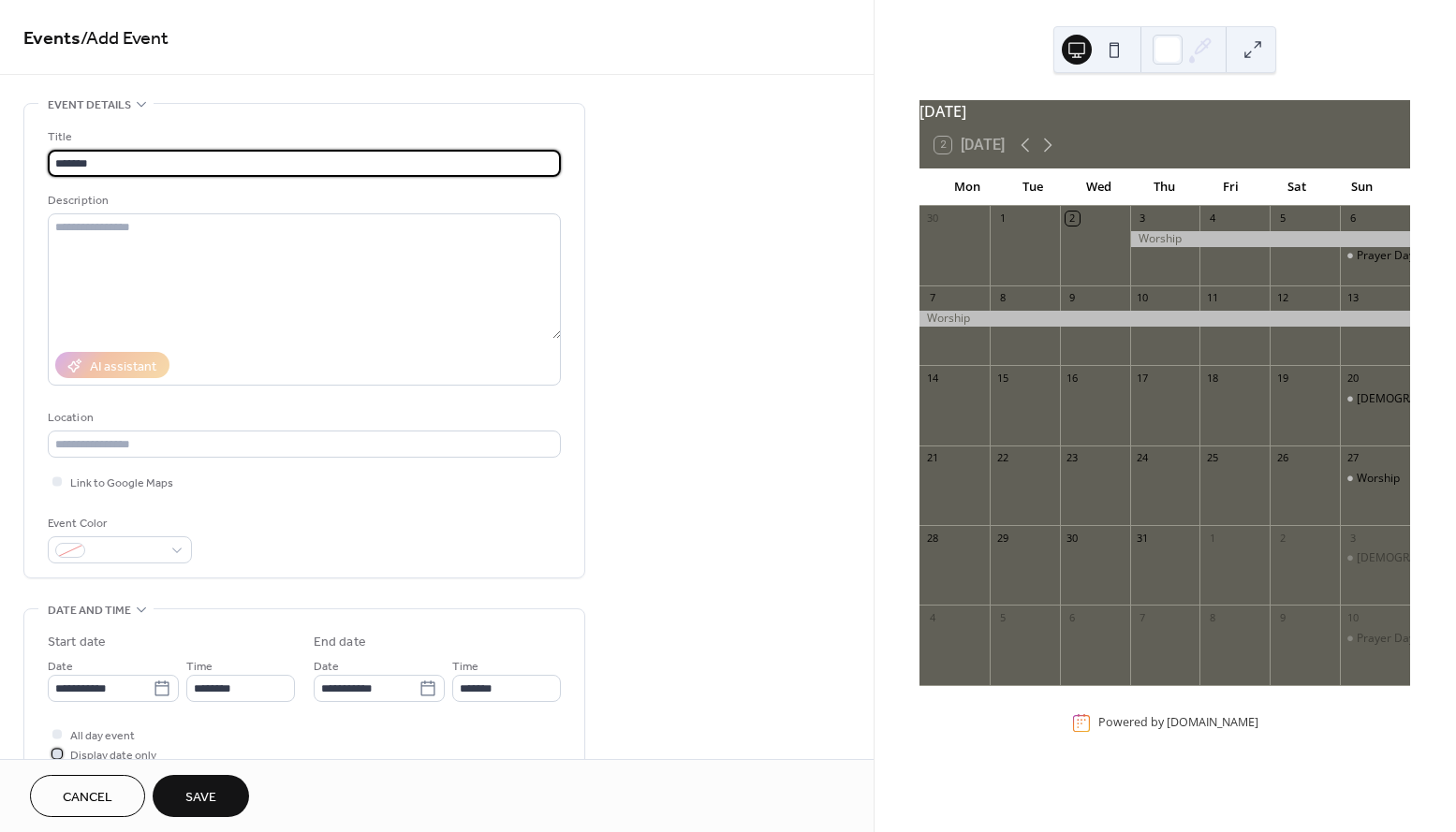 click on "Display date only" at bounding box center (113, 755) 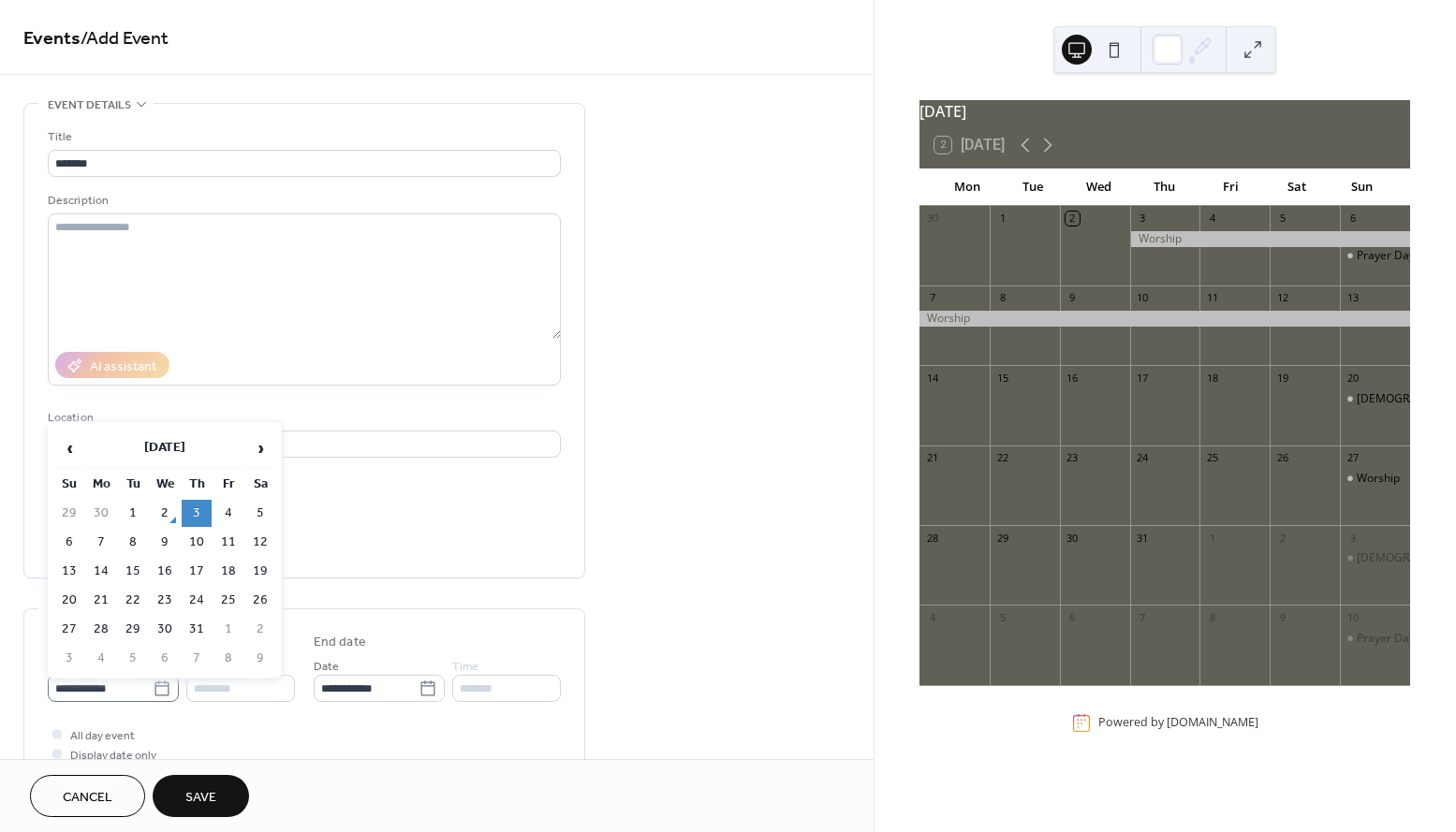 click 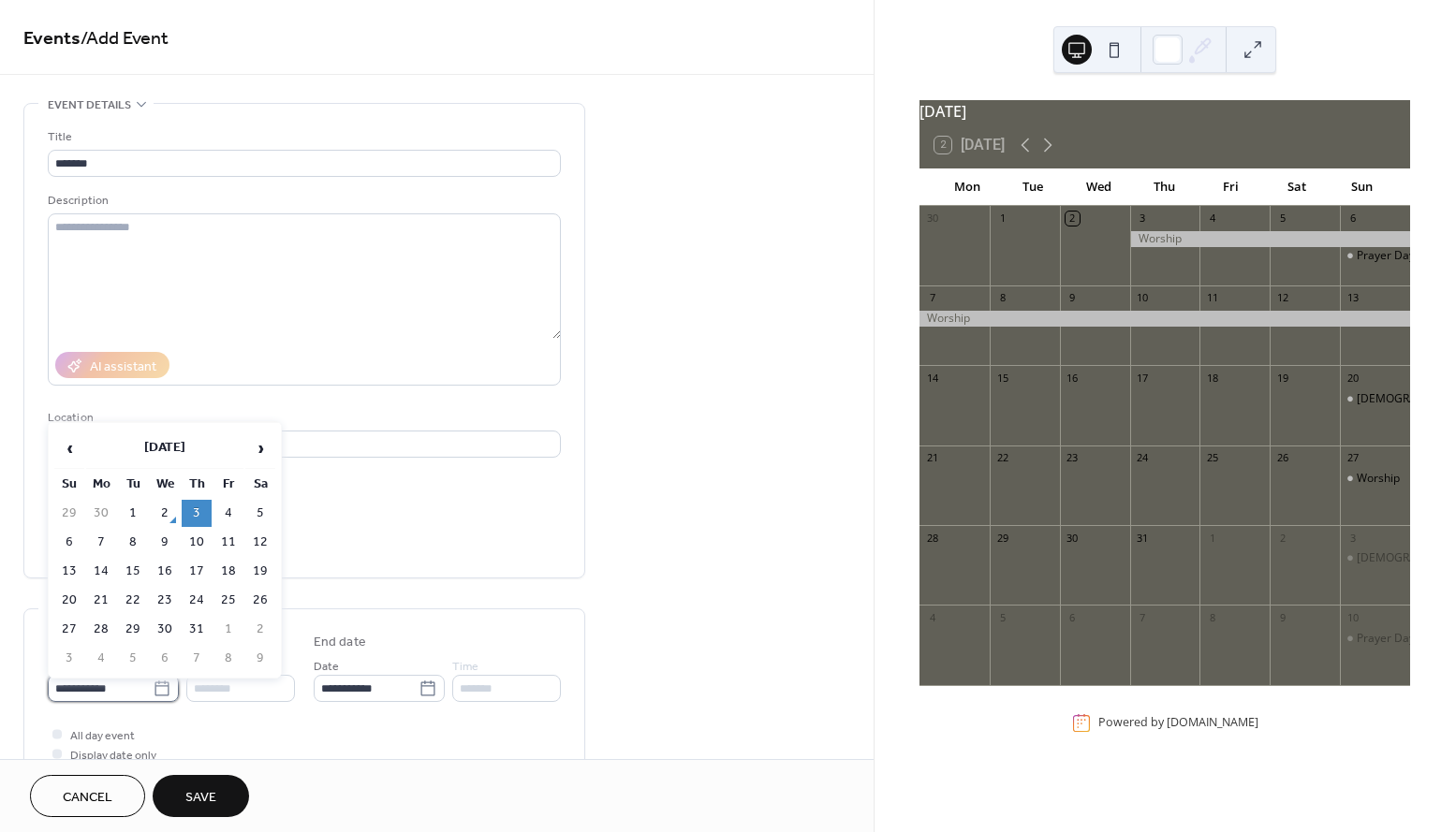 click on "**********" at bounding box center (100, 688) 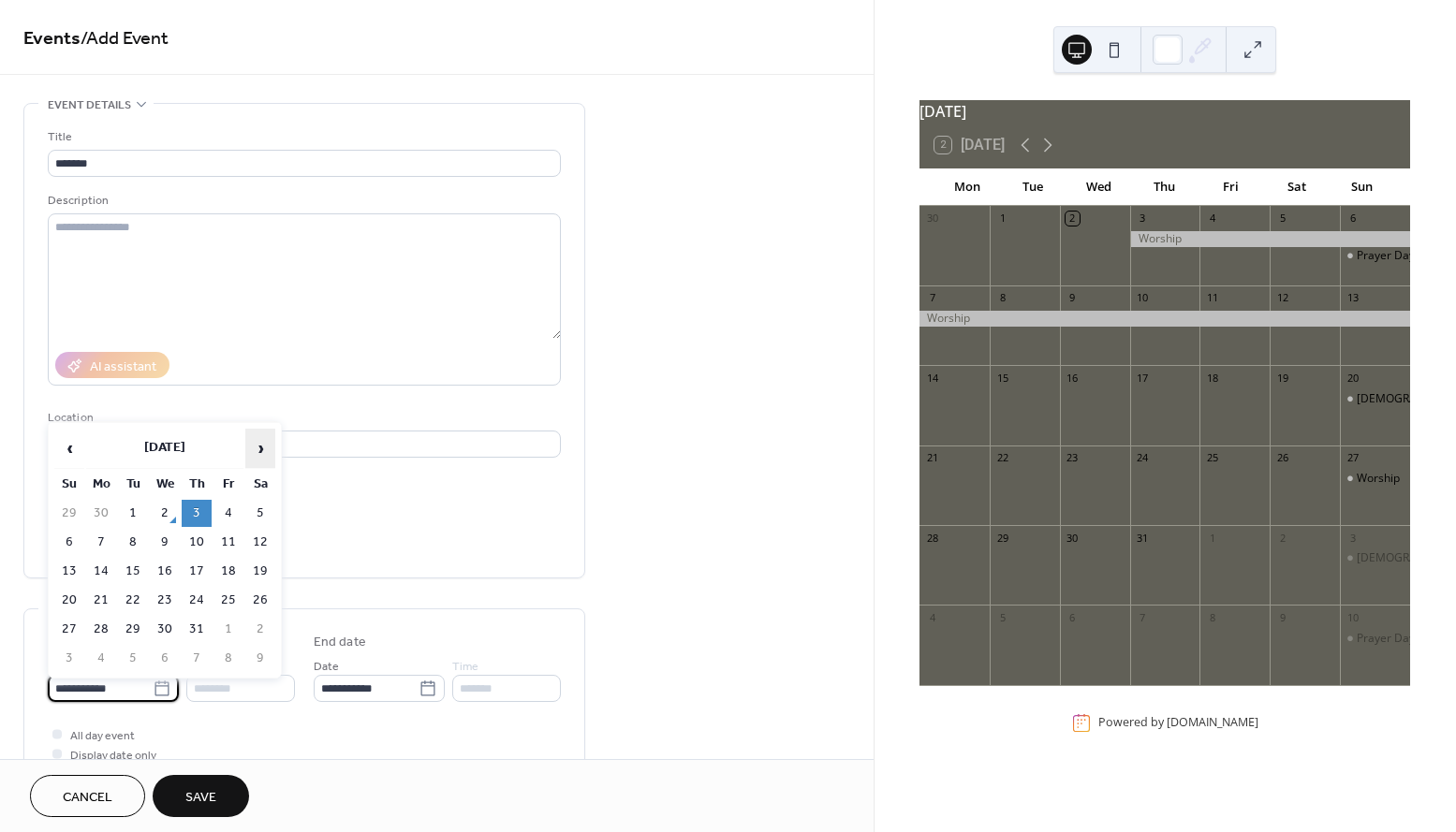click on "›" at bounding box center [260, 448] 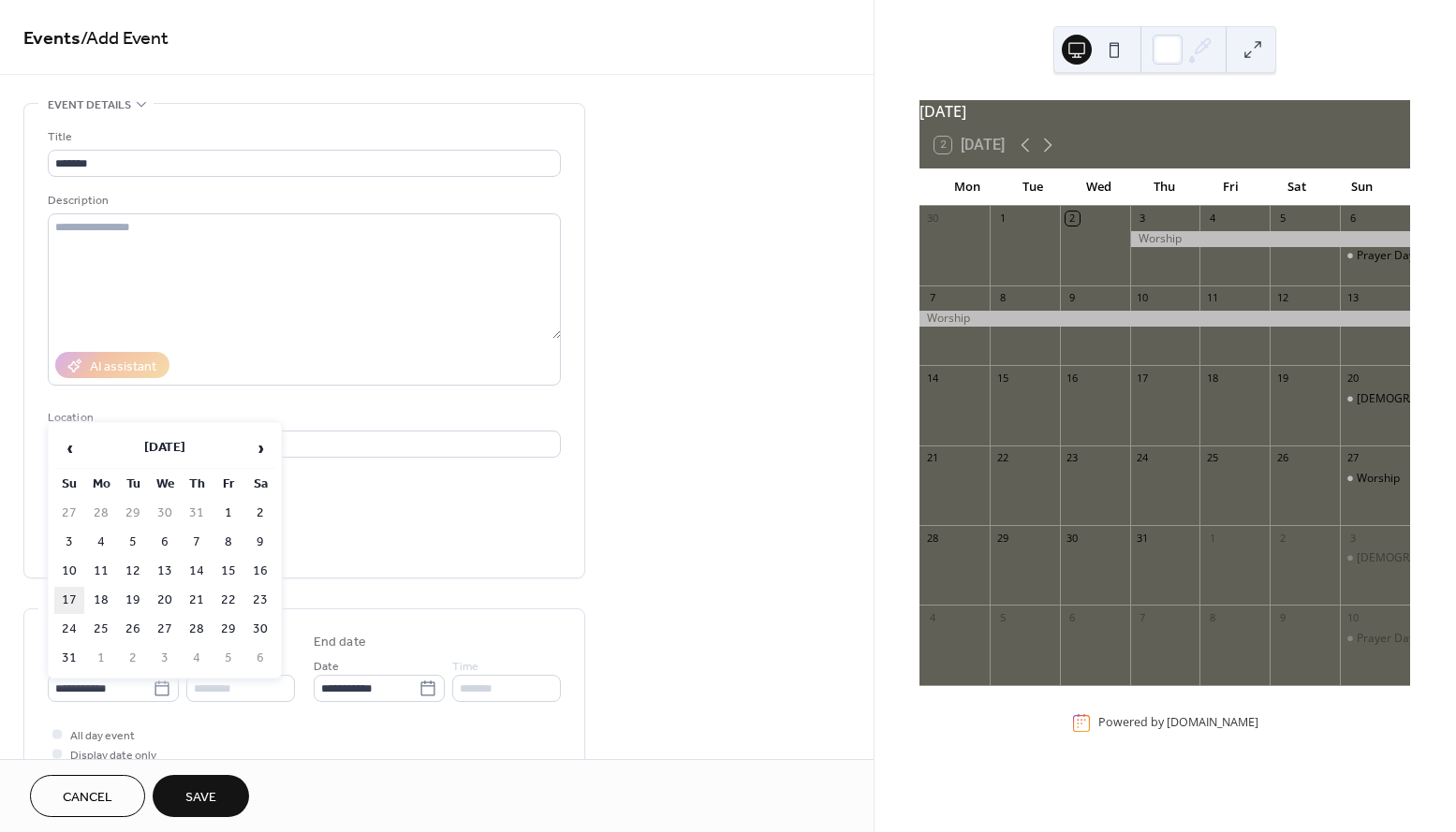 click on "17" at bounding box center [69, 600] 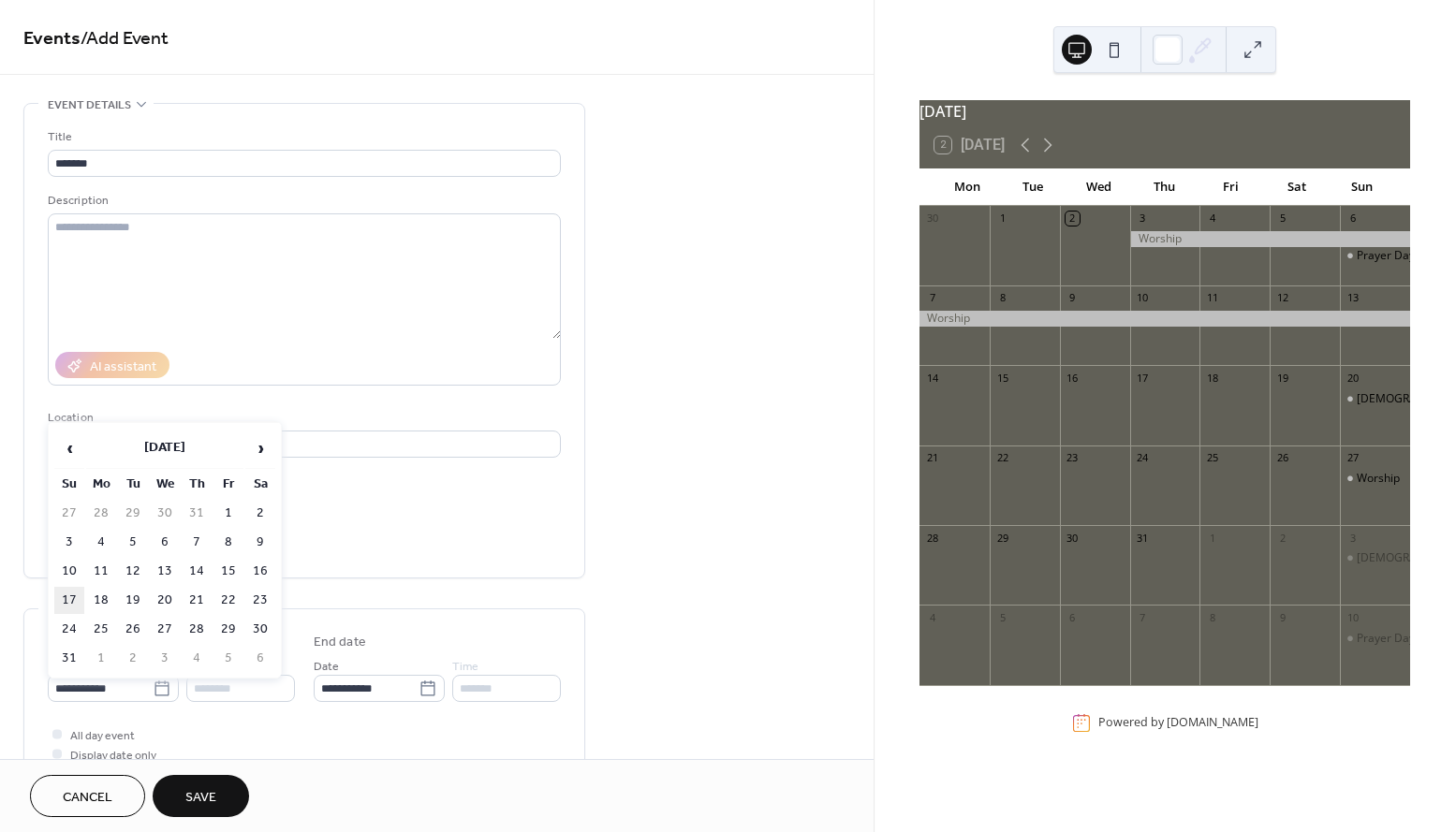 type on "**********" 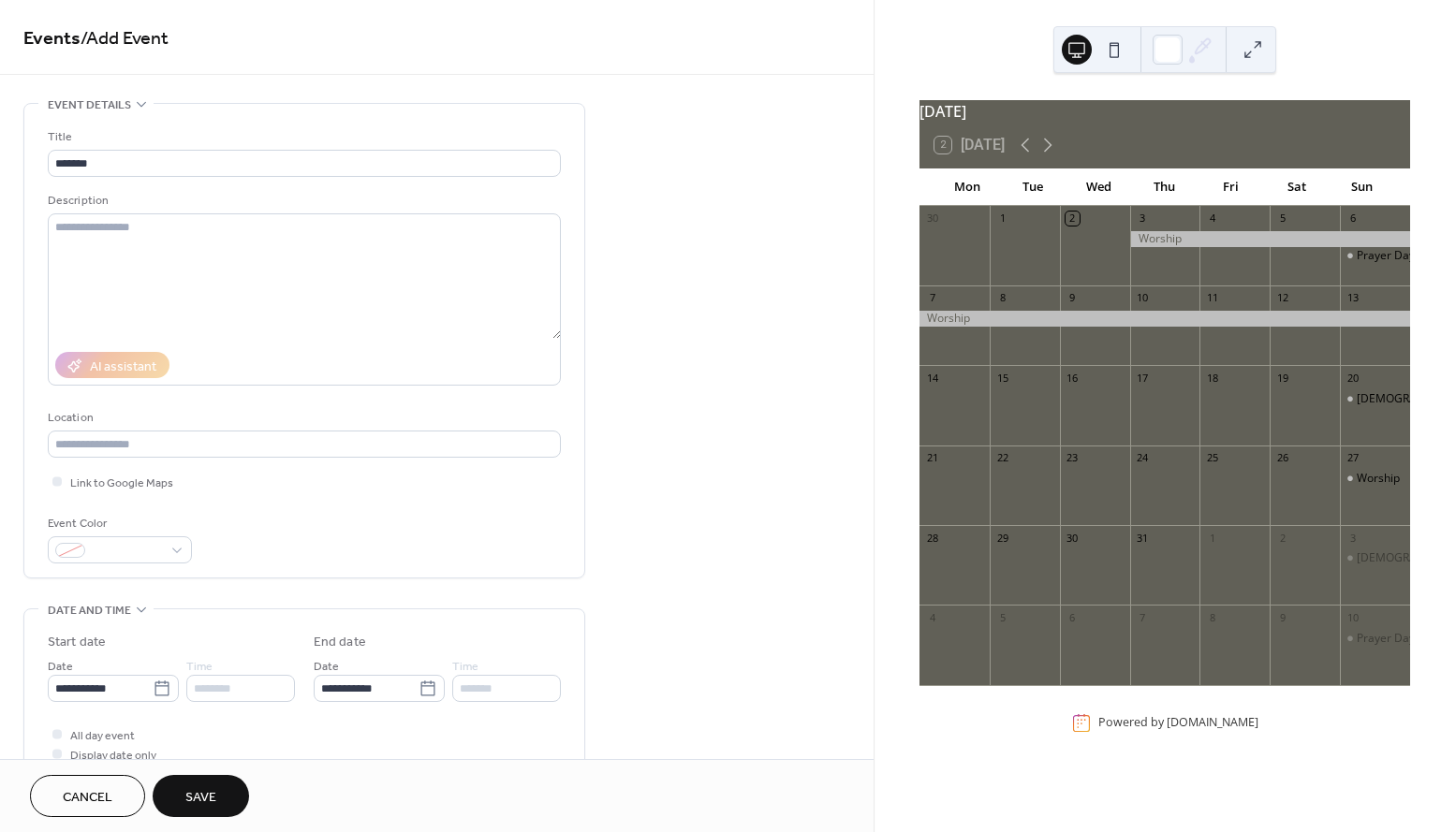 click on "Save" at bounding box center [200, 797] 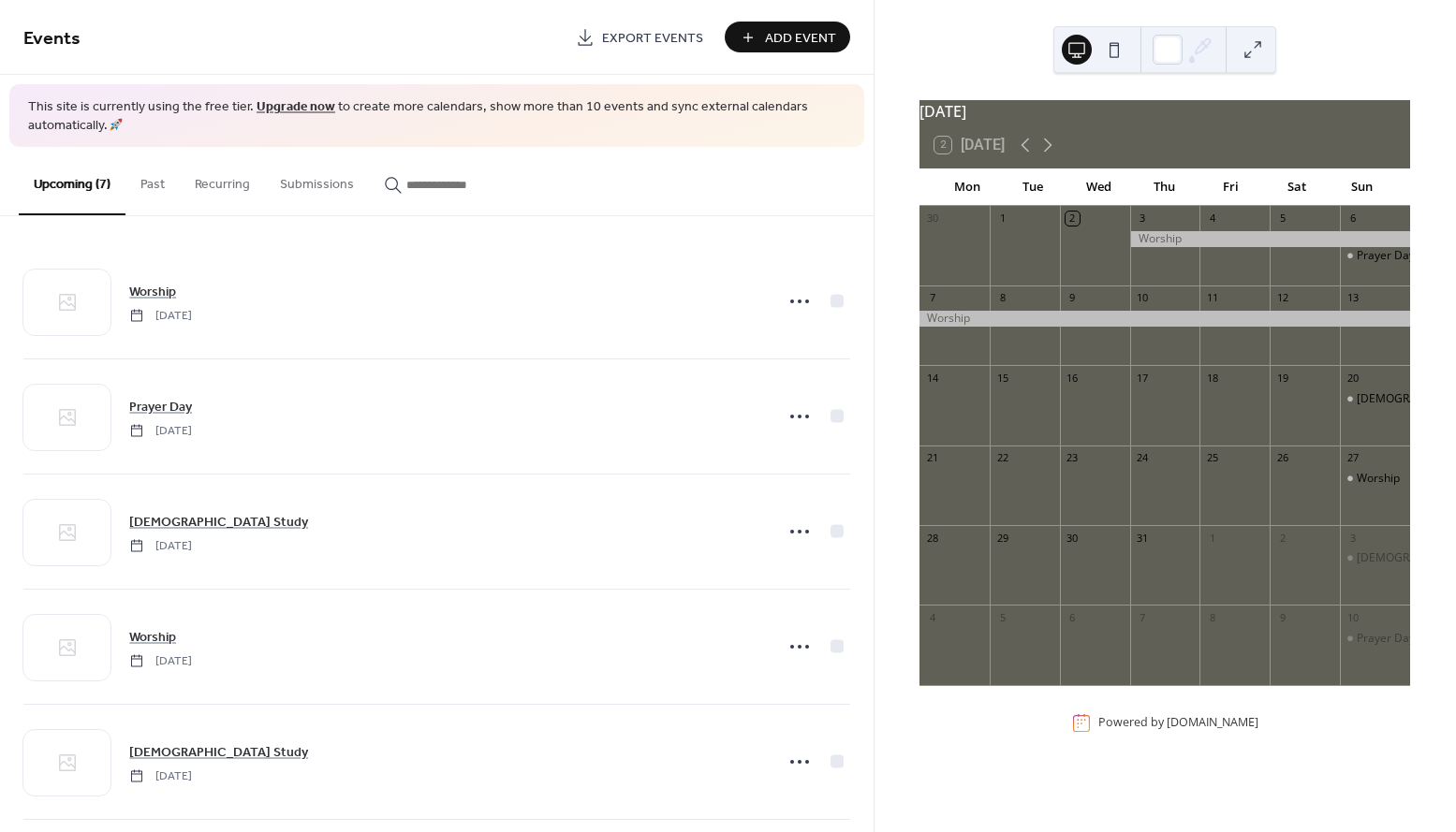 click on "Add Event" at bounding box center [787, 36] 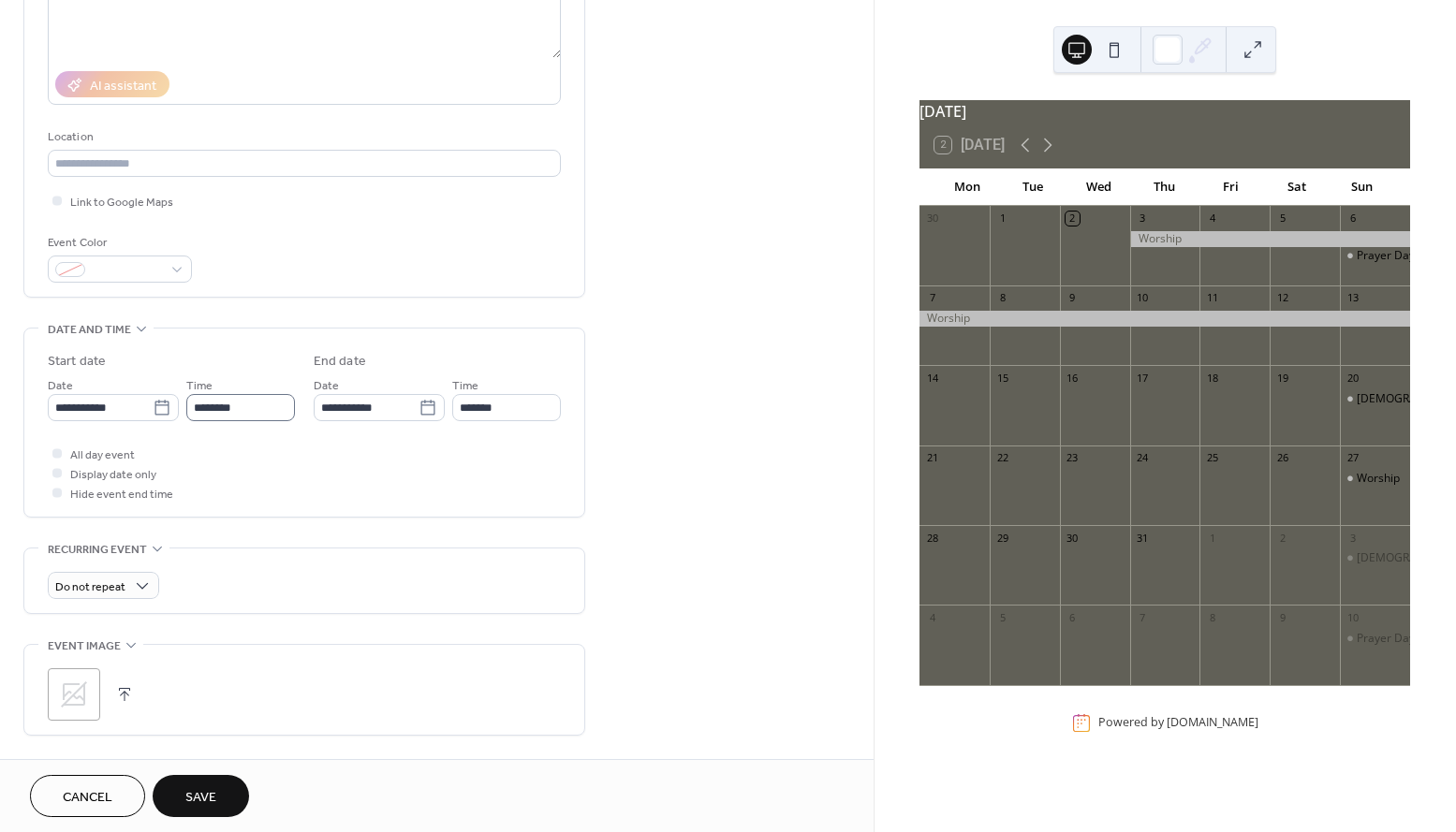 scroll, scrollTop: 287, scrollLeft: 0, axis: vertical 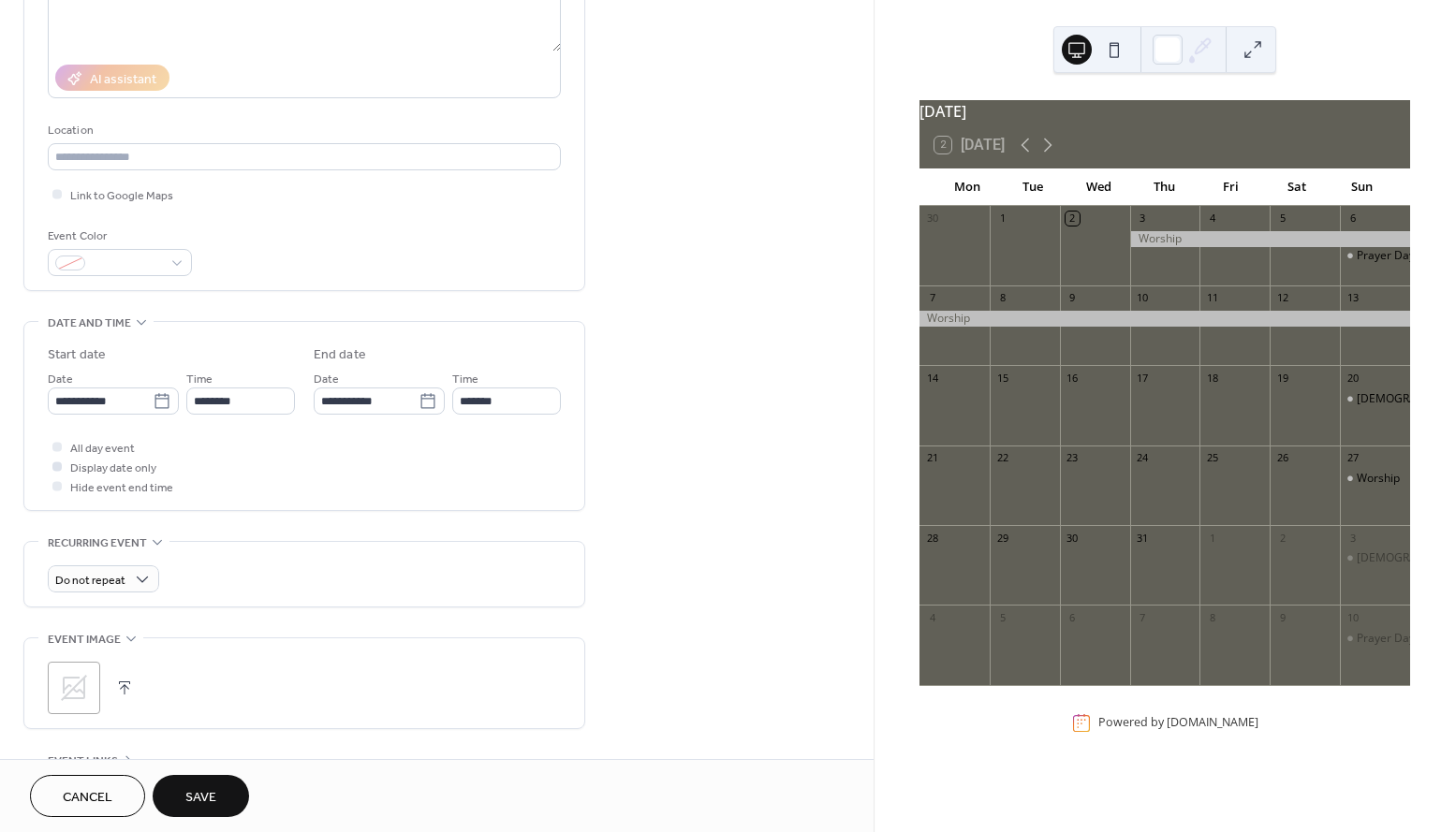 type on "*******" 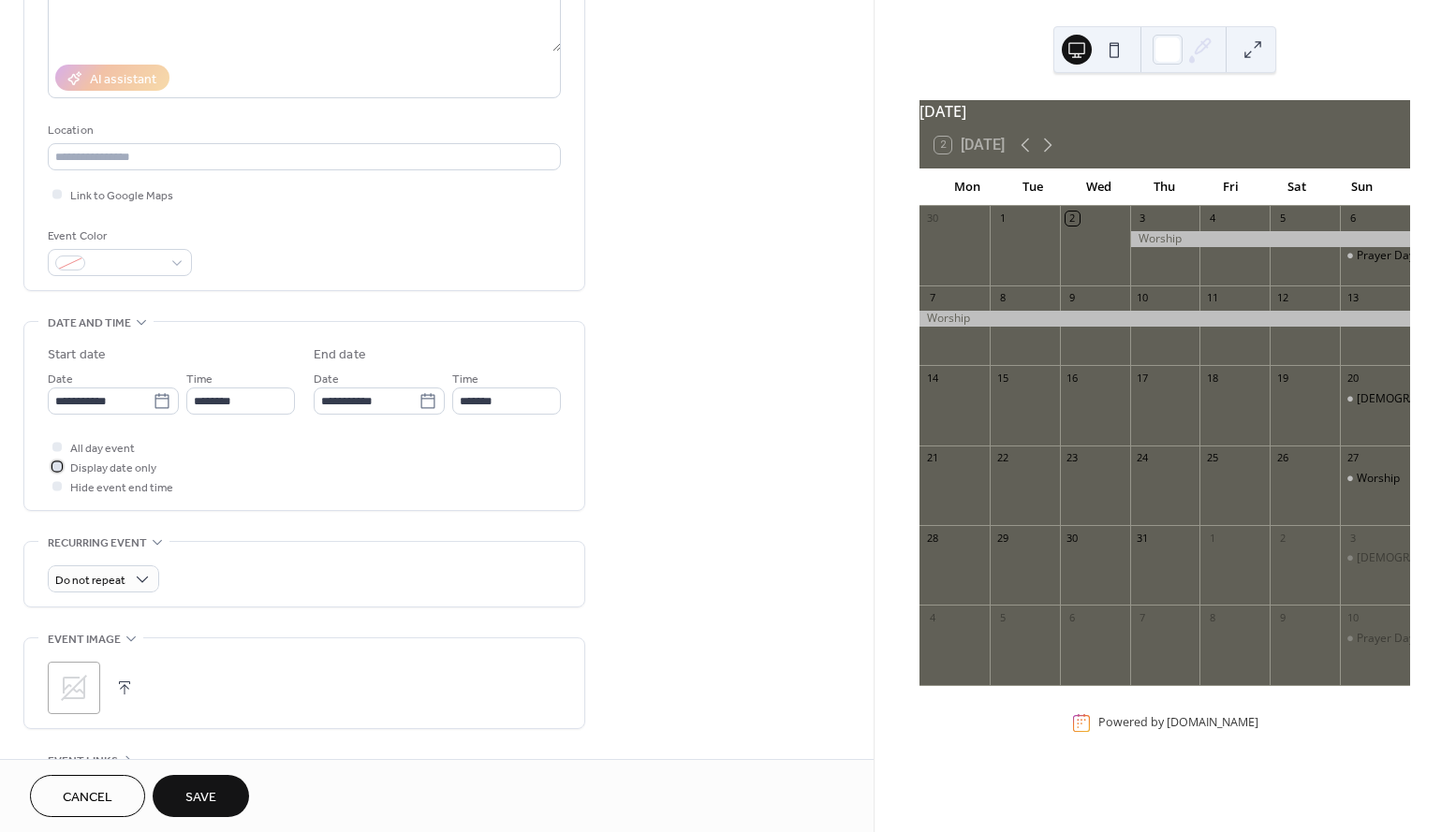 click on "Display date only" at bounding box center (113, 468) 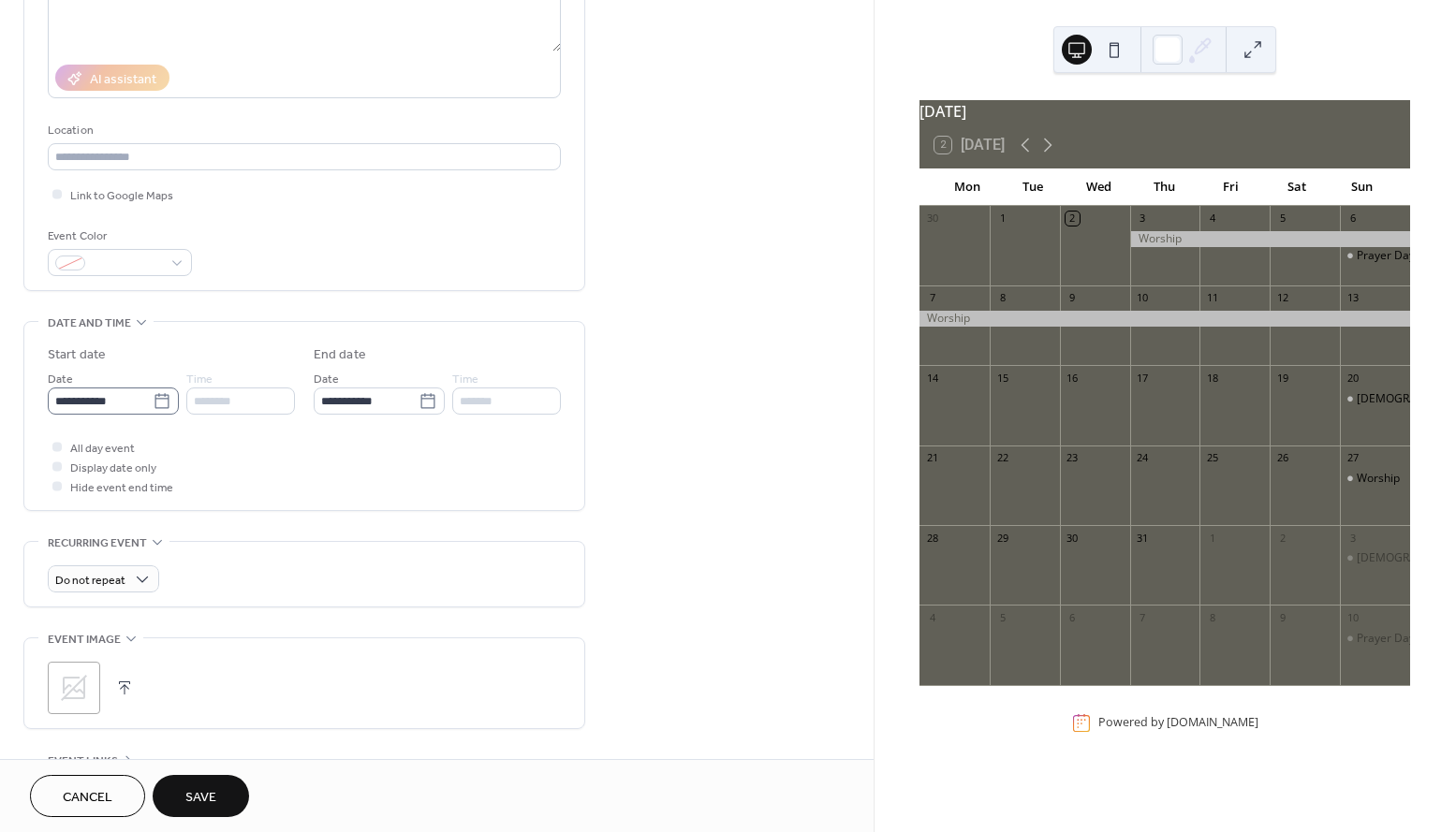 click 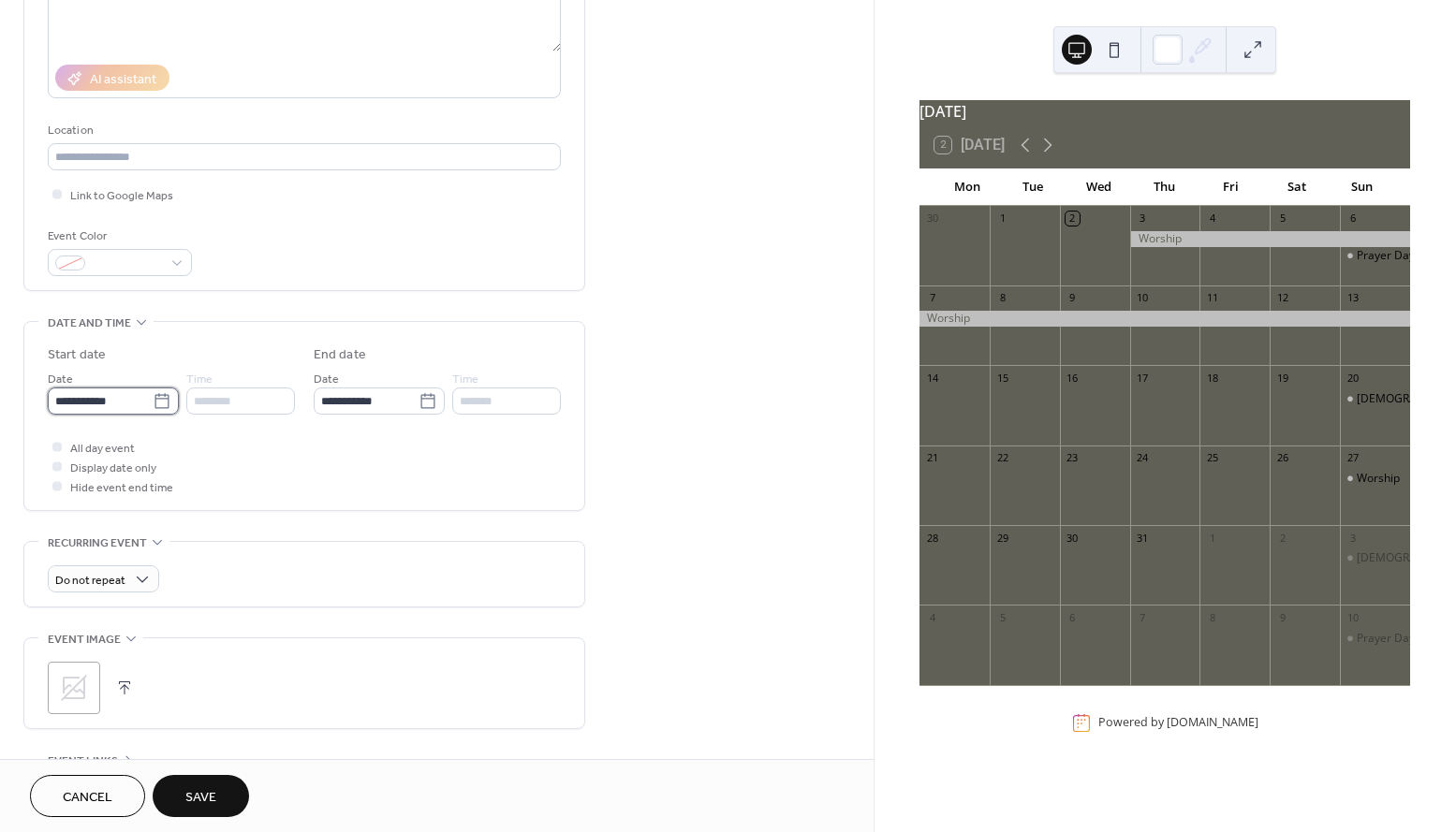 click on "**********" at bounding box center [100, 401] 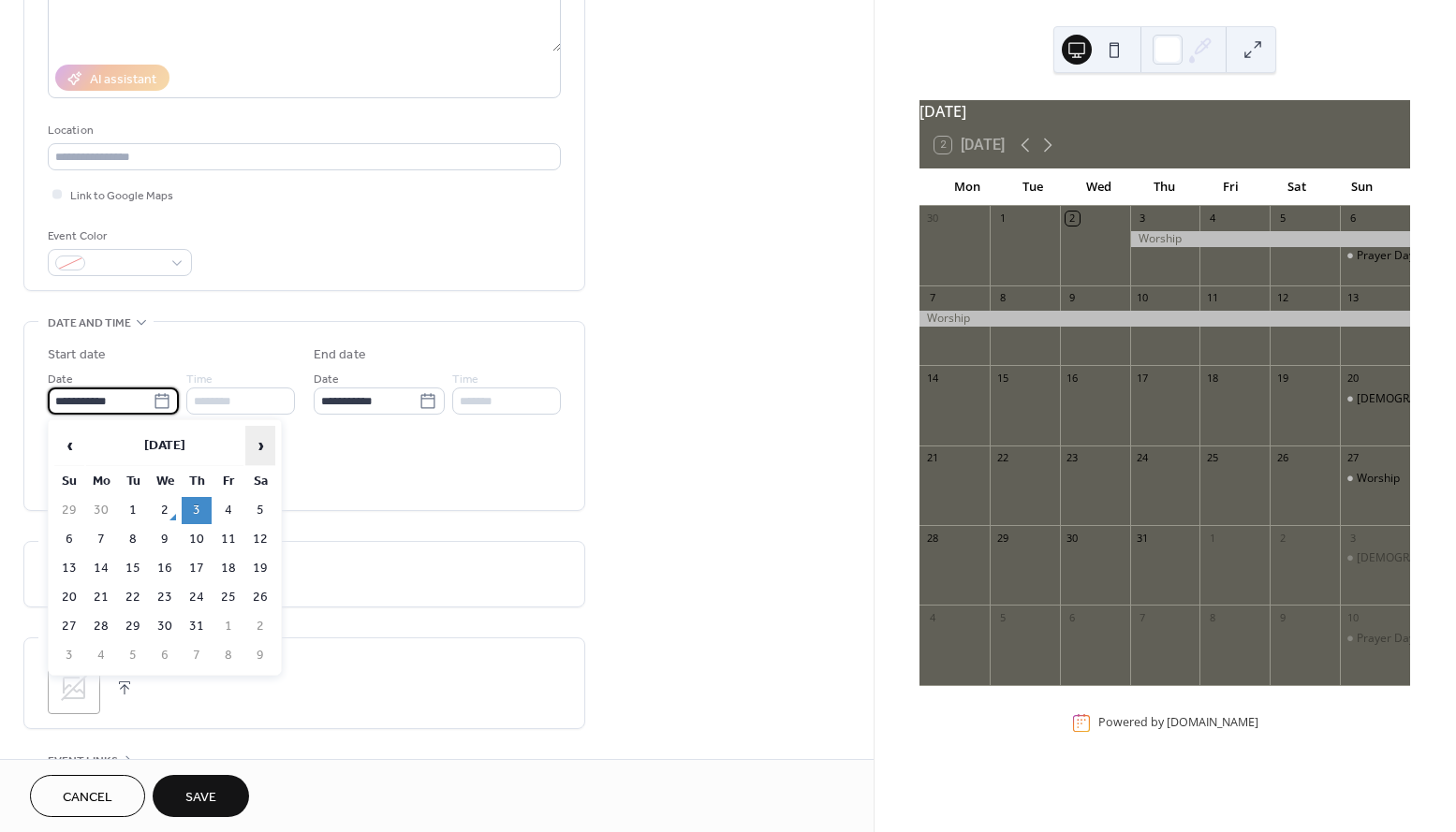 click on "›" at bounding box center (260, 445) 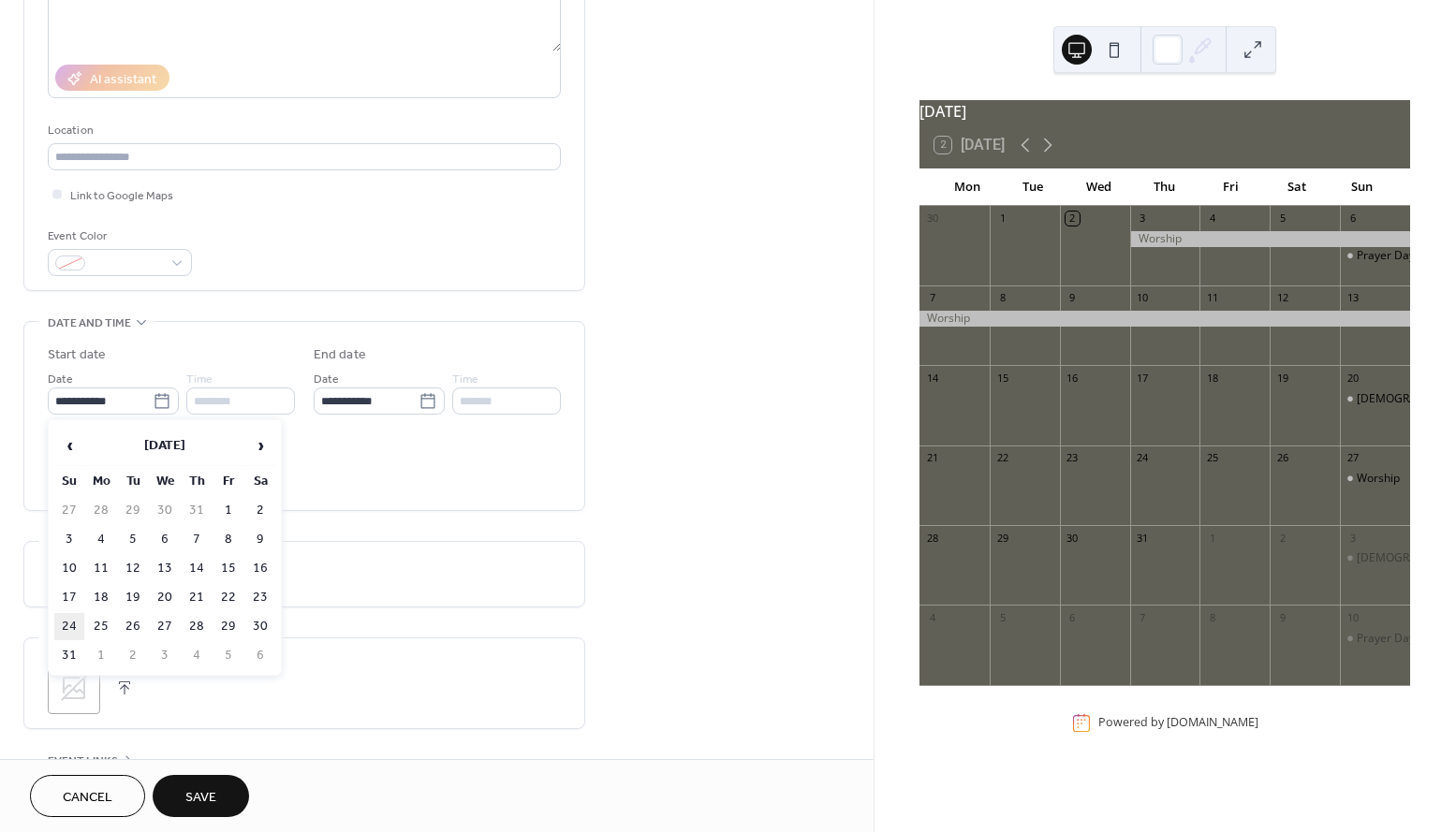 click on "24" at bounding box center (69, 626) 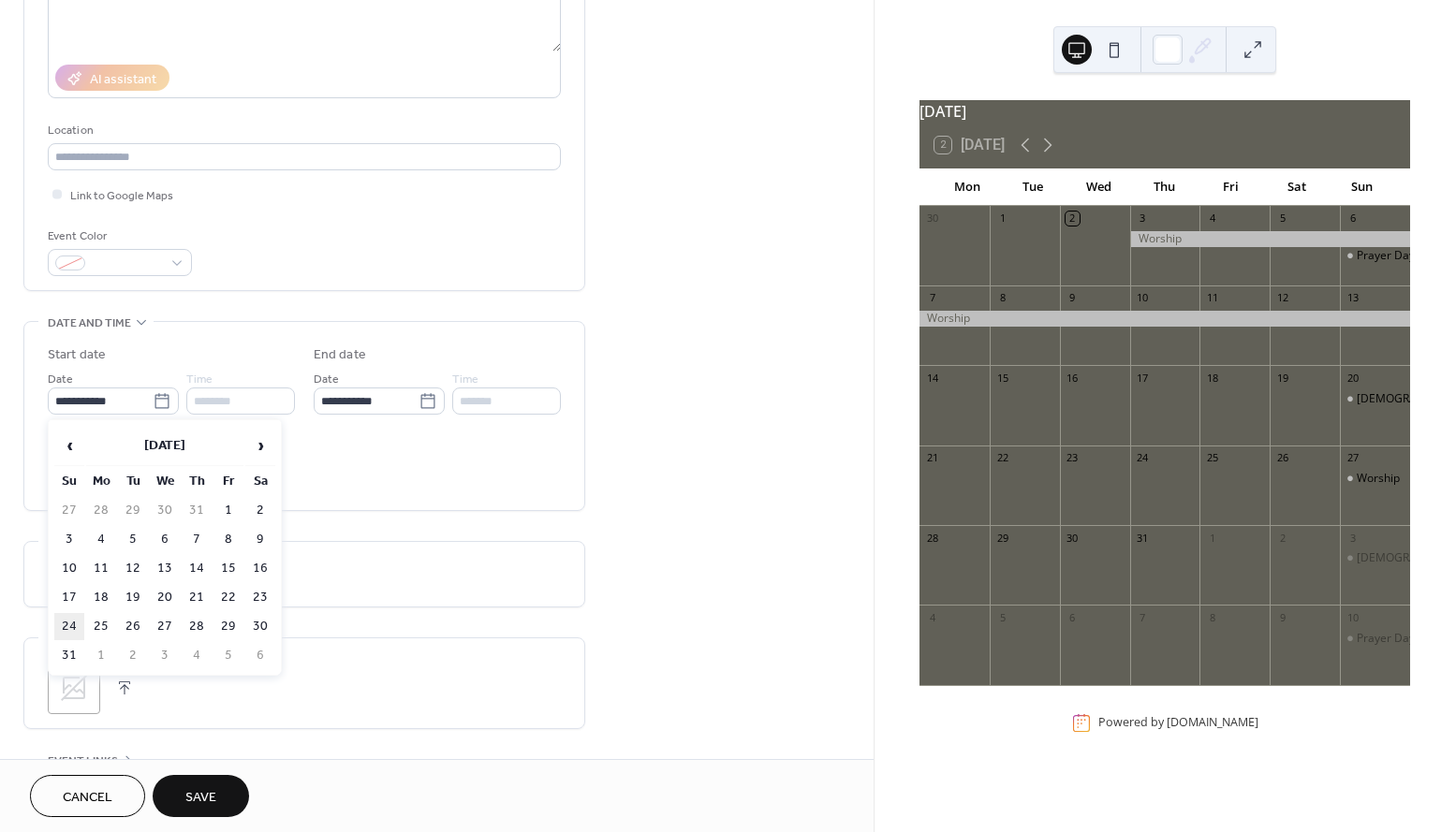 type on "**********" 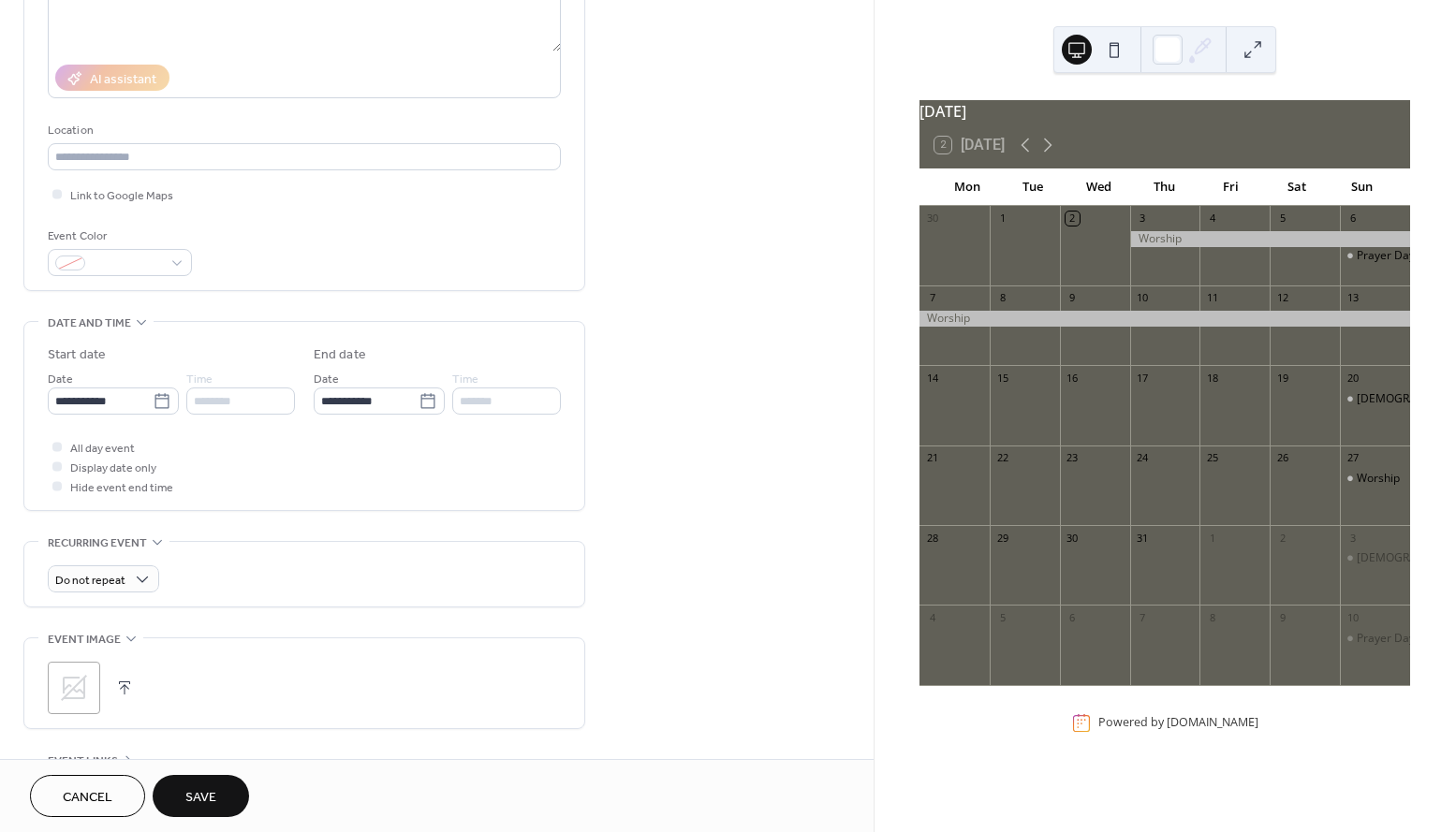click on "Save" at bounding box center (200, 796) 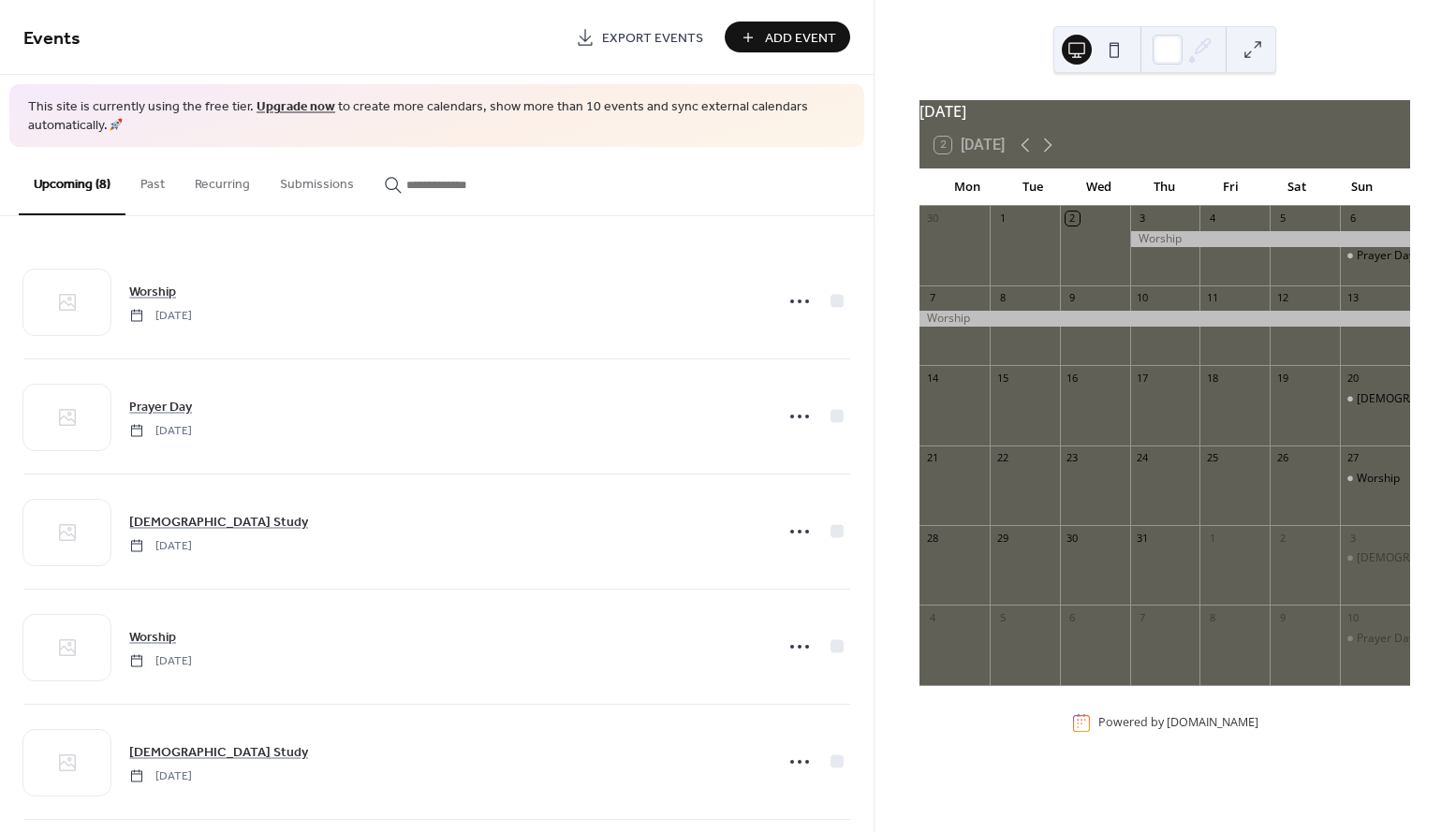 click on "Add Event" at bounding box center (801, 38) 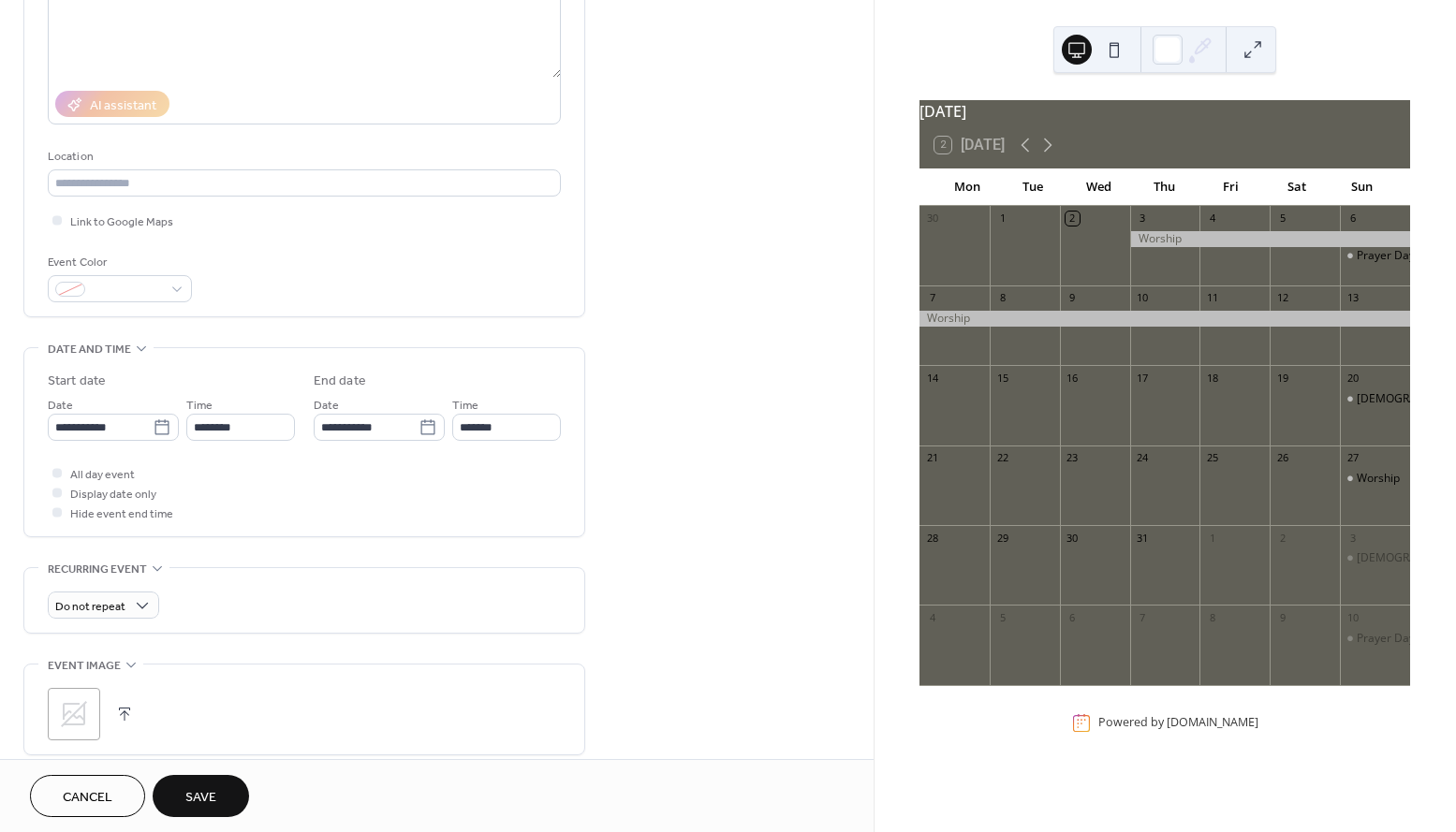 scroll, scrollTop: 290, scrollLeft: 0, axis: vertical 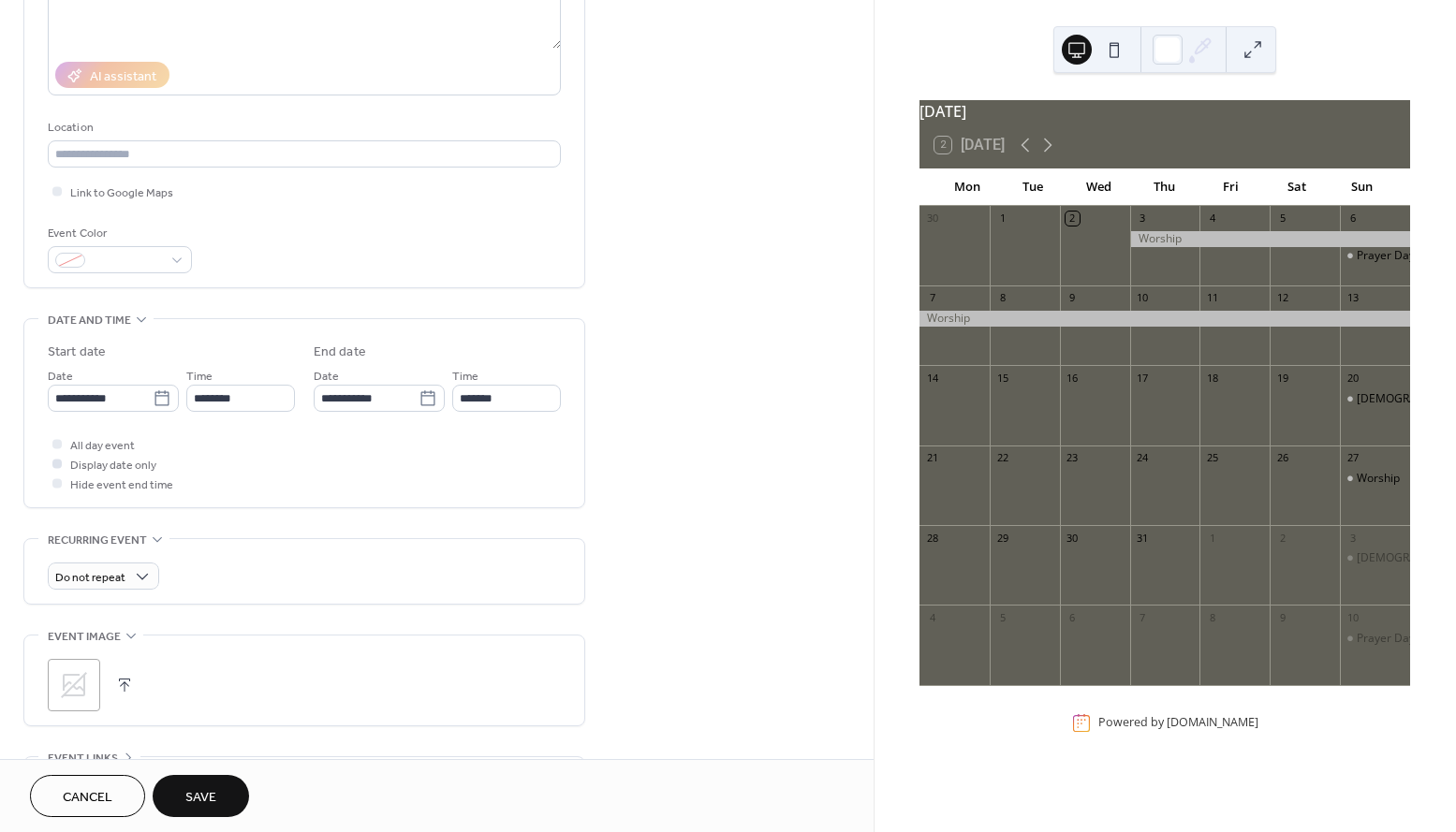 type on "**********" 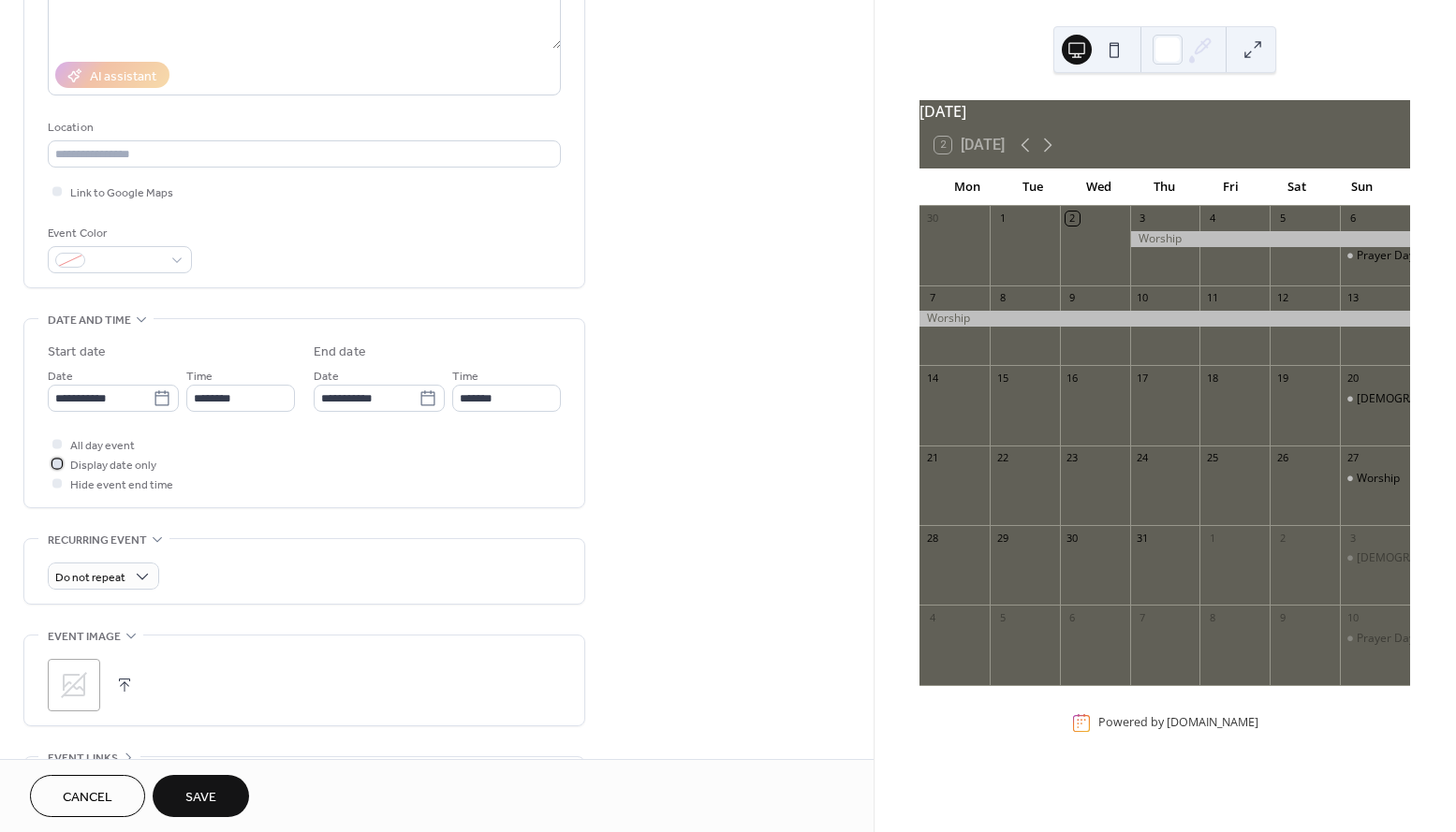 click on "Display date only" at bounding box center (113, 465) 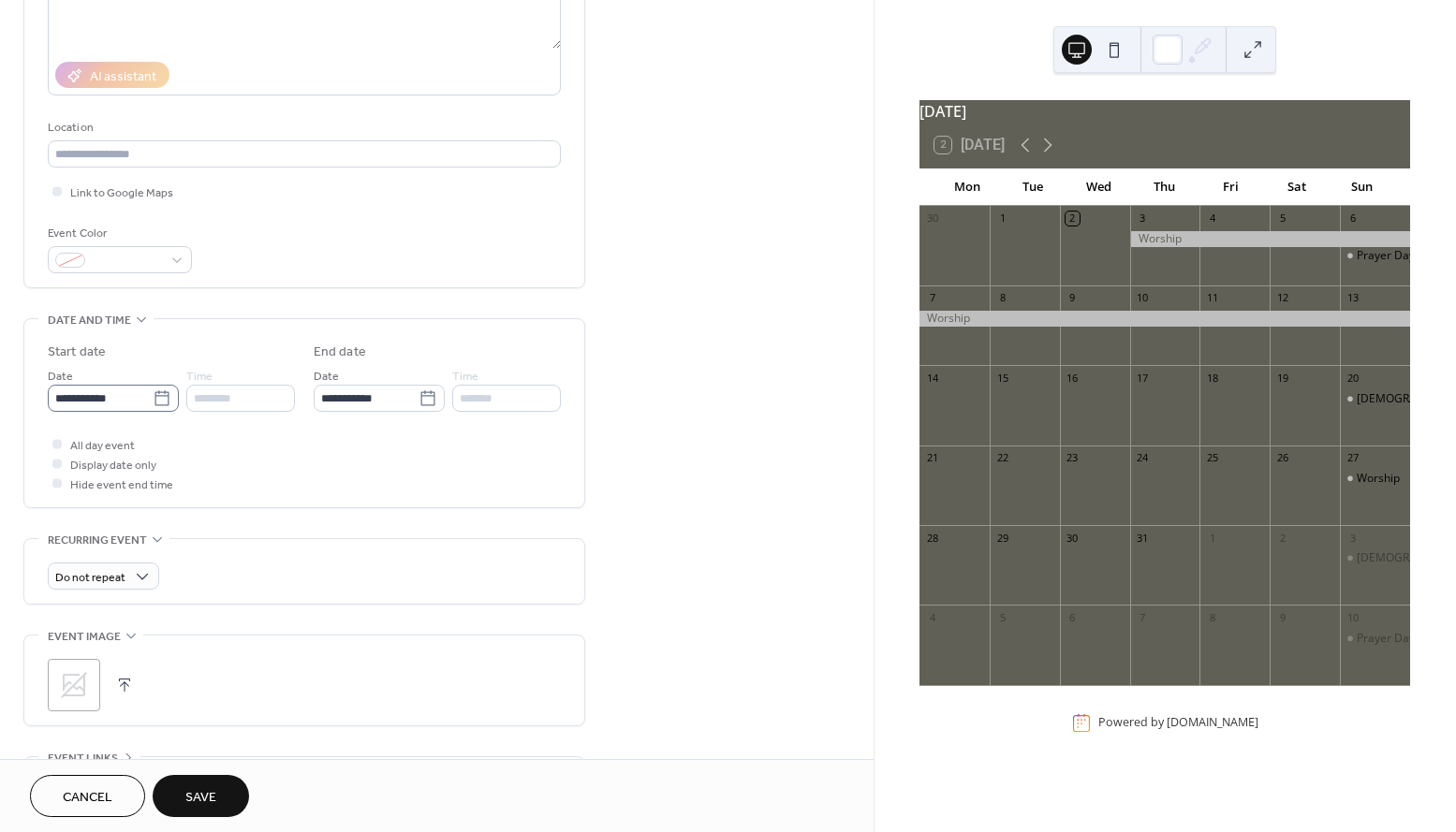 click 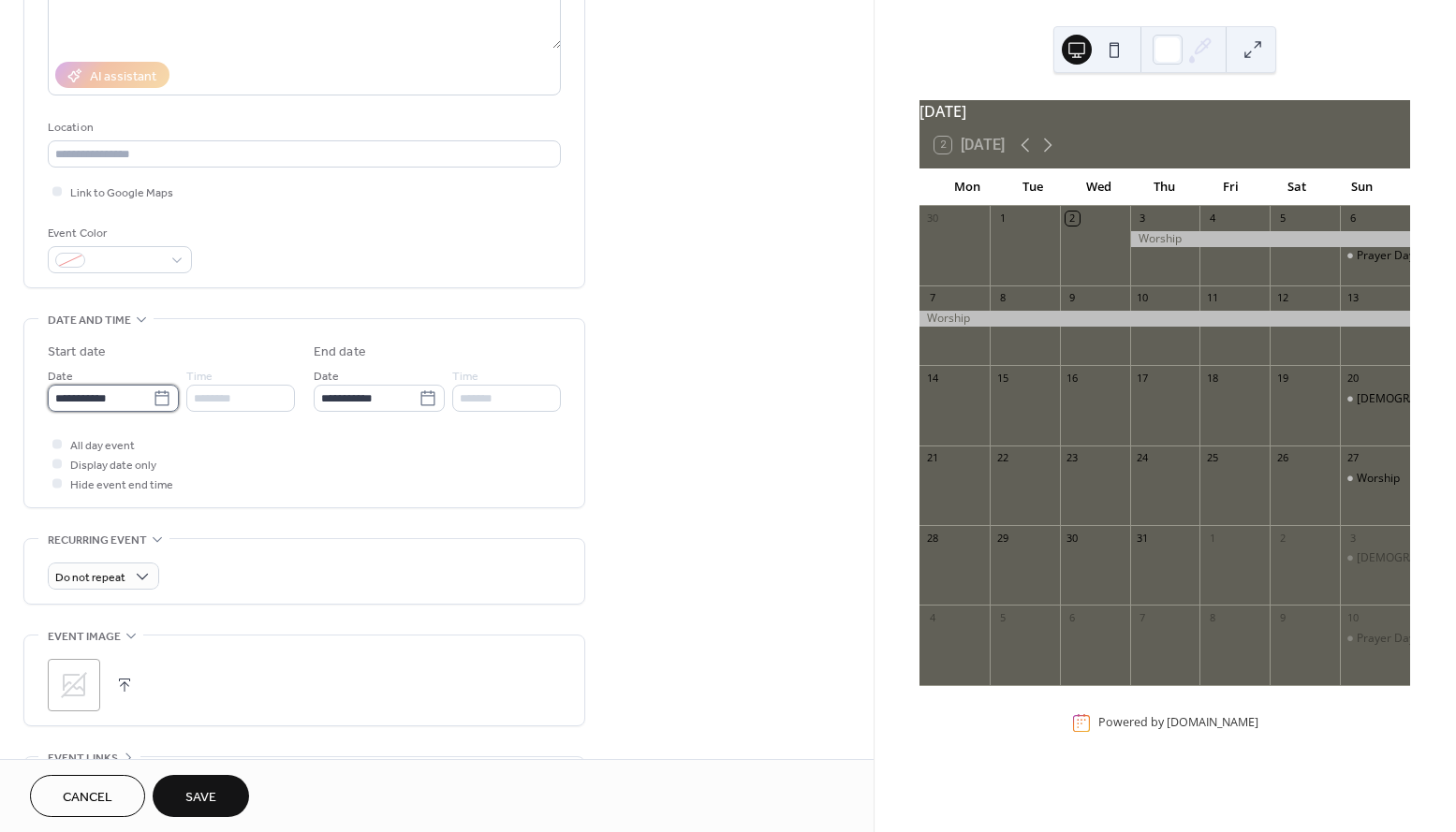 click on "**********" at bounding box center [100, 398] 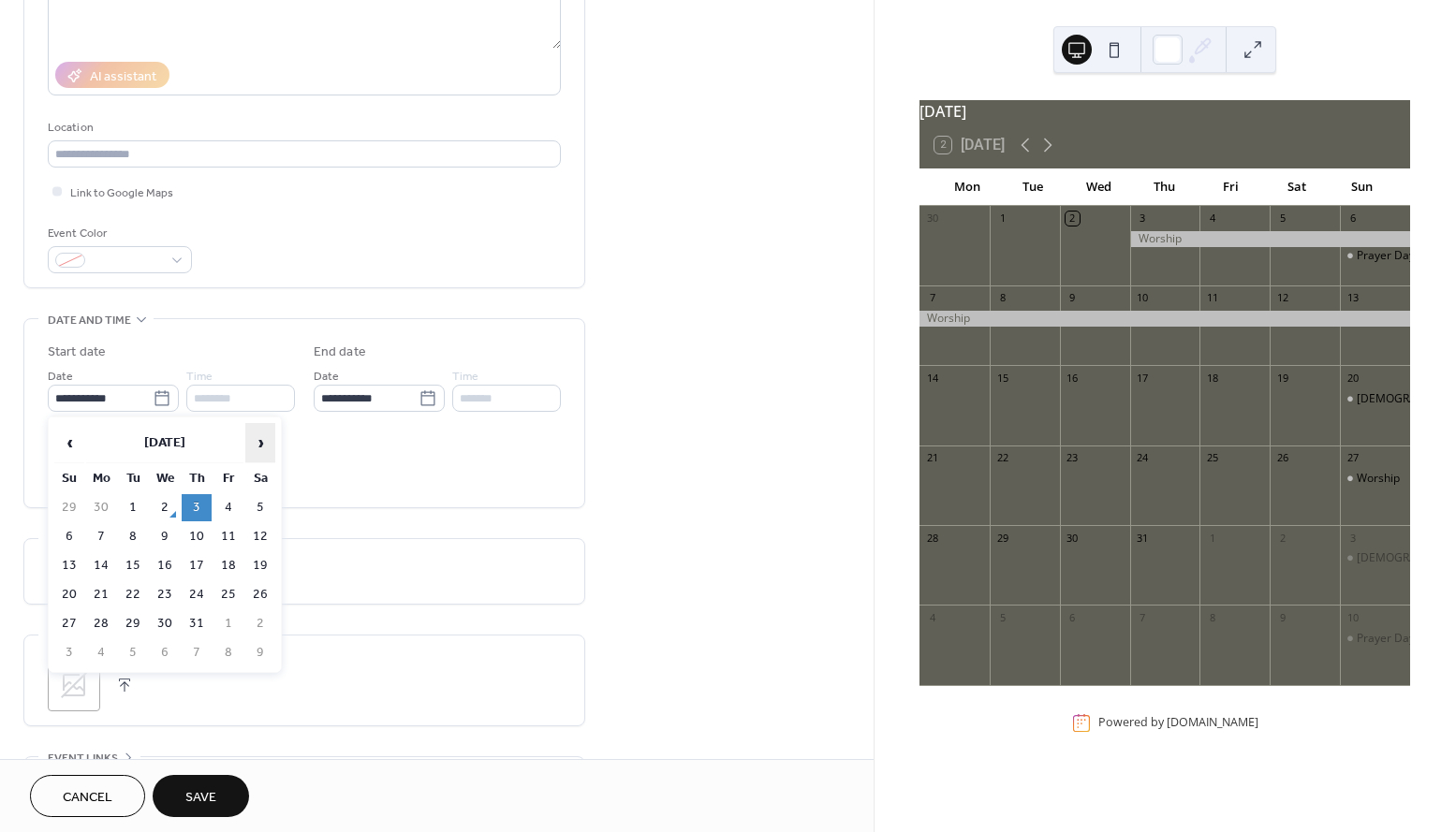 click on "›" at bounding box center (260, 443) 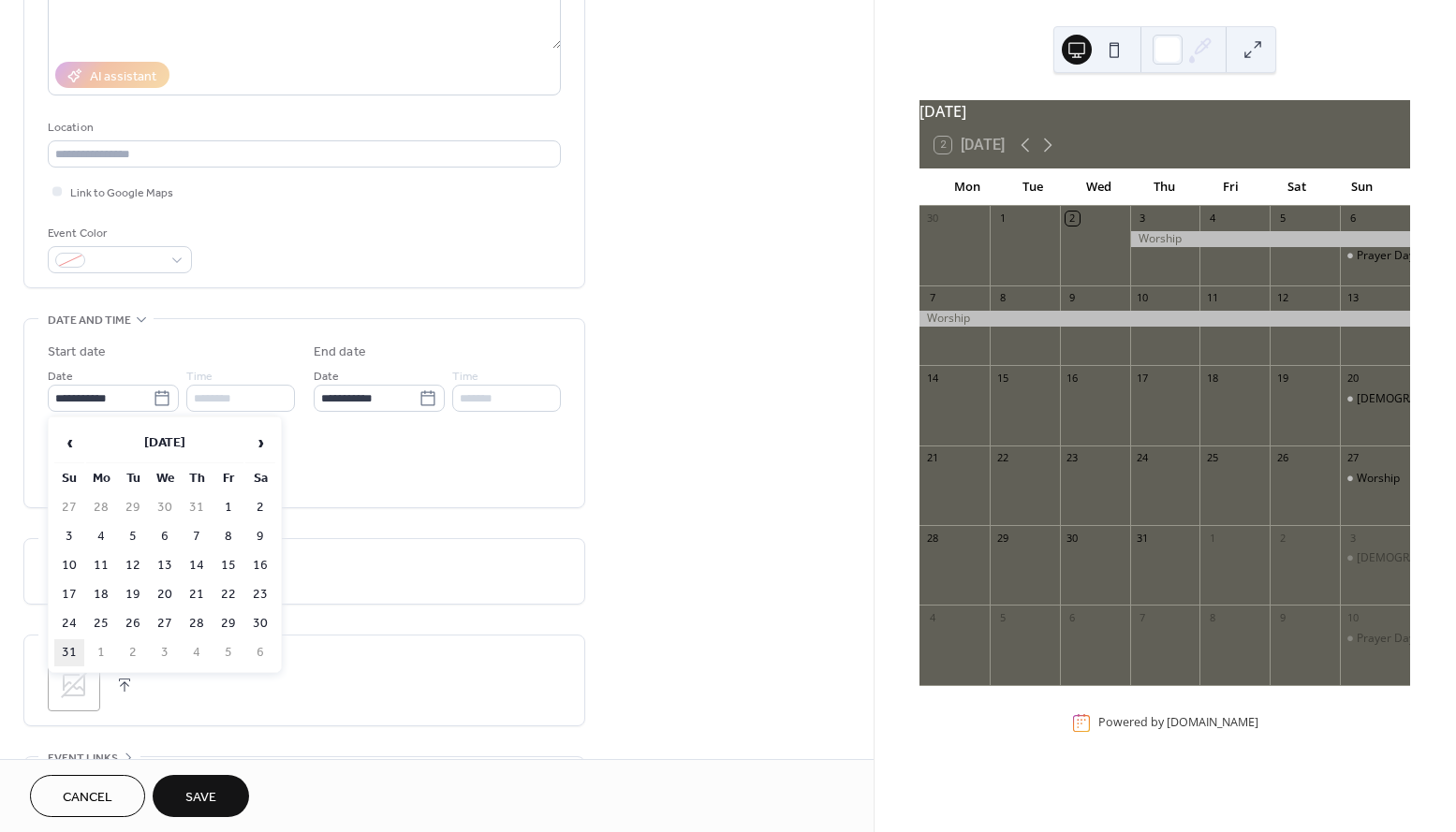 click on "31" at bounding box center [69, 652] 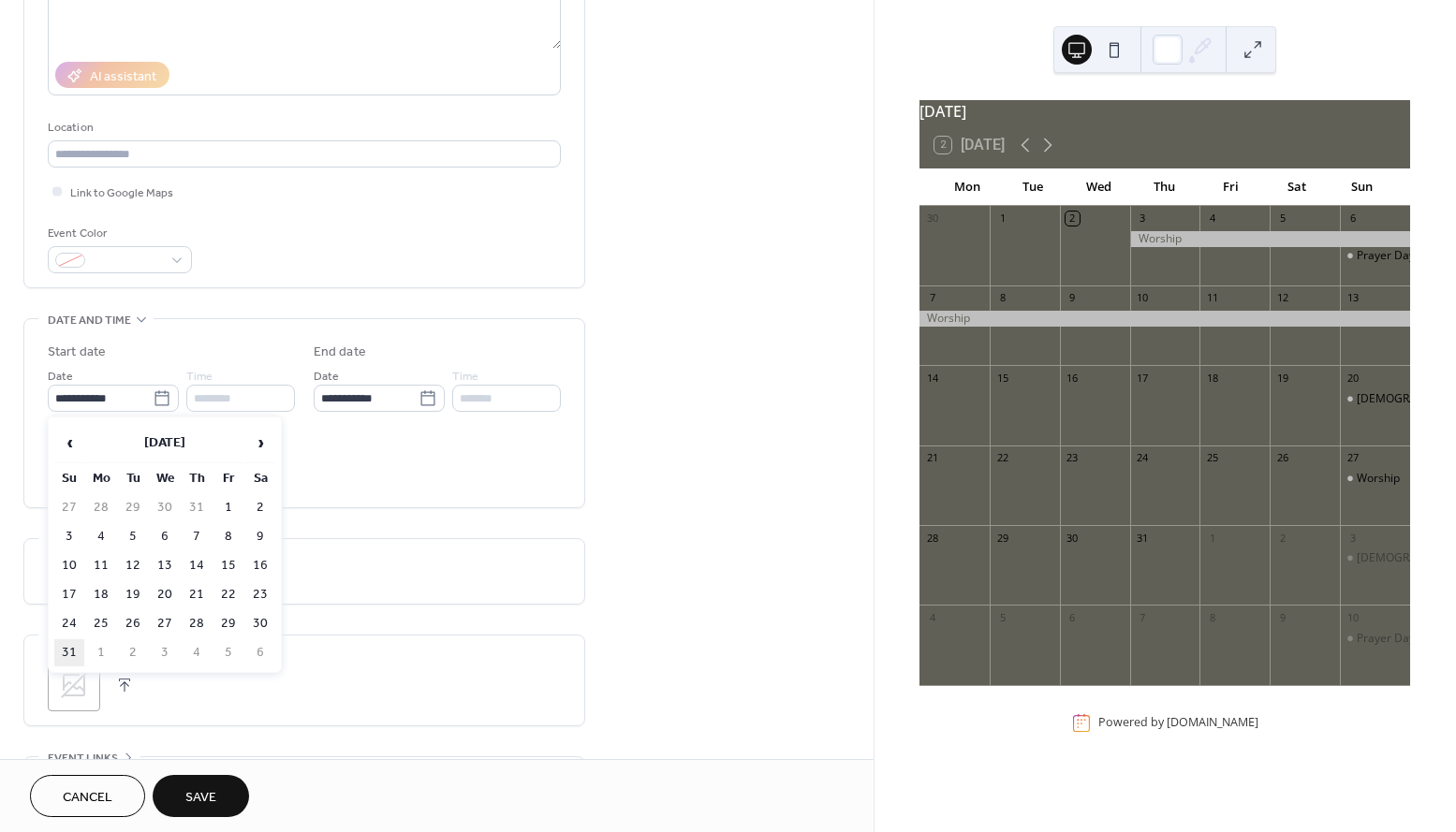 type on "**********" 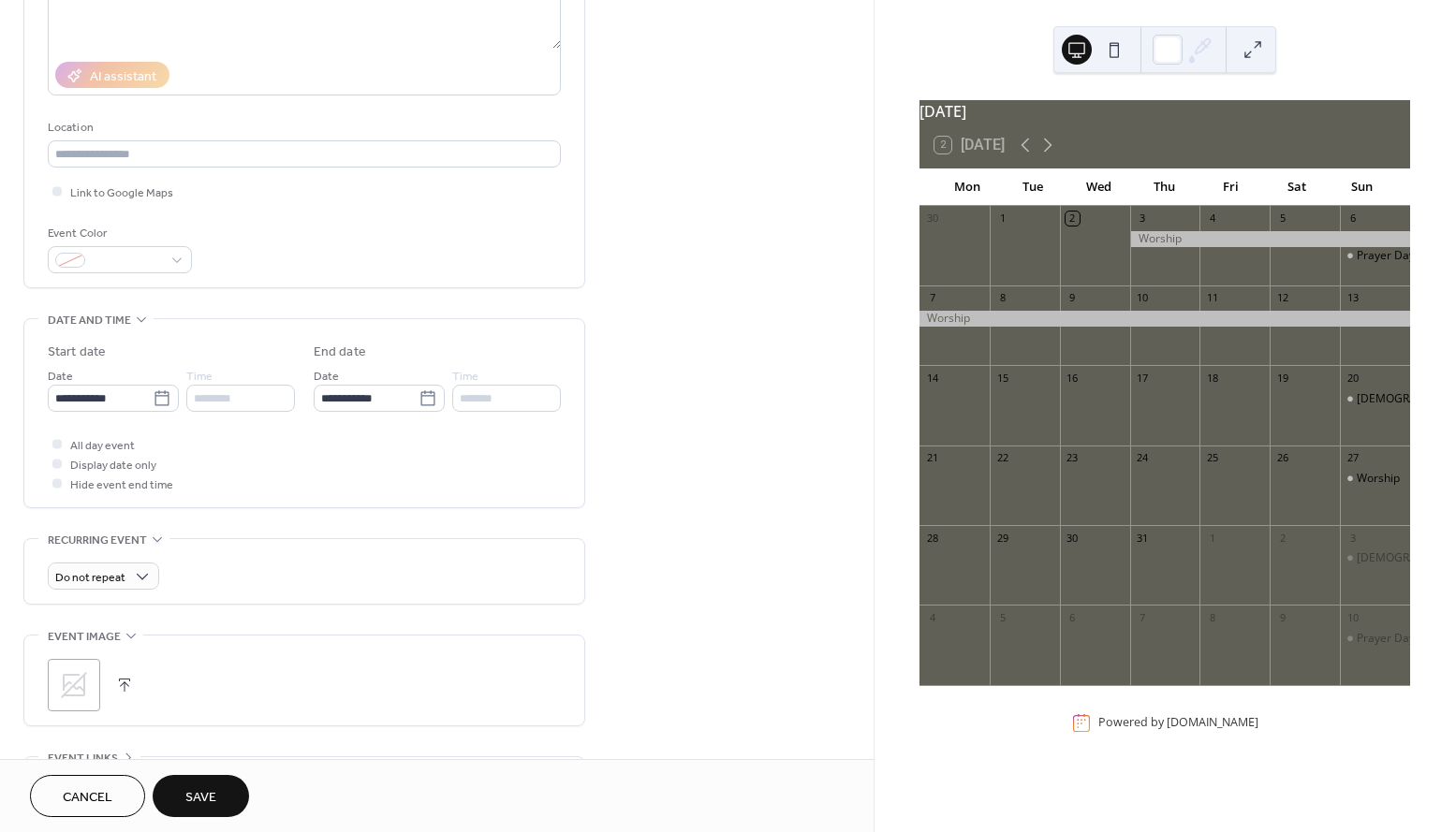click on "Save" at bounding box center [200, 797] 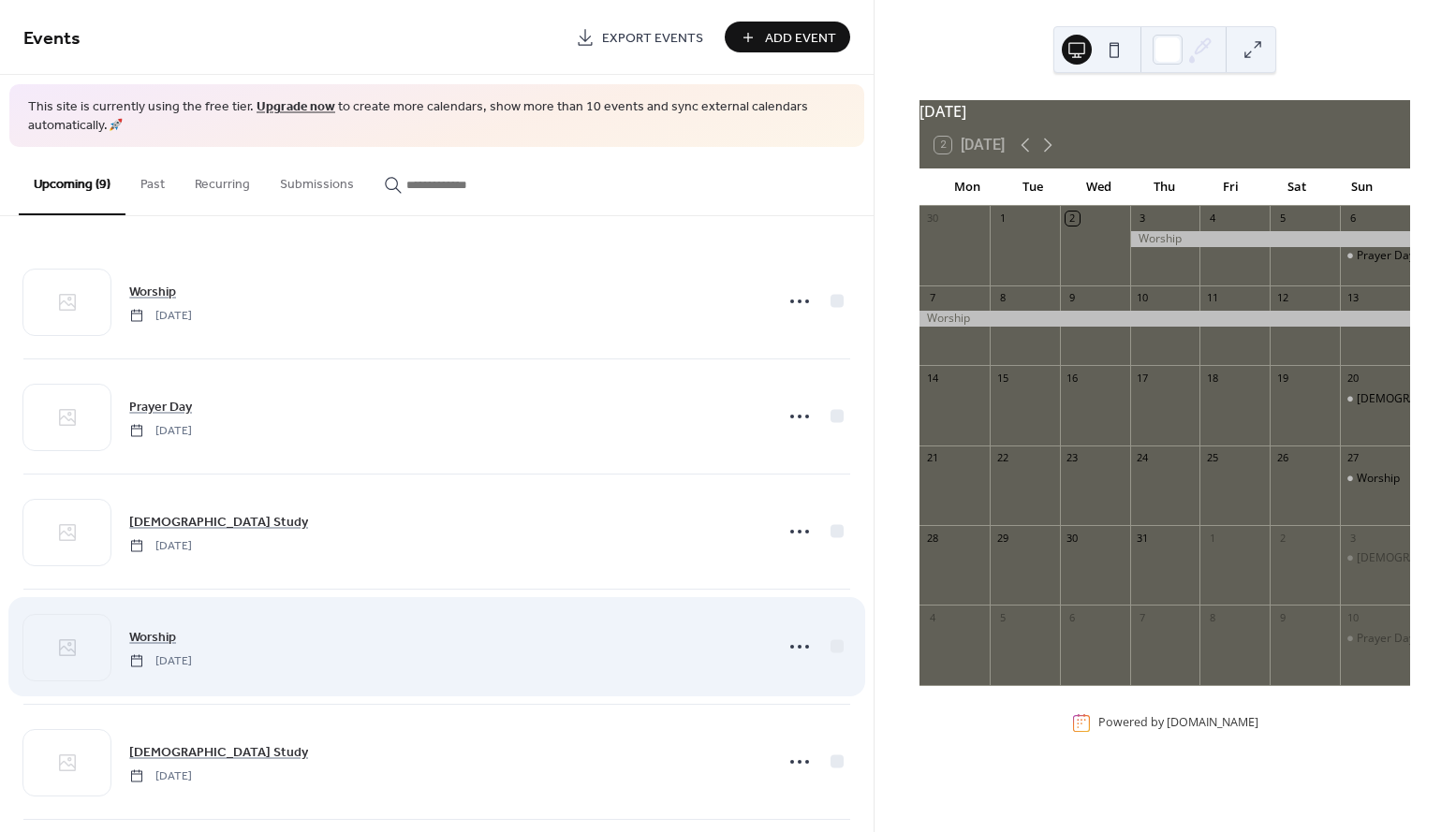 scroll, scrollTop: 475, scrollLeft: 0, axis: vertical 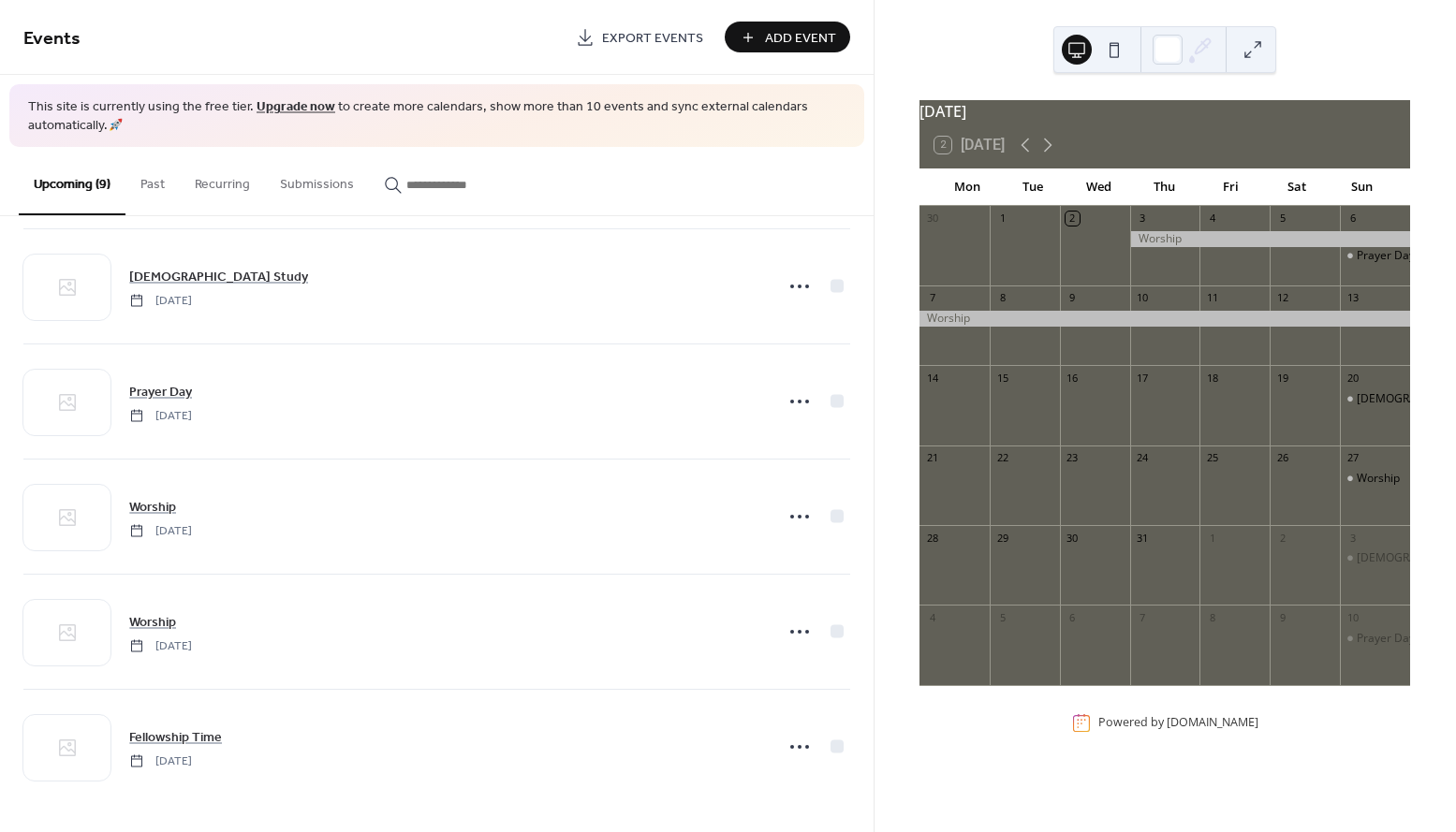 click on "9" at bounding box center [1095, 298] 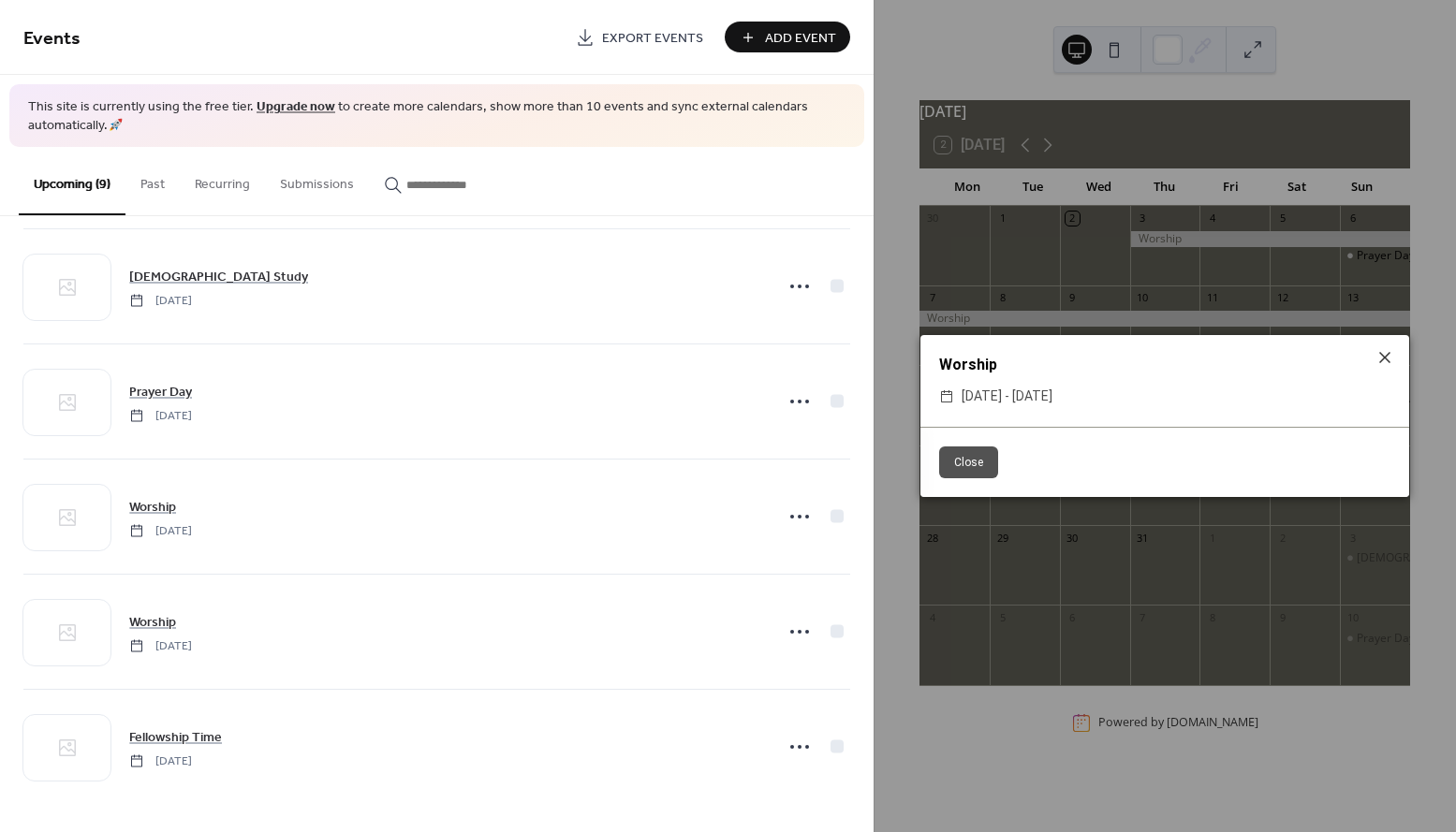 click on "Close" at bounding box center [968, 462] 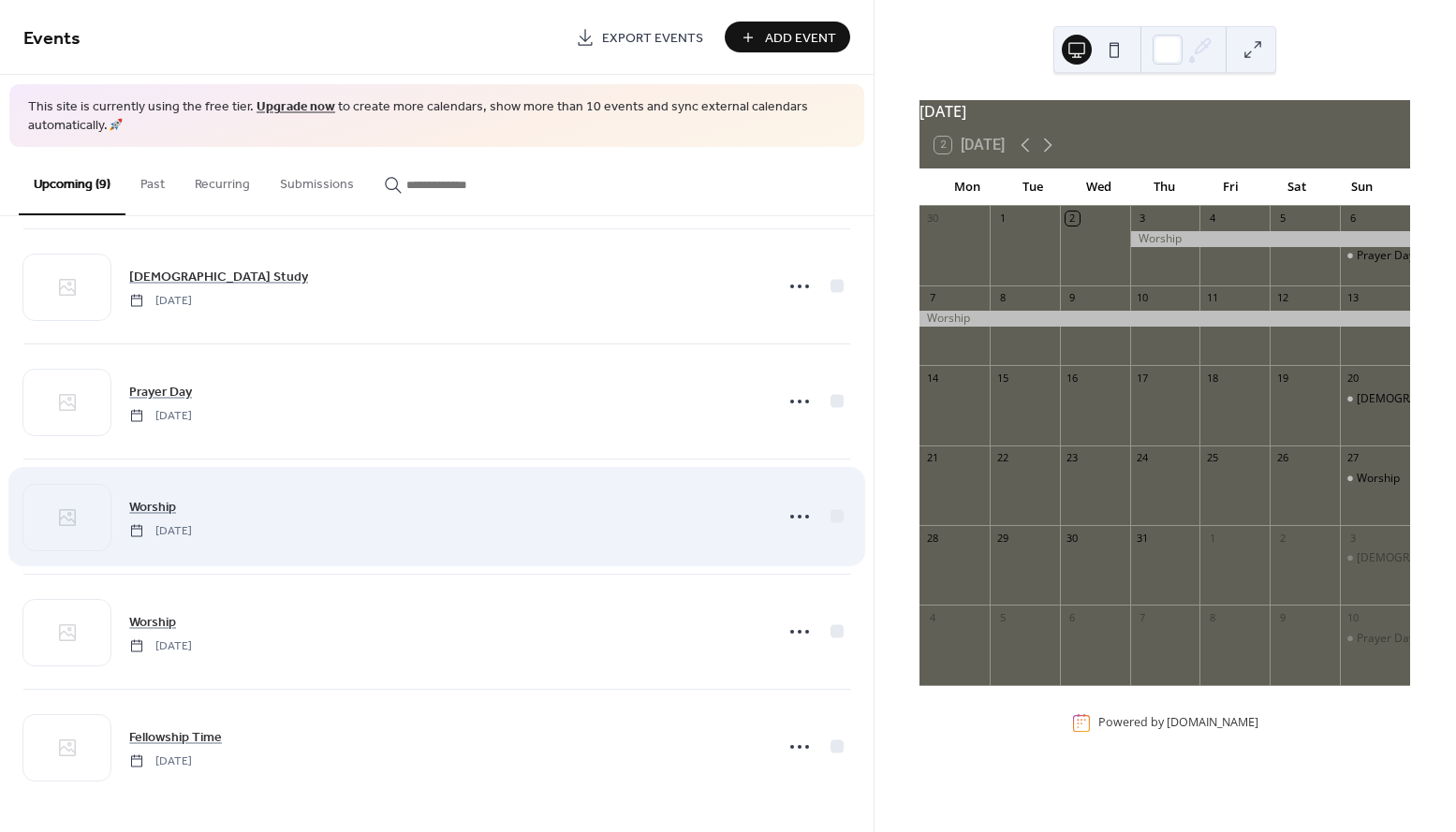 scroll, scrollTop: 0, scrollLeft: 0, axis: both 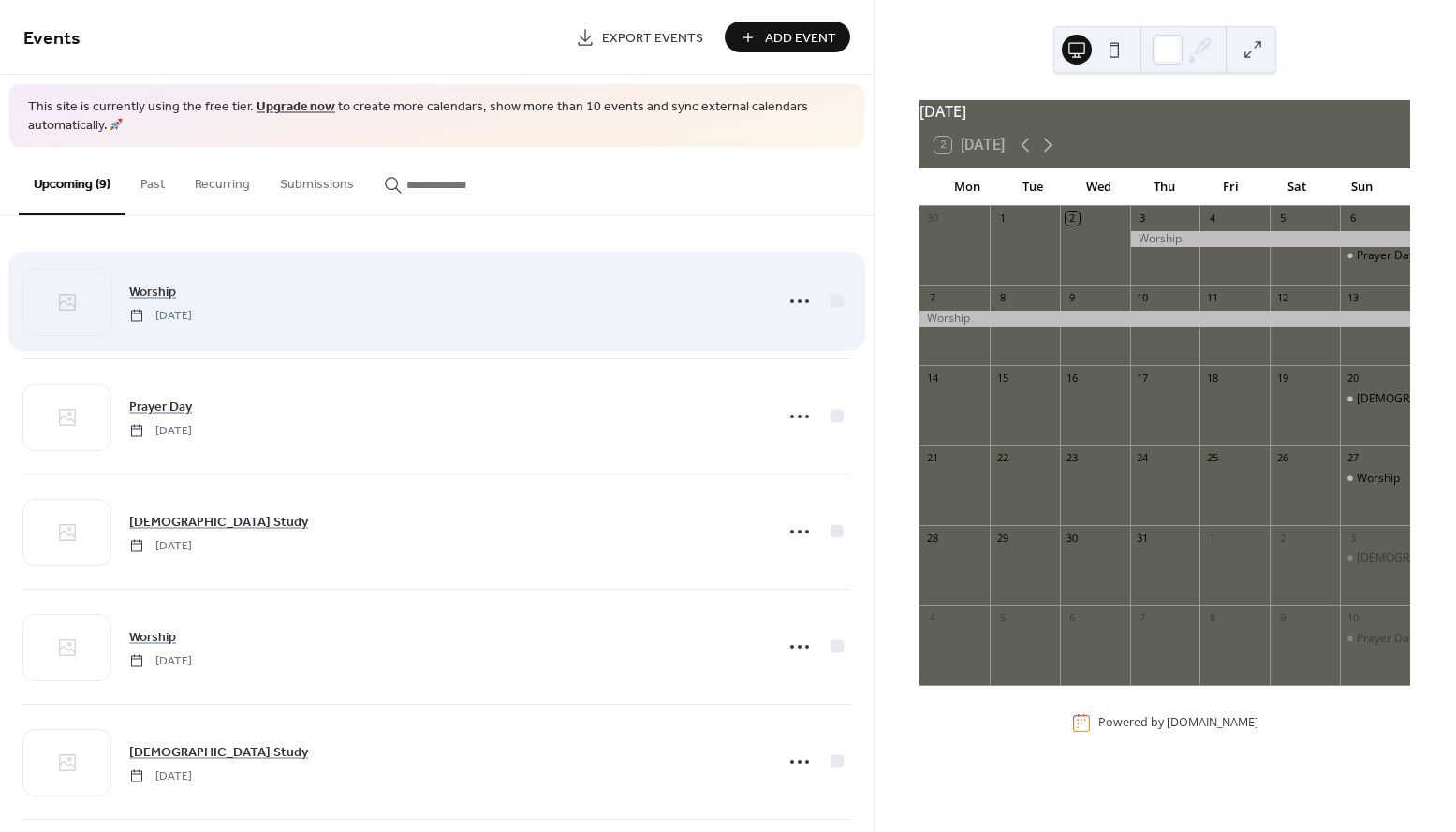 click on "Worship Thursday, July 3, 2025" at bounding box center [436, 301] 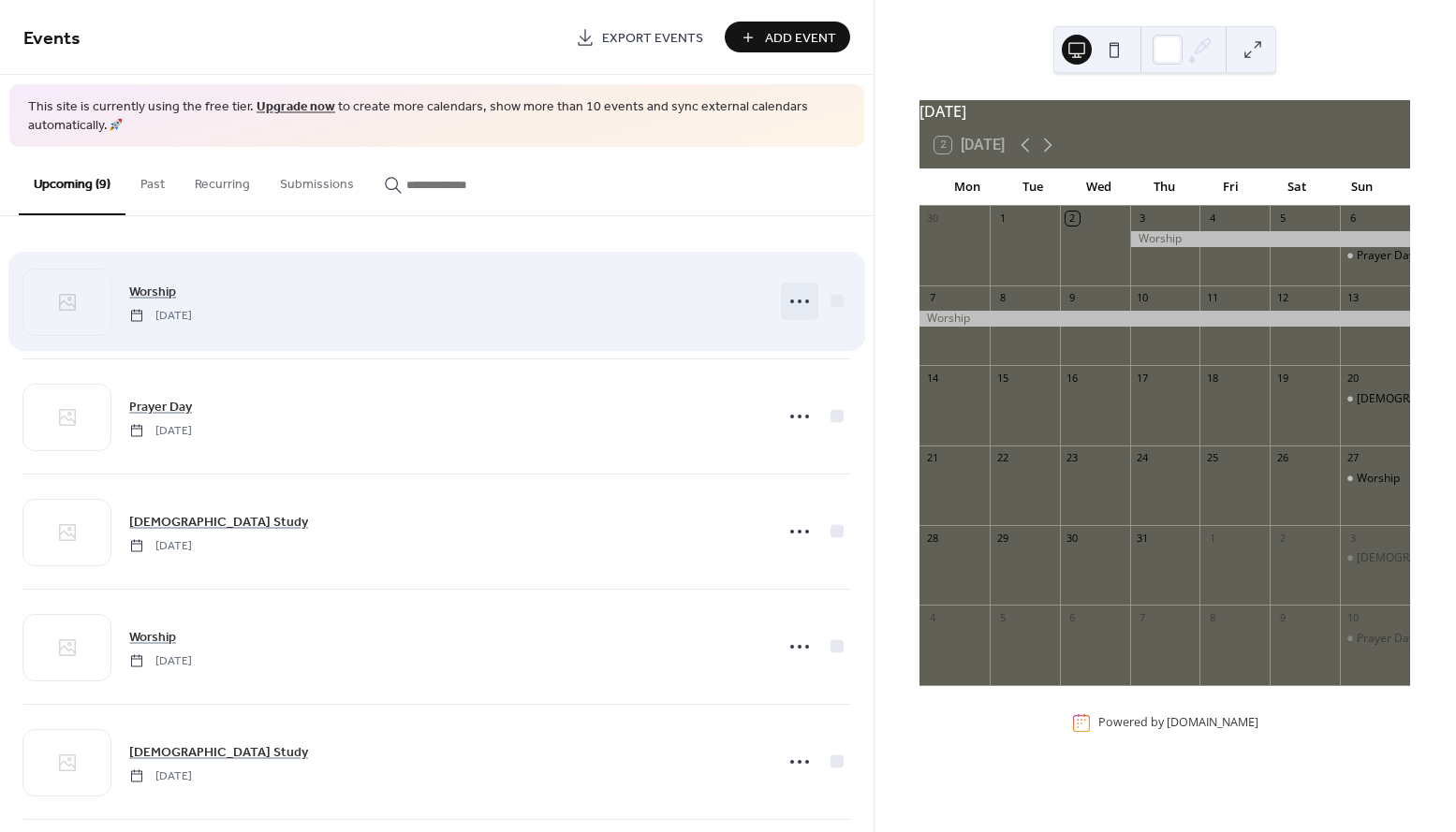 click 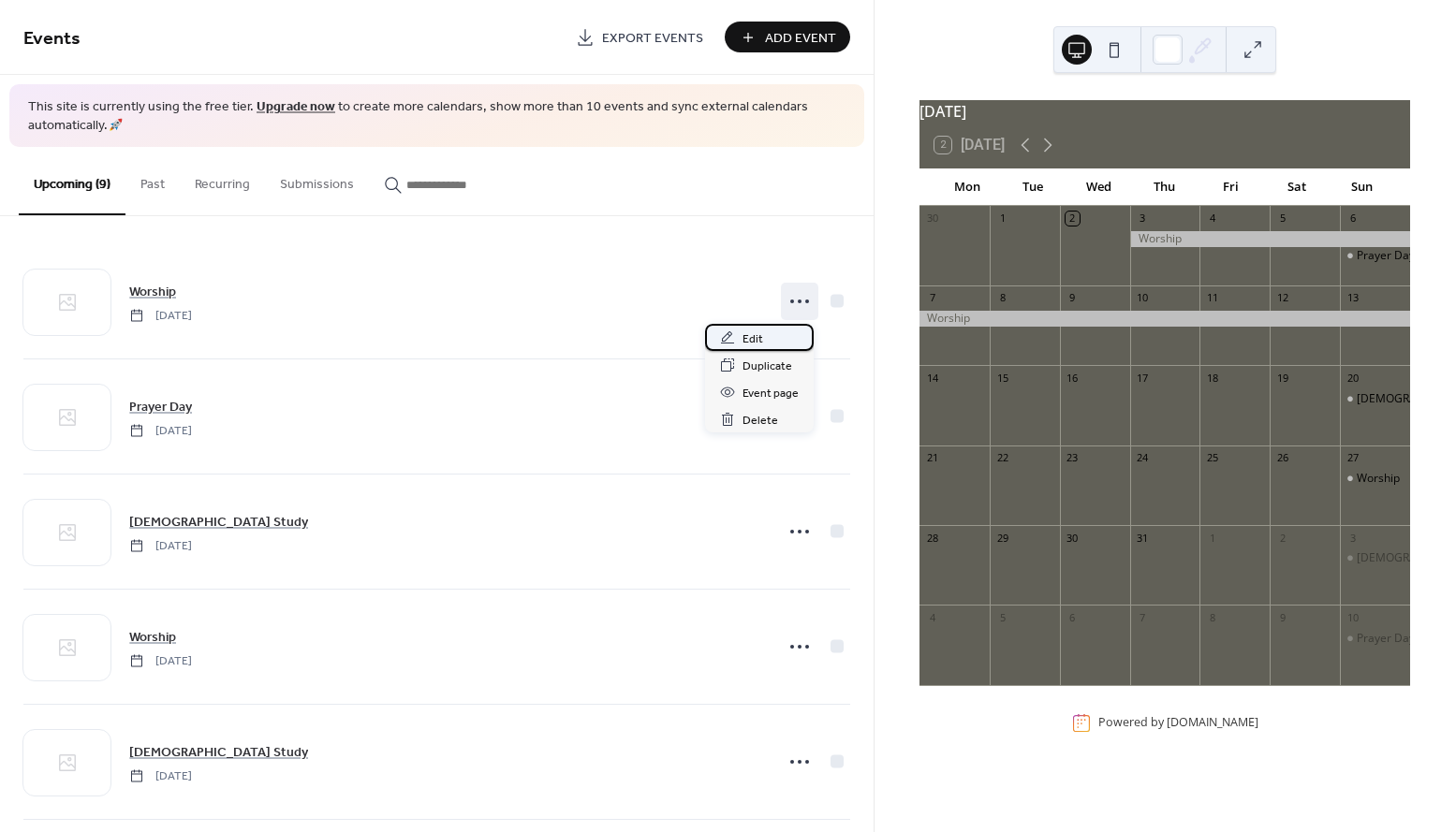 click on "Edit" at bounding box center (759, 337) 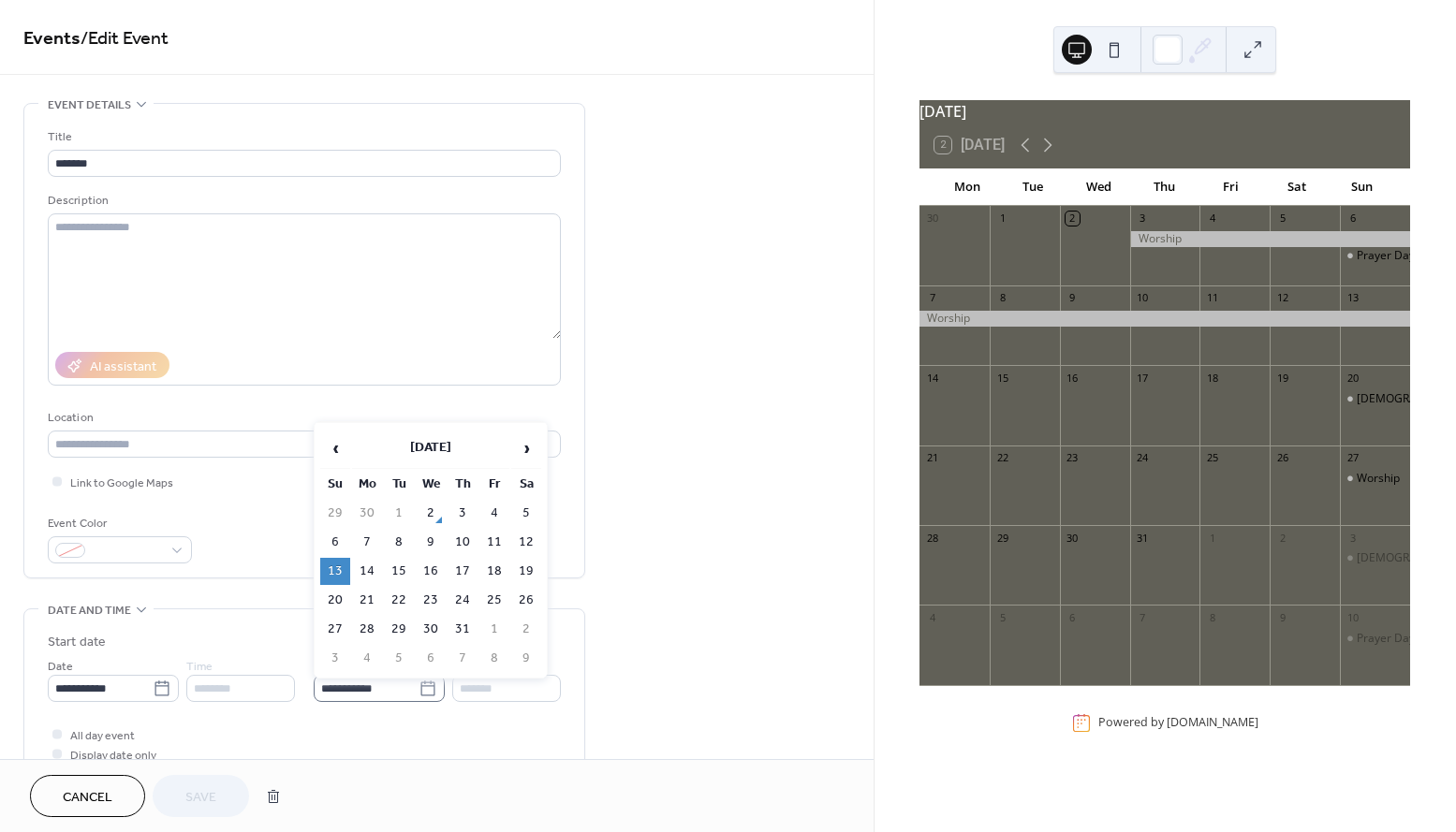 click 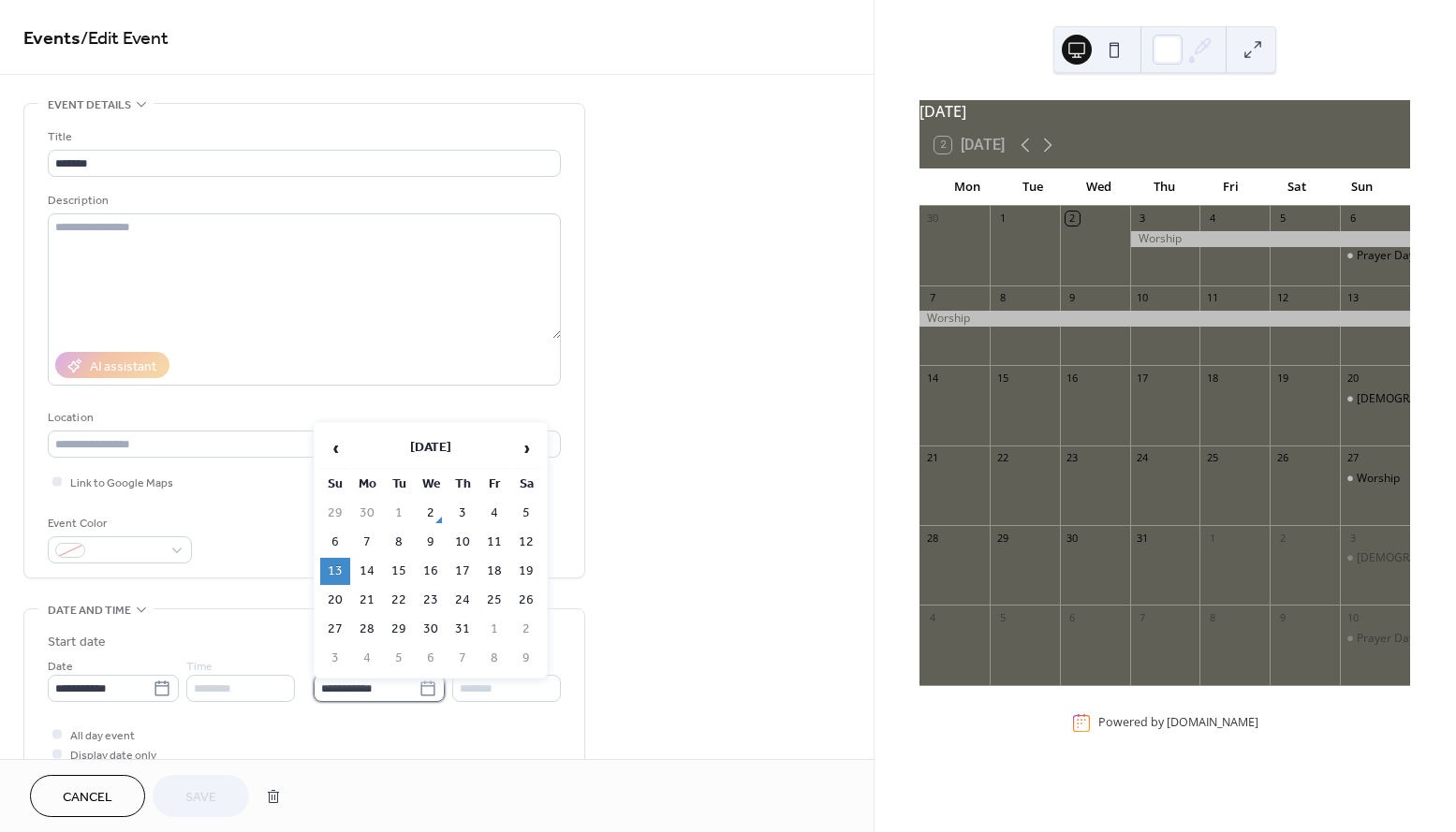 click on "**********" at bounding box center (366, 688) 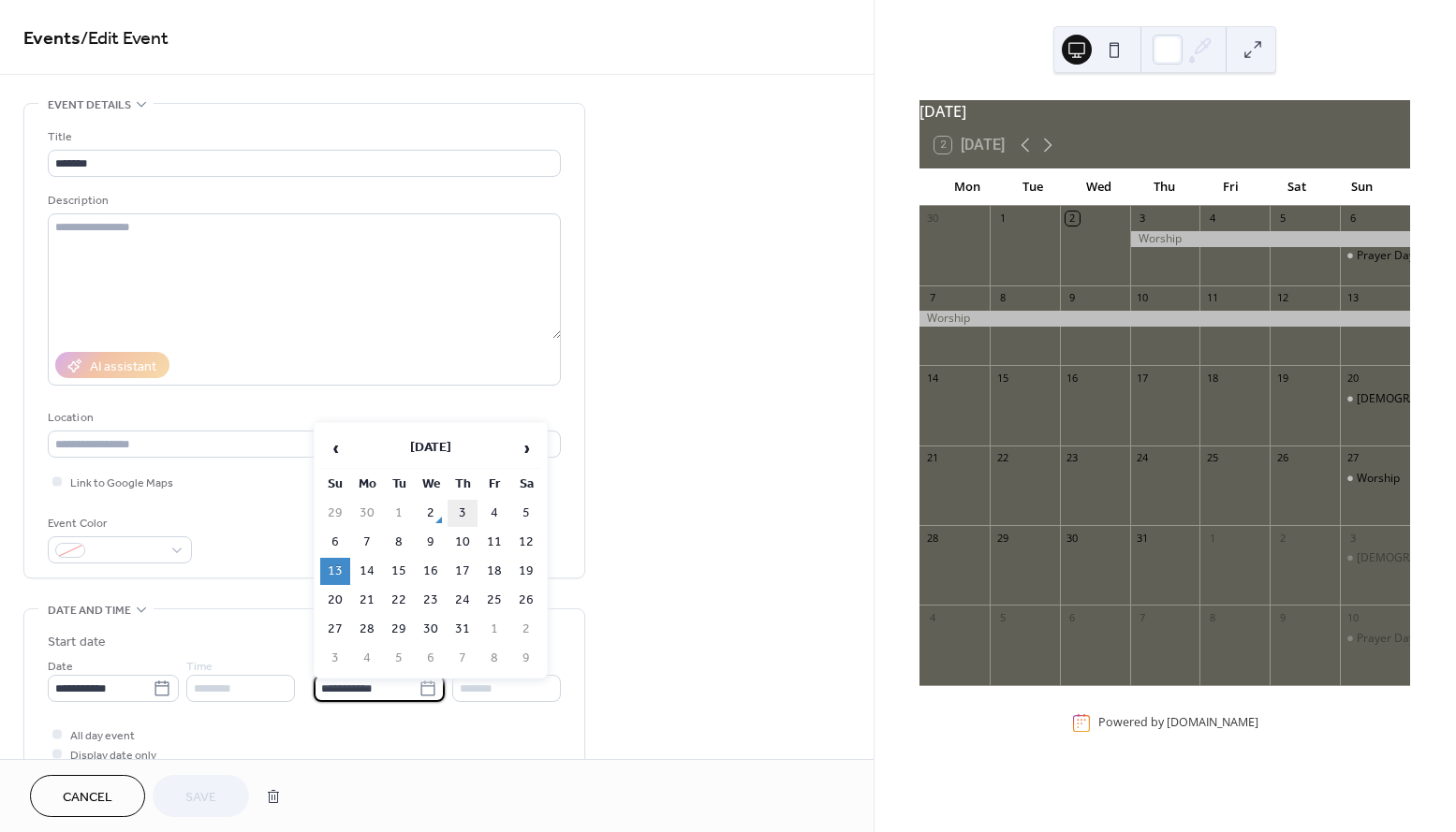 click on "3" at bounding box center (463, 513) 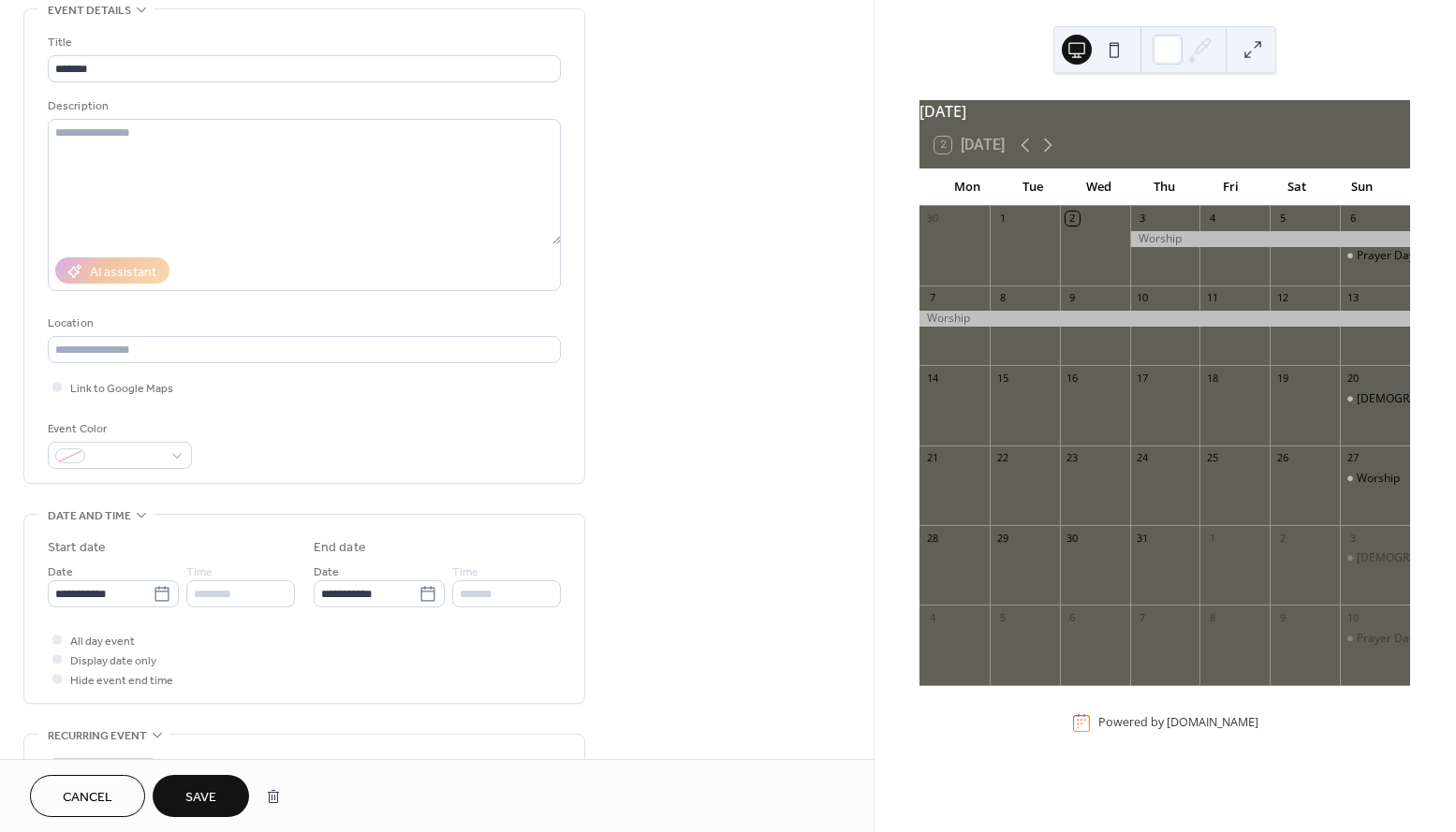 scroll, scrollTop: 97, scrollLeft: 0, axis: vertical 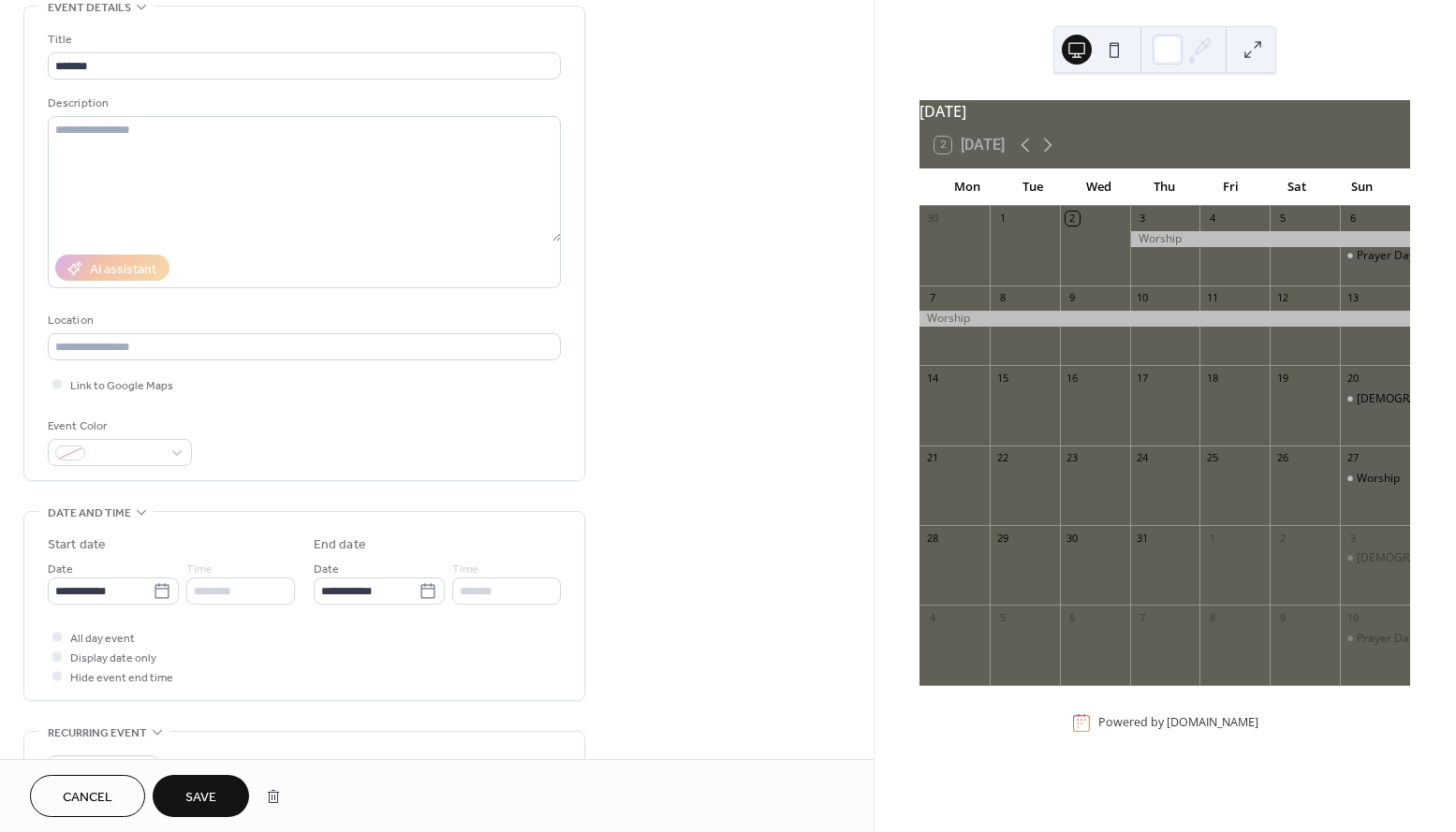 click on "Save" at bounding box center [200, 797] 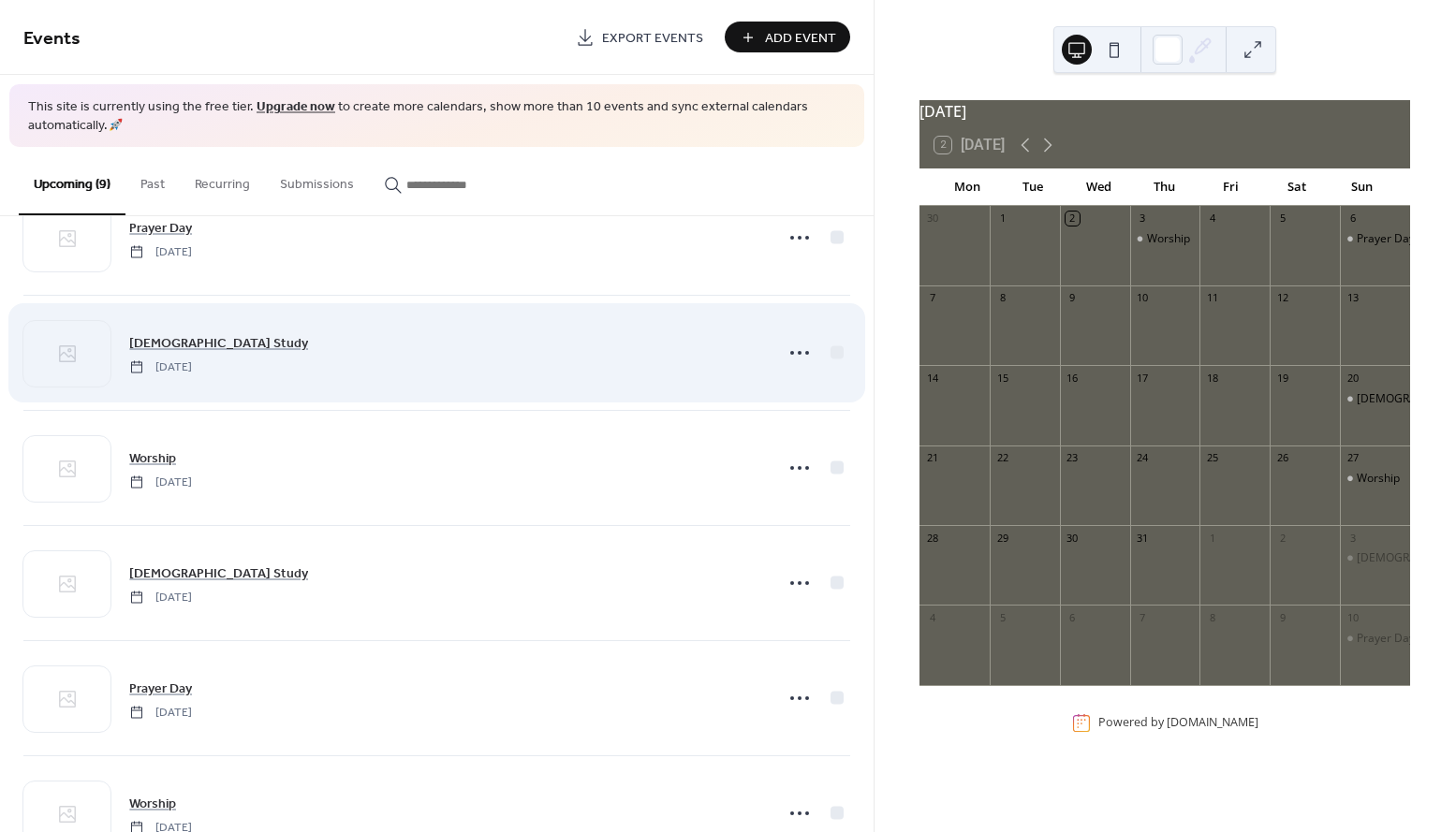 scroll, scrollTop: 0, scrollLeft: 0, axis: both 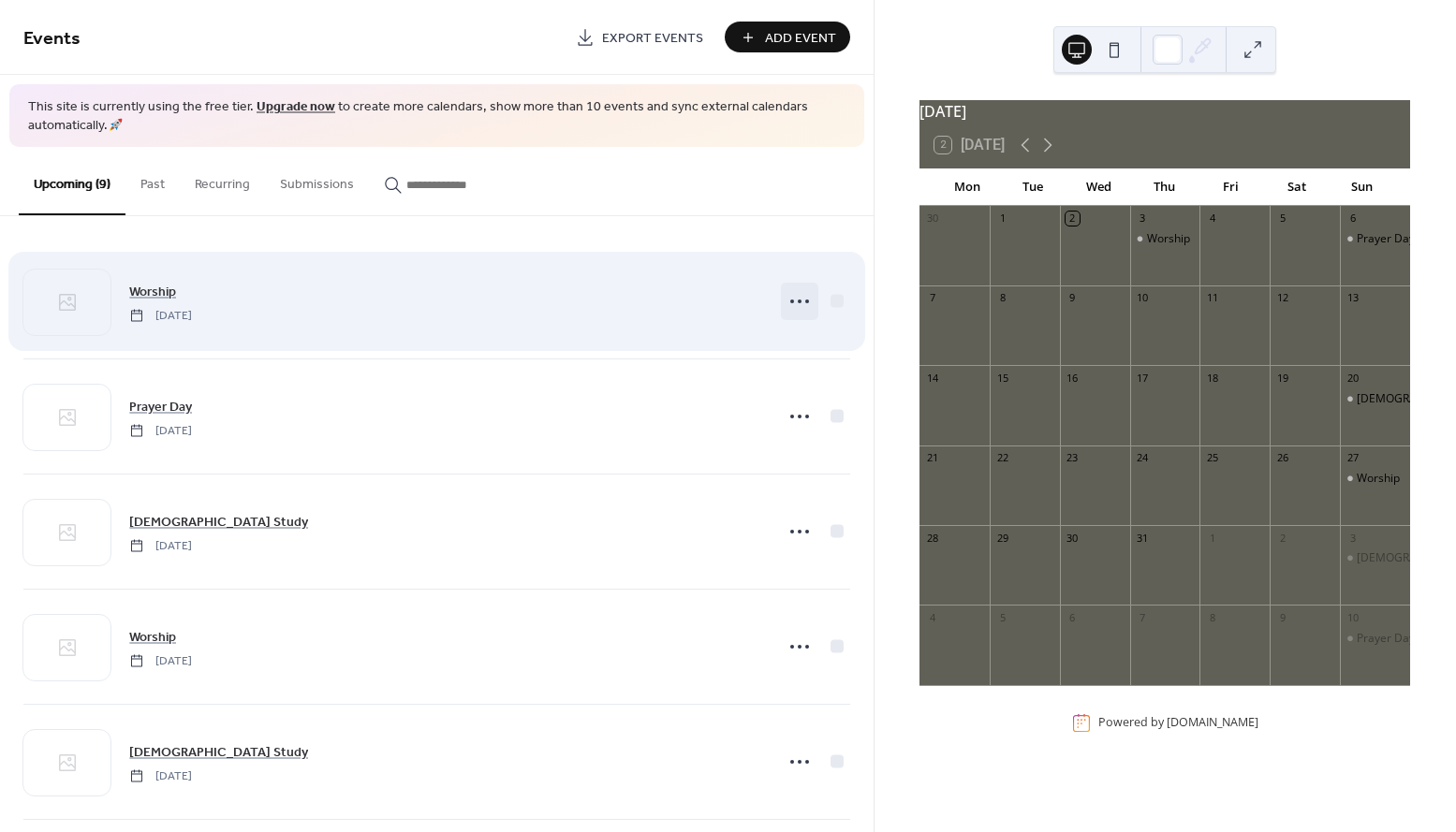 click 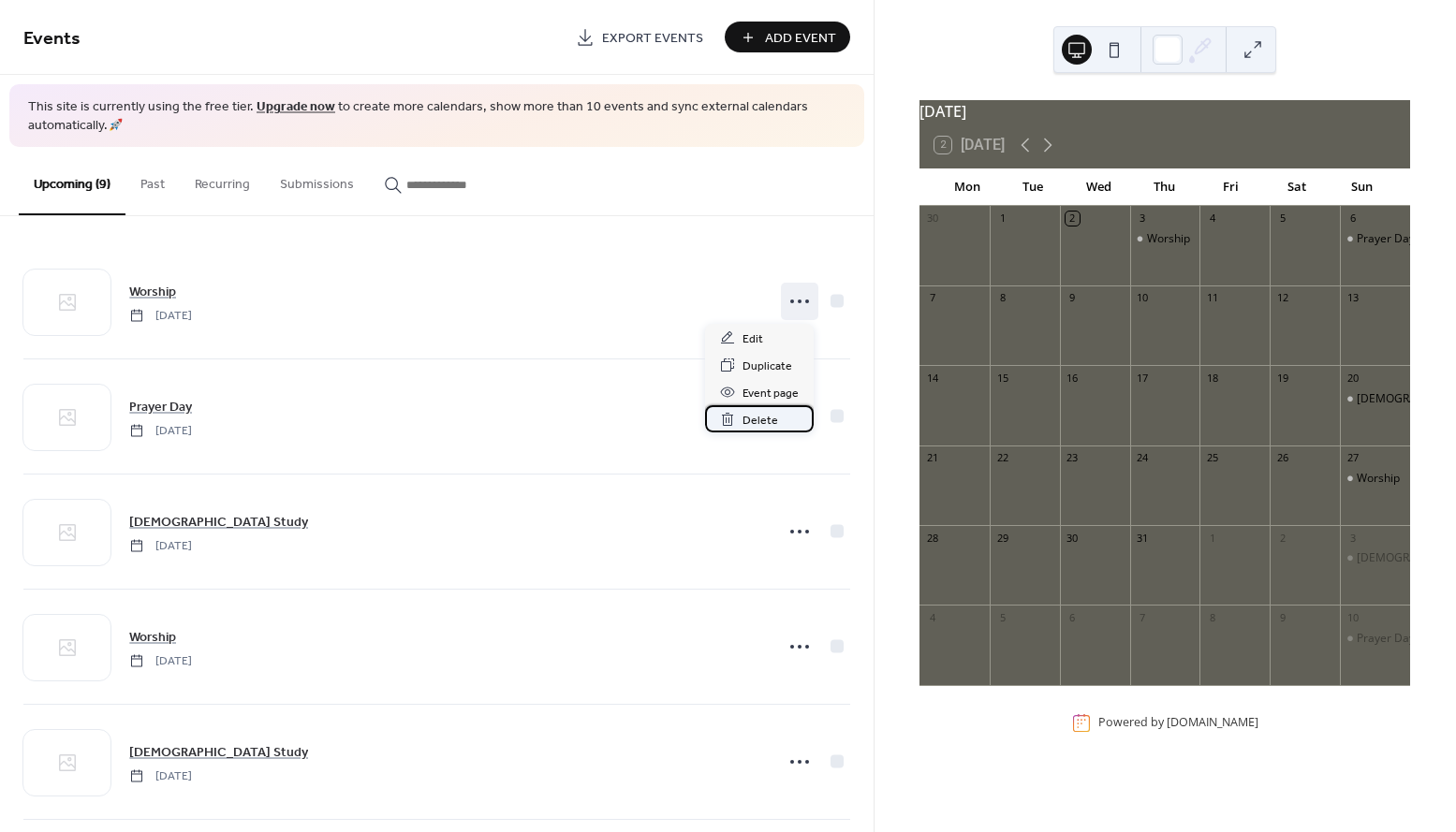 click on "Delete" at bounding box center [760, 420] 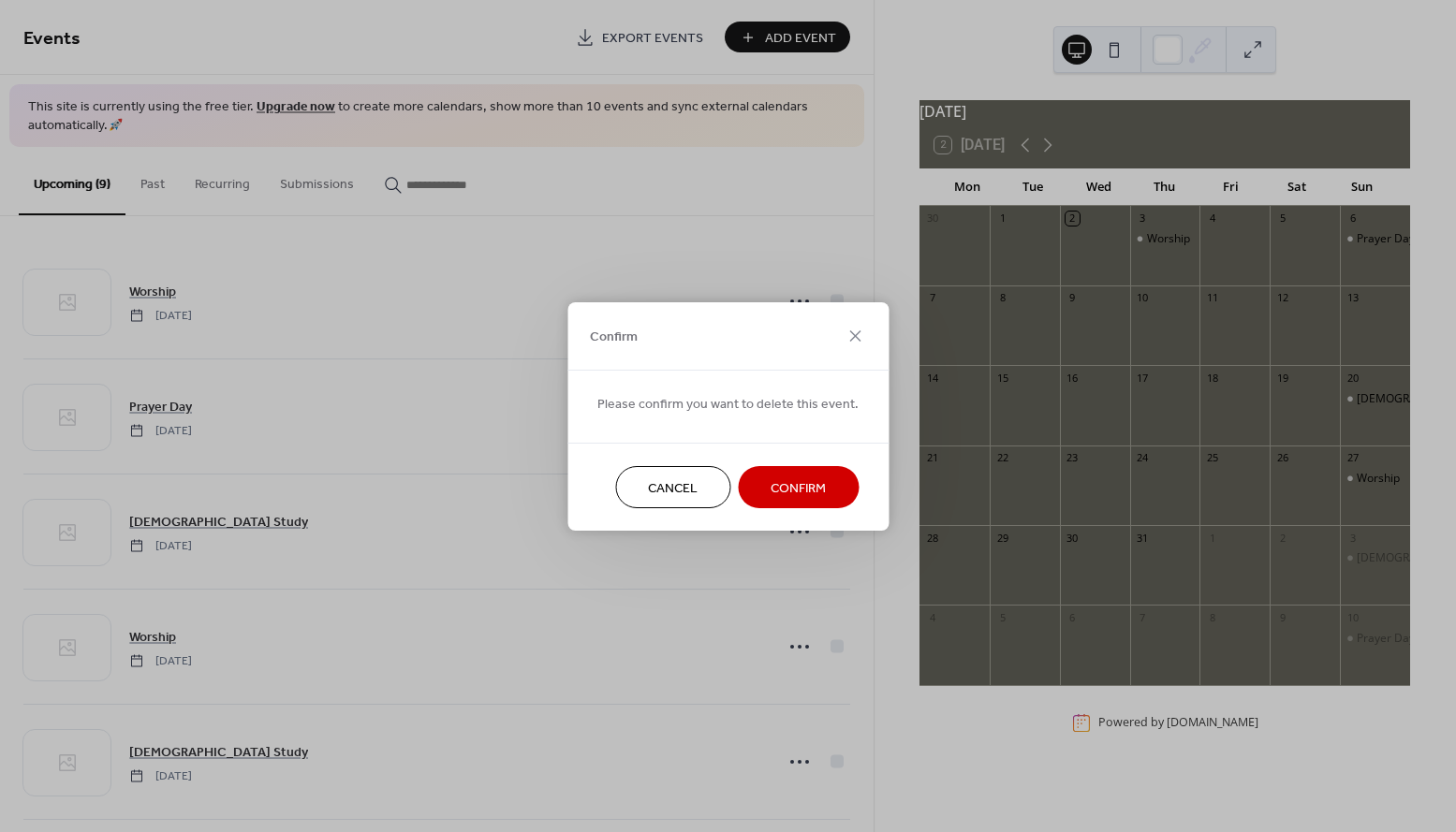 click on "Confirm" at bounding box center [798, 488] 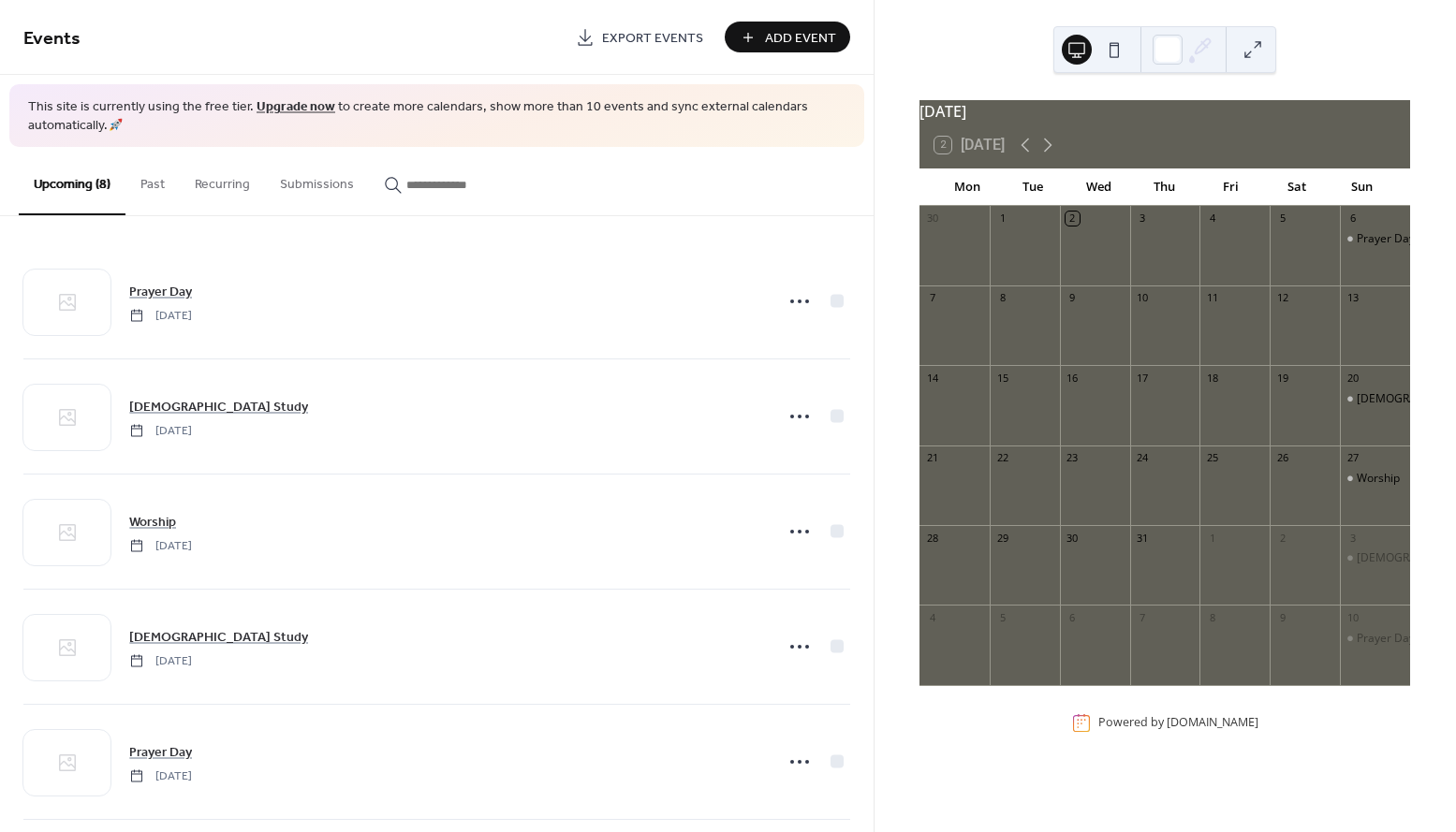 click on "Add Event" at bounding box center [801, 38] 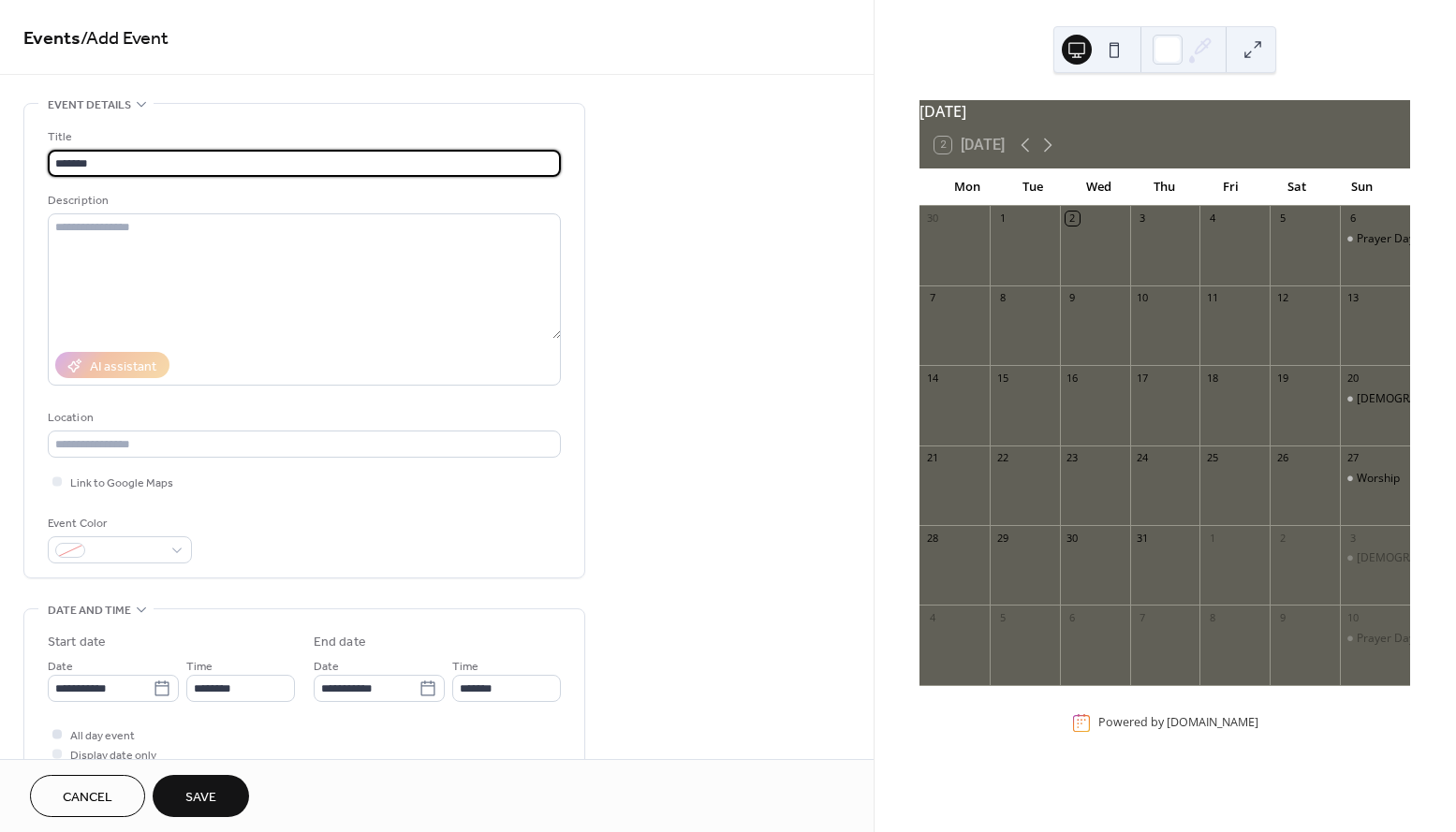 scroll, scrollTop: 160, scrollLeft: 0, axis: vertical 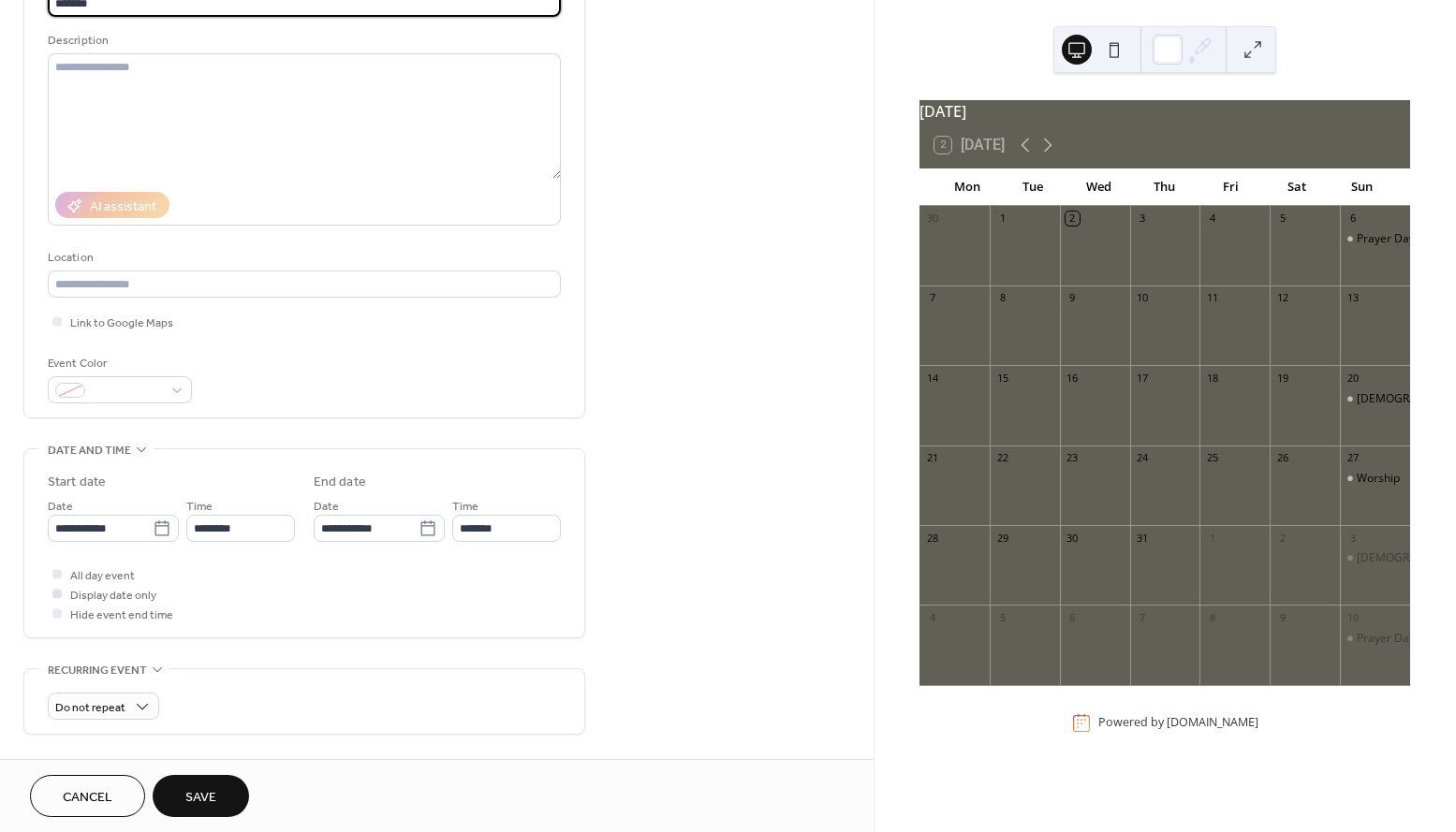 type on "*******" 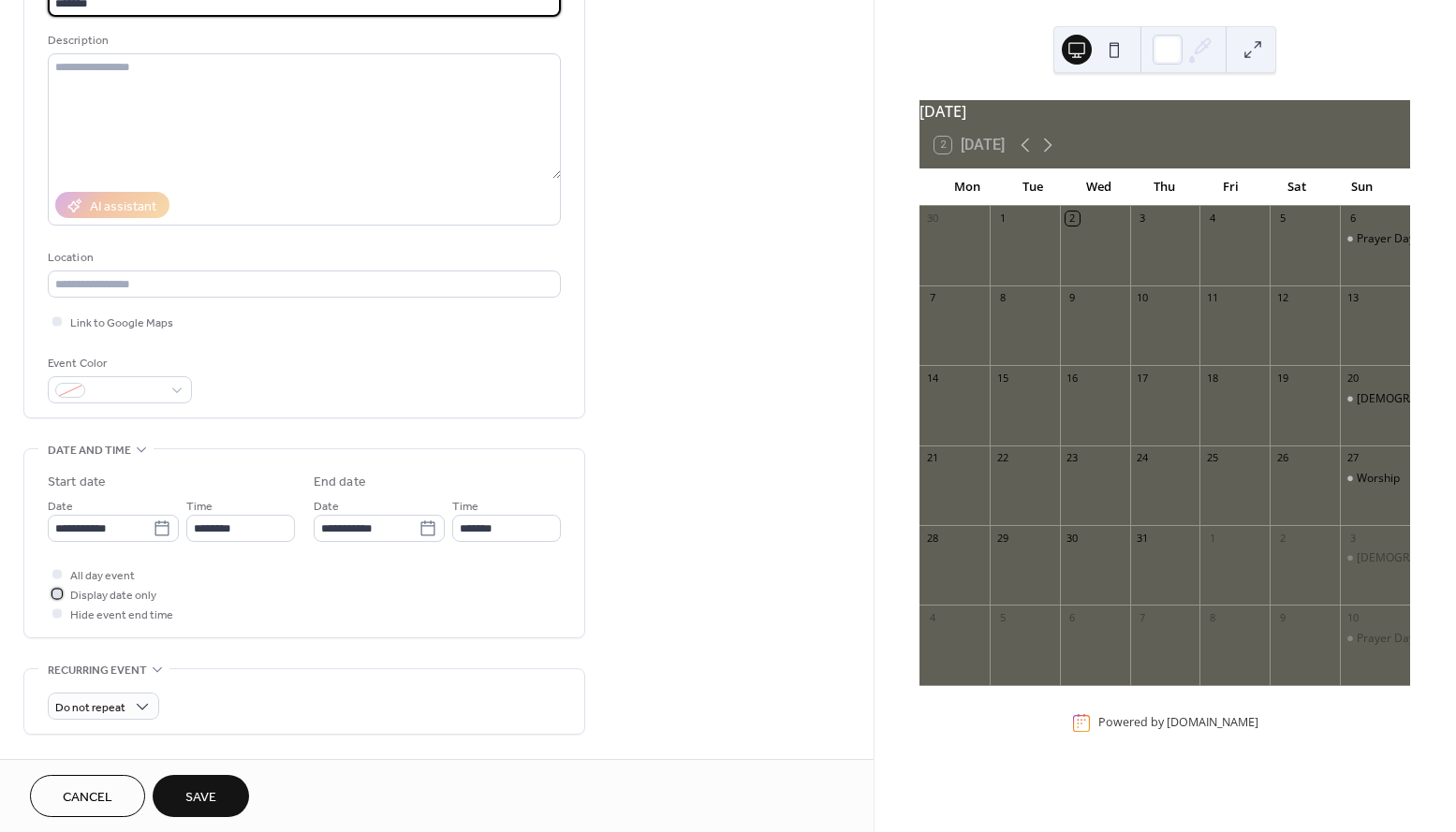 click on "Display date only" at bounding box center [113, 595] 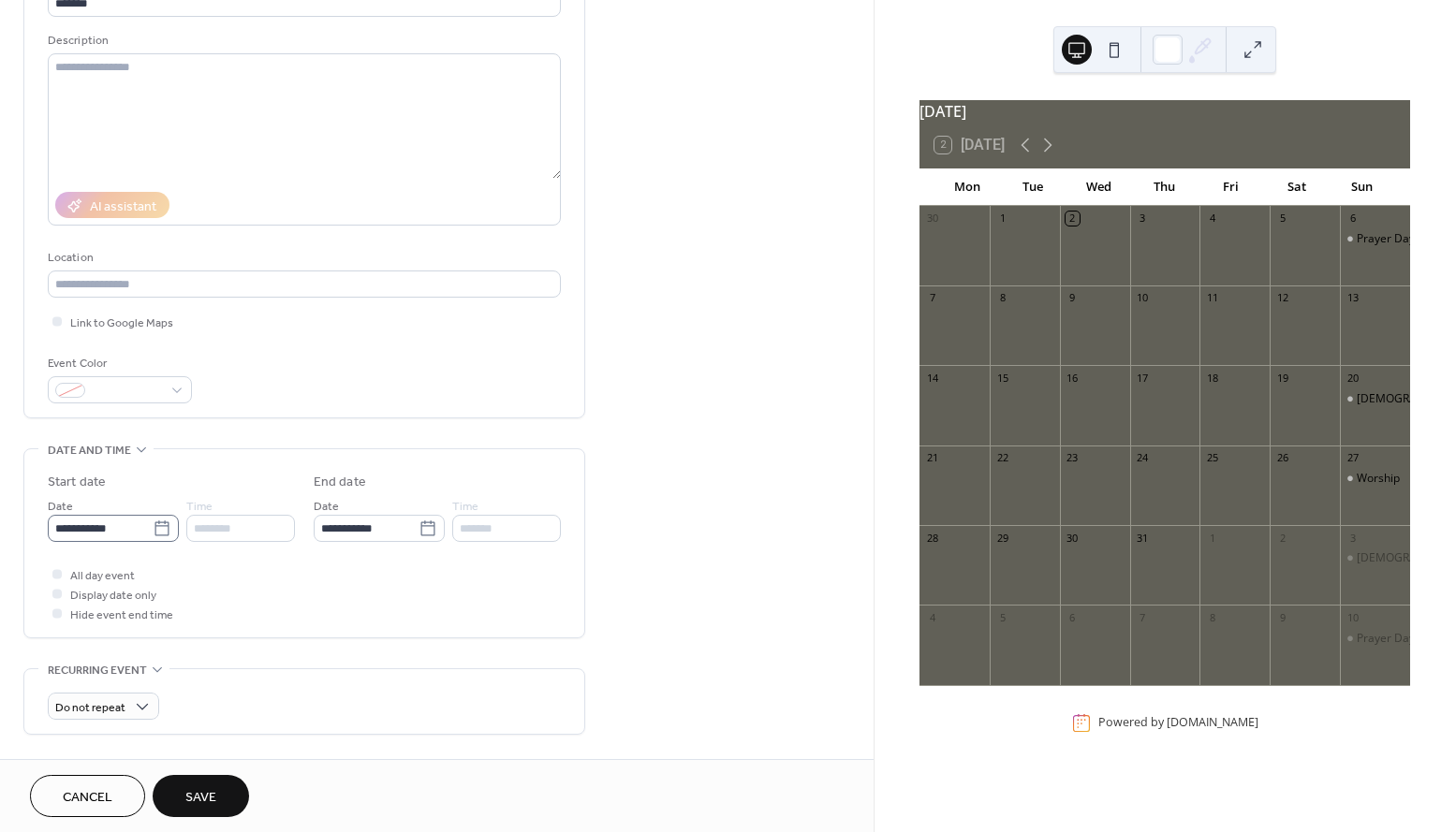 click on "**********" at bounding box center (113, 528) 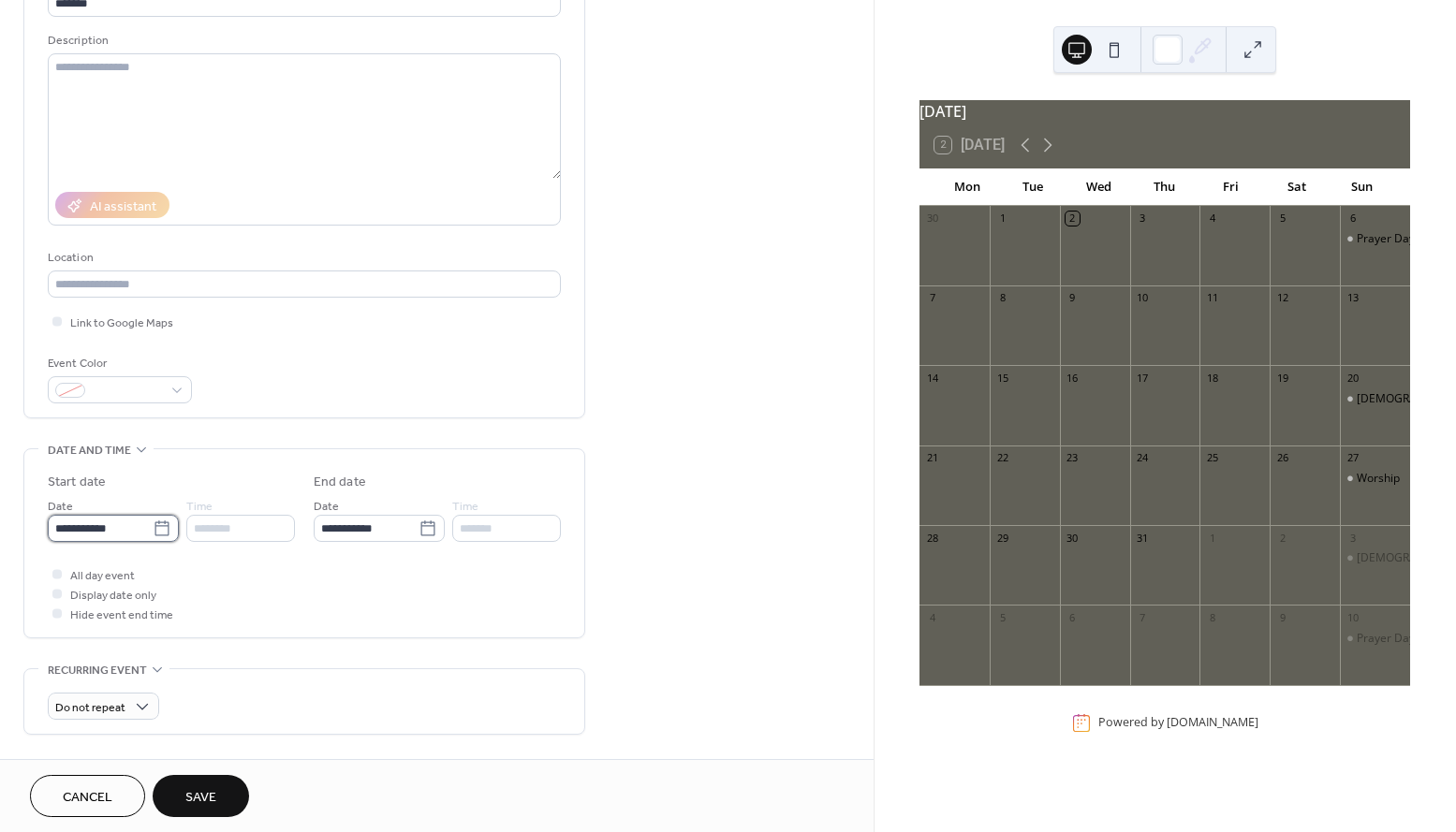 click on "**********" at bounding box center (100, 528) 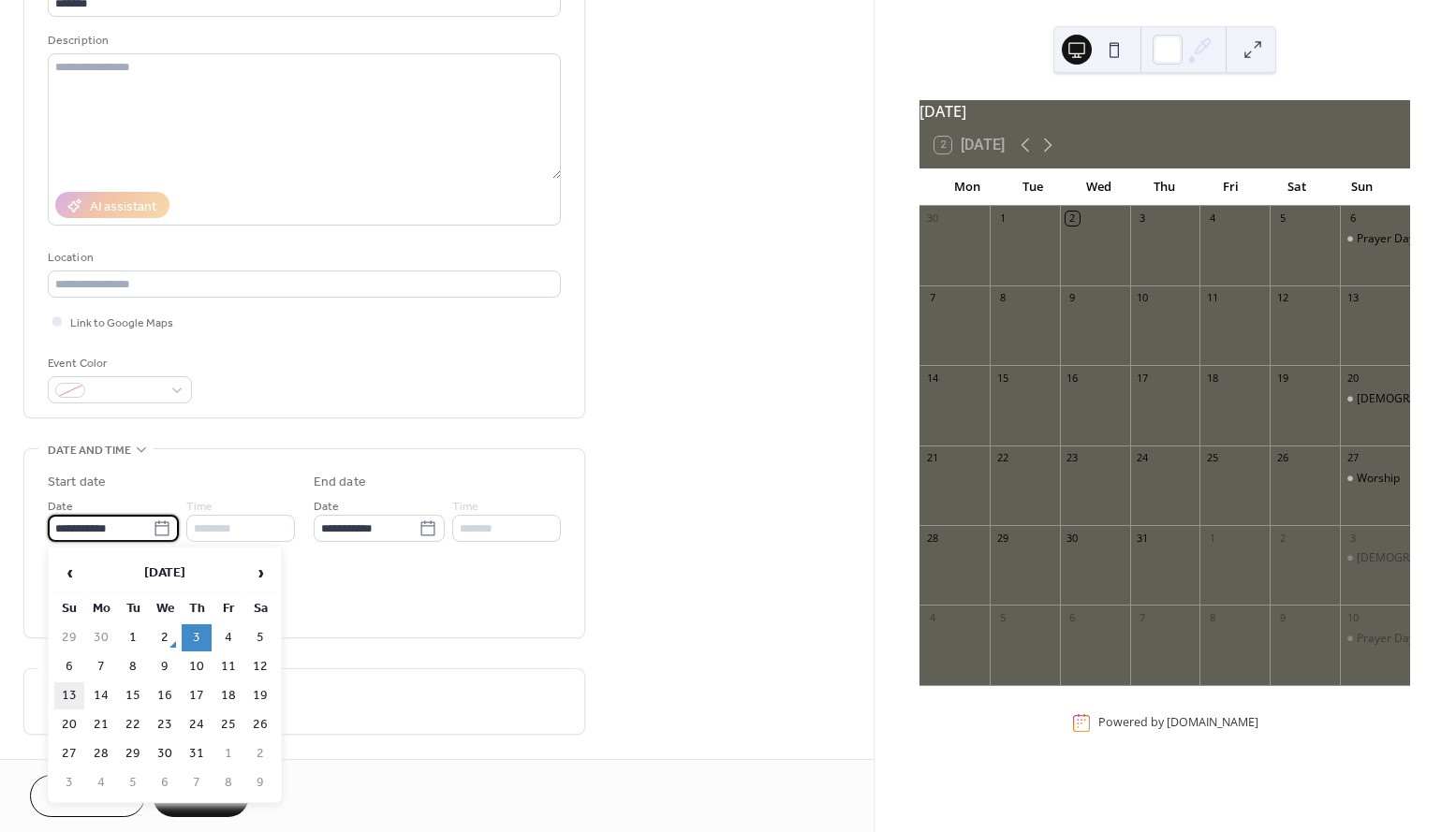 click on "13" at bounding box center (69, 695) 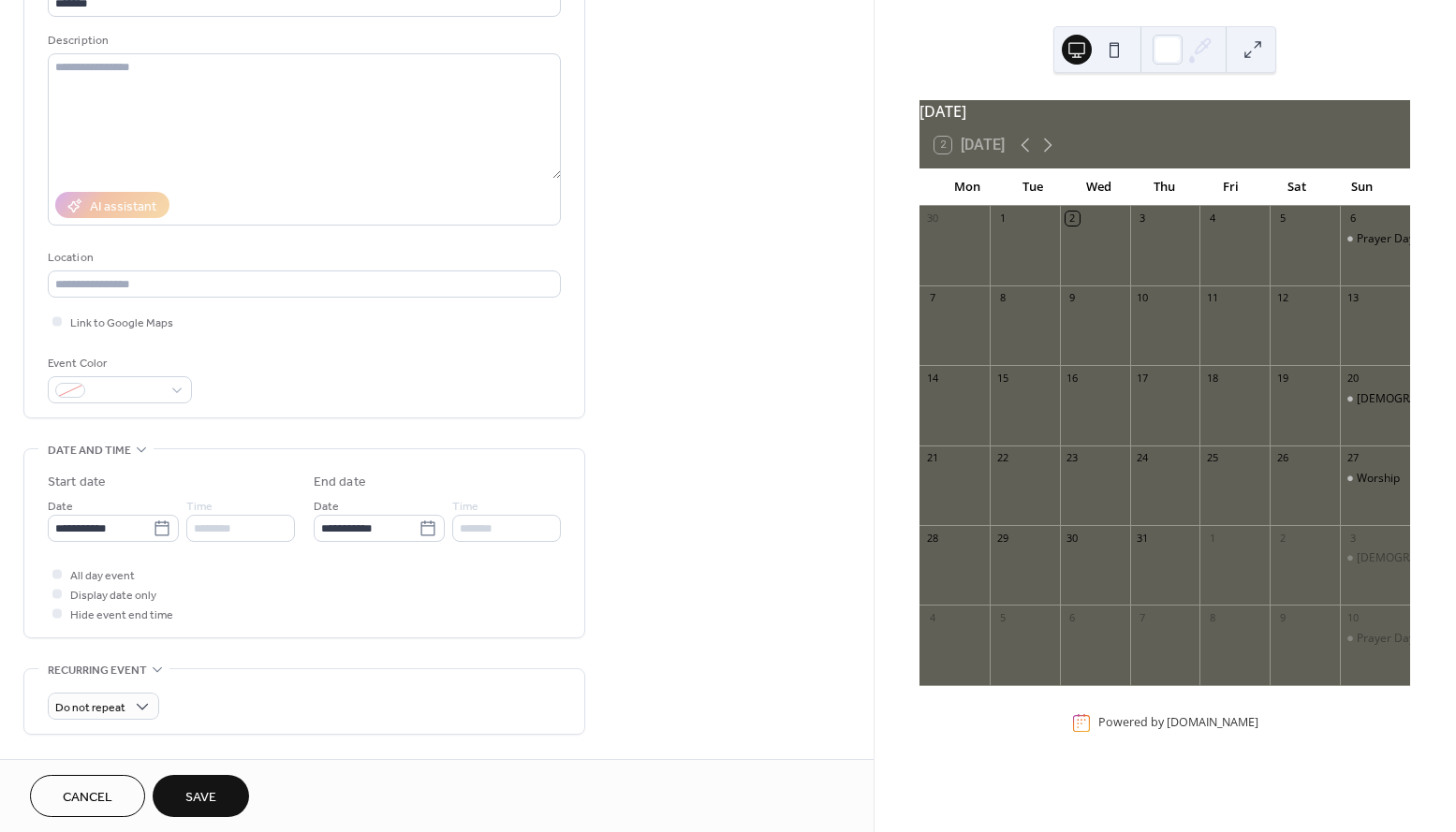 click on "Save" at bounding box center (200, 797) 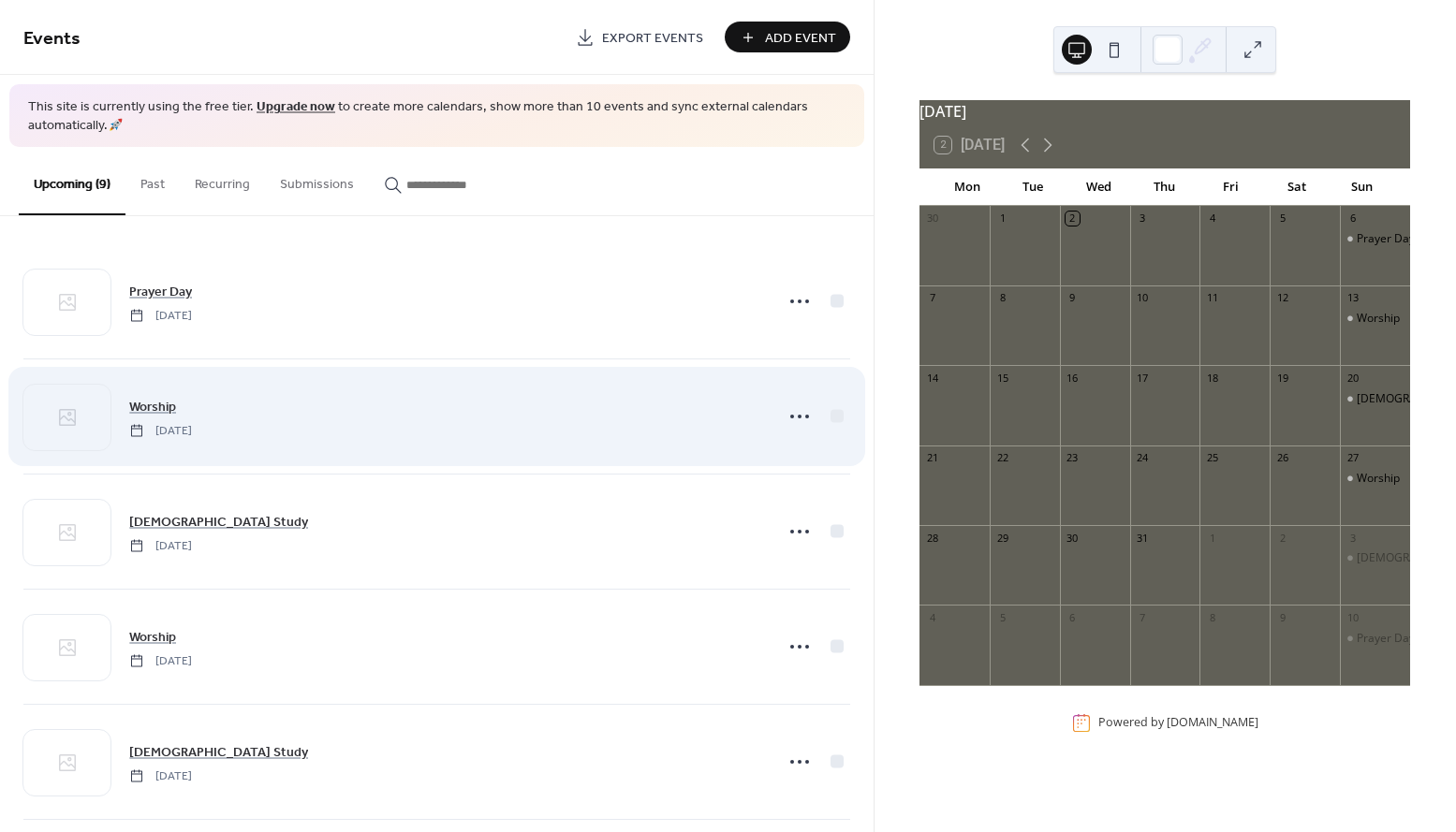 scroll, scrollTop: 475, scrollLeft: 0, axis: vertical 